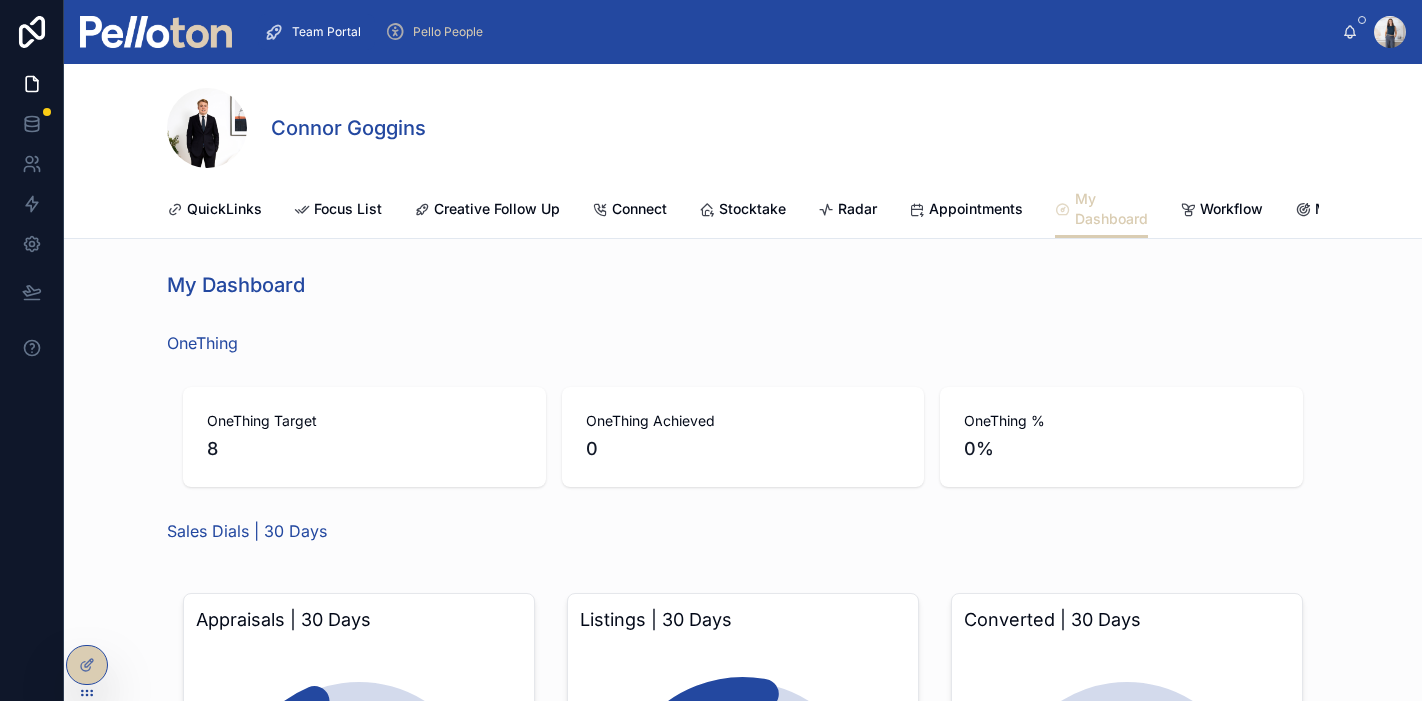 scroll, scrollTop: 0, scrollLeft: 0, axis: both 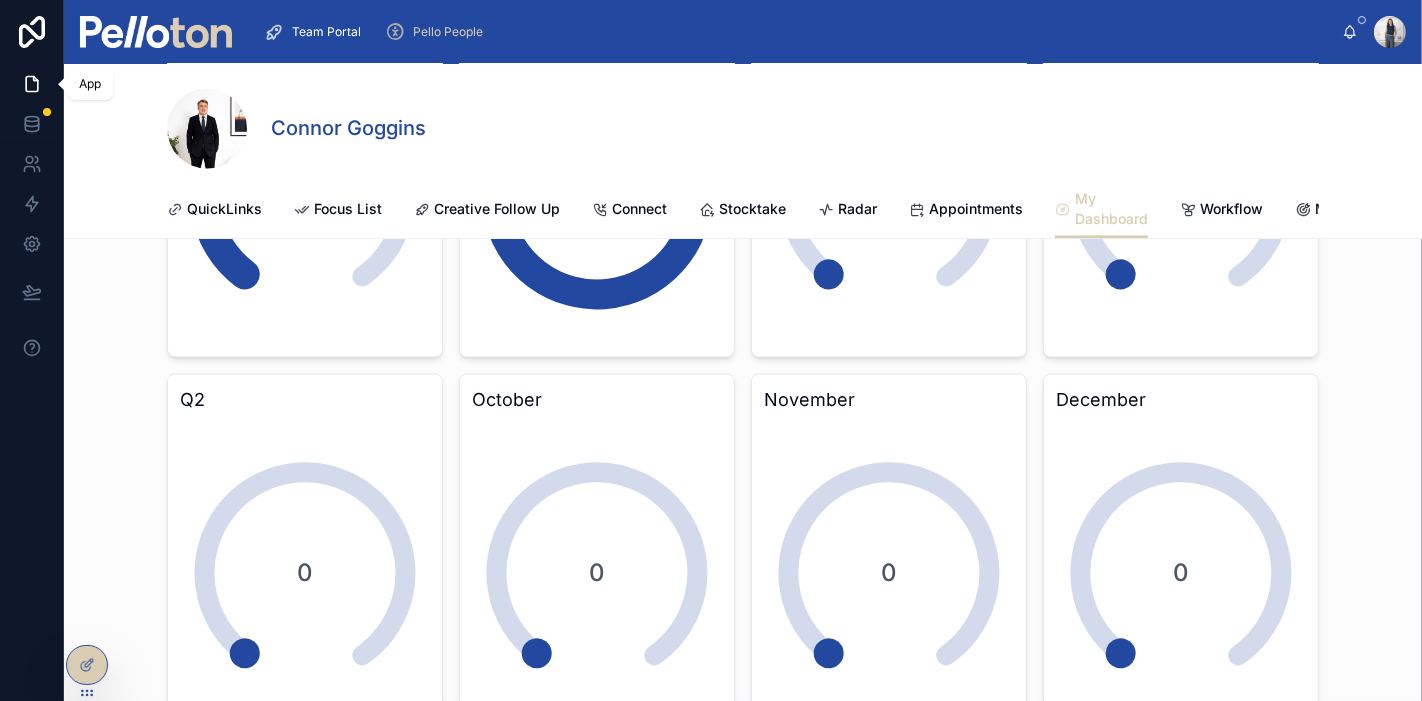 click 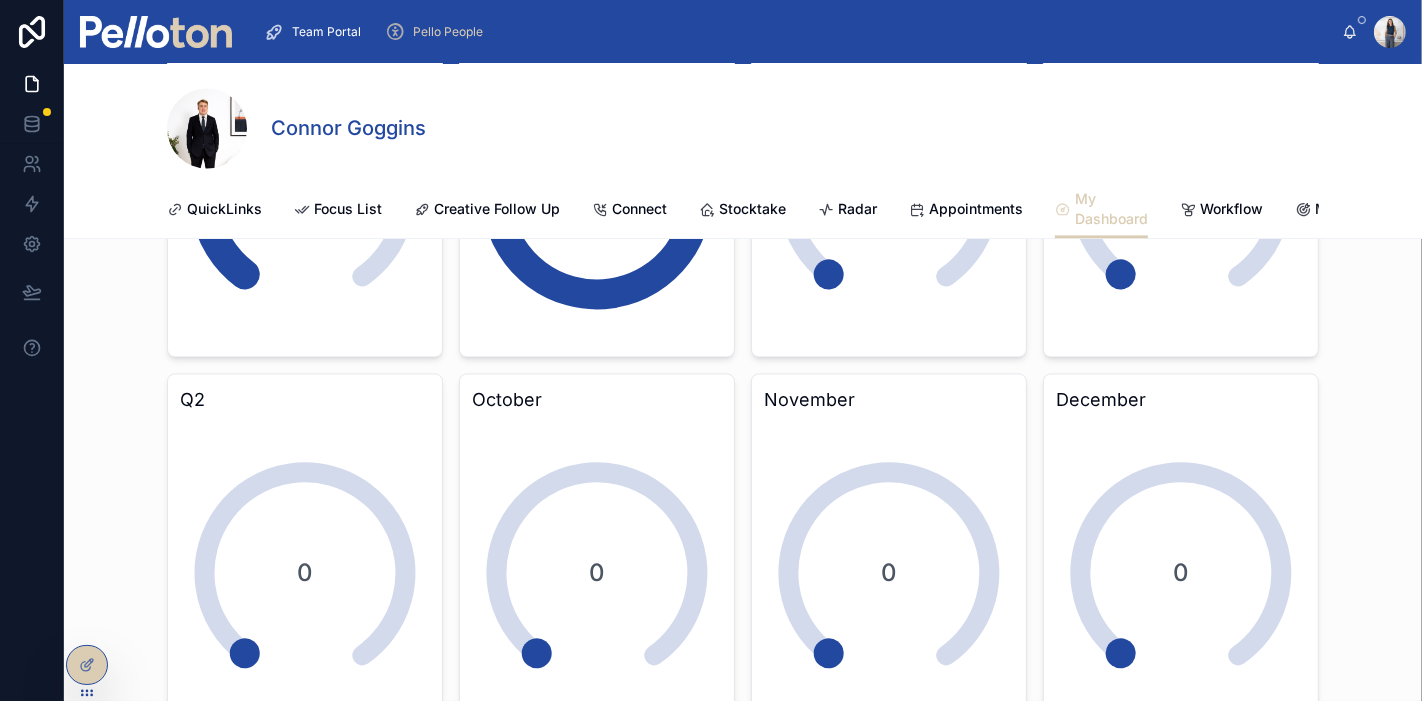 scroll, scrollTop: 3441, scrollLeft: 0, axis: vertical 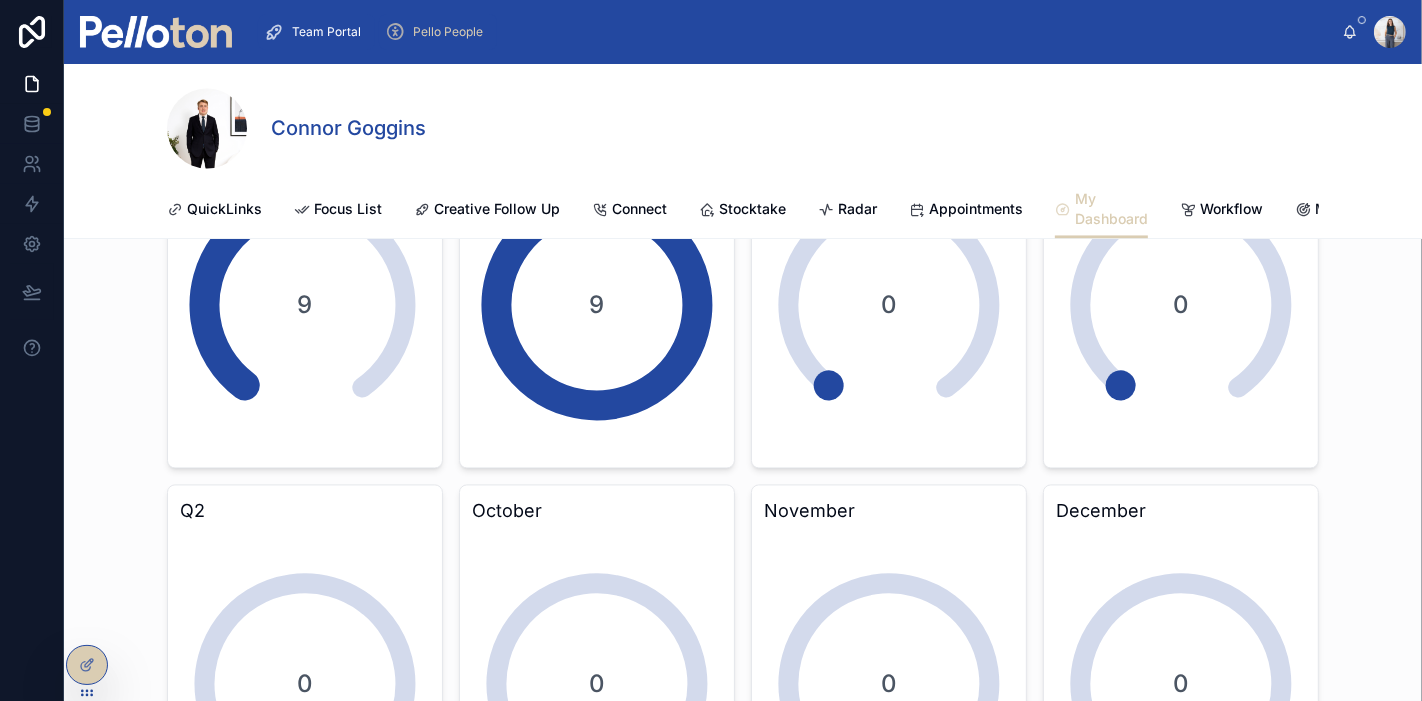 click on "Pello People" at bounding box center [438, 32] 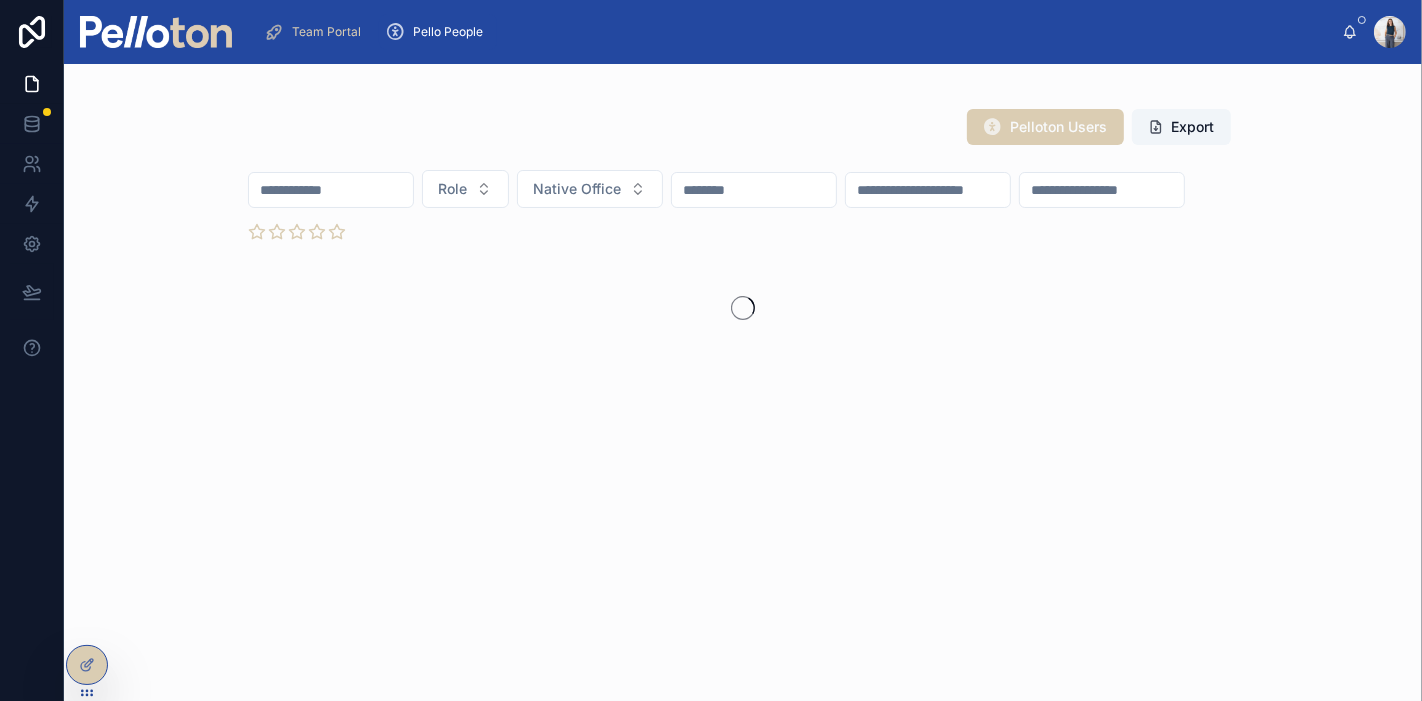 scroll, scrollTop: 0, scrollLeft: 0, axis: both 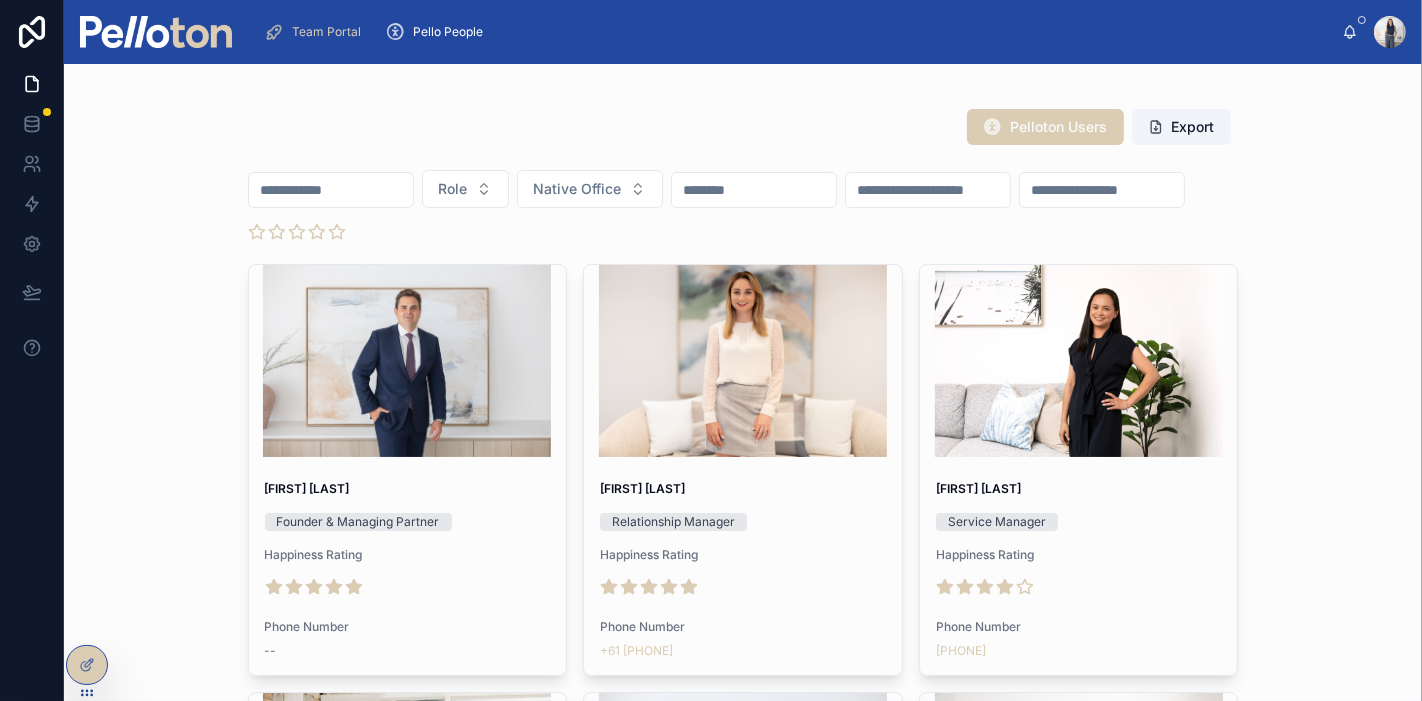 click at bounding box center (331, 190) 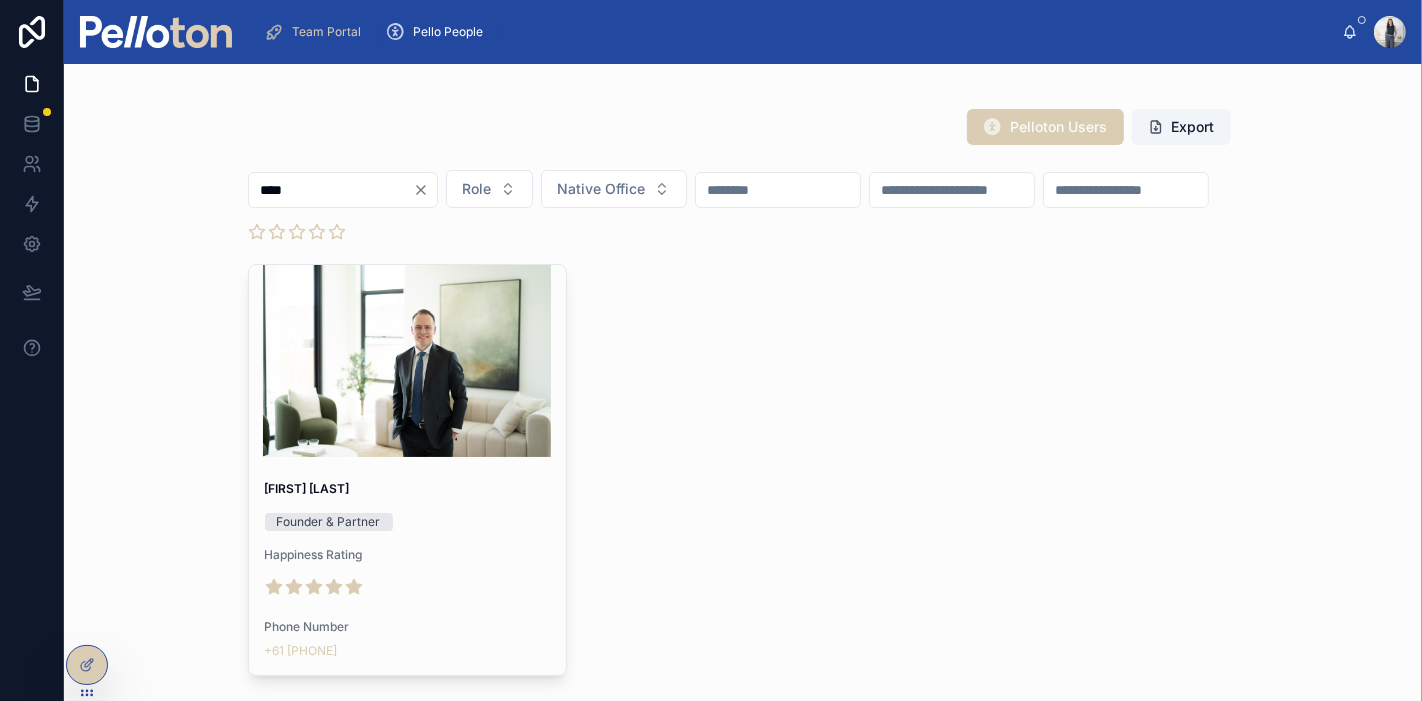 type on "****" 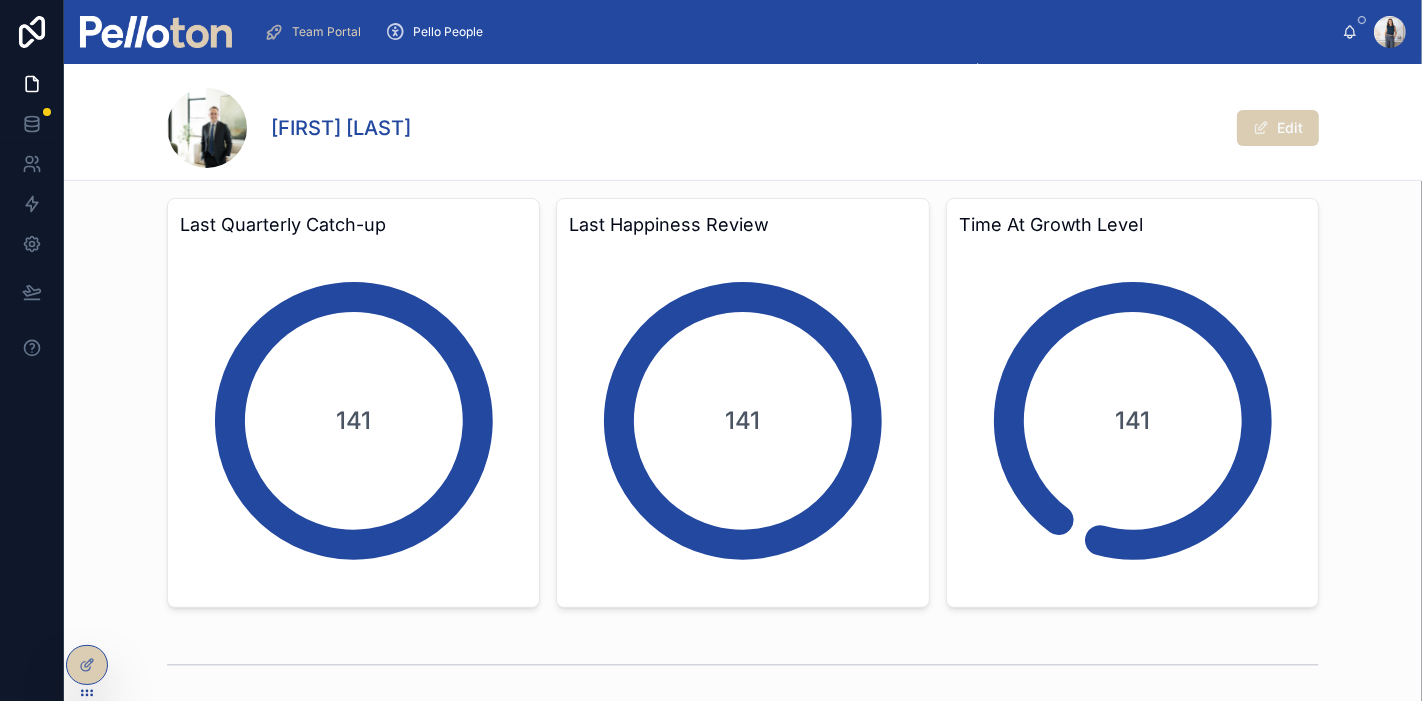 scroll, scrollTop: 0, scrollLeft: 0, axis: both 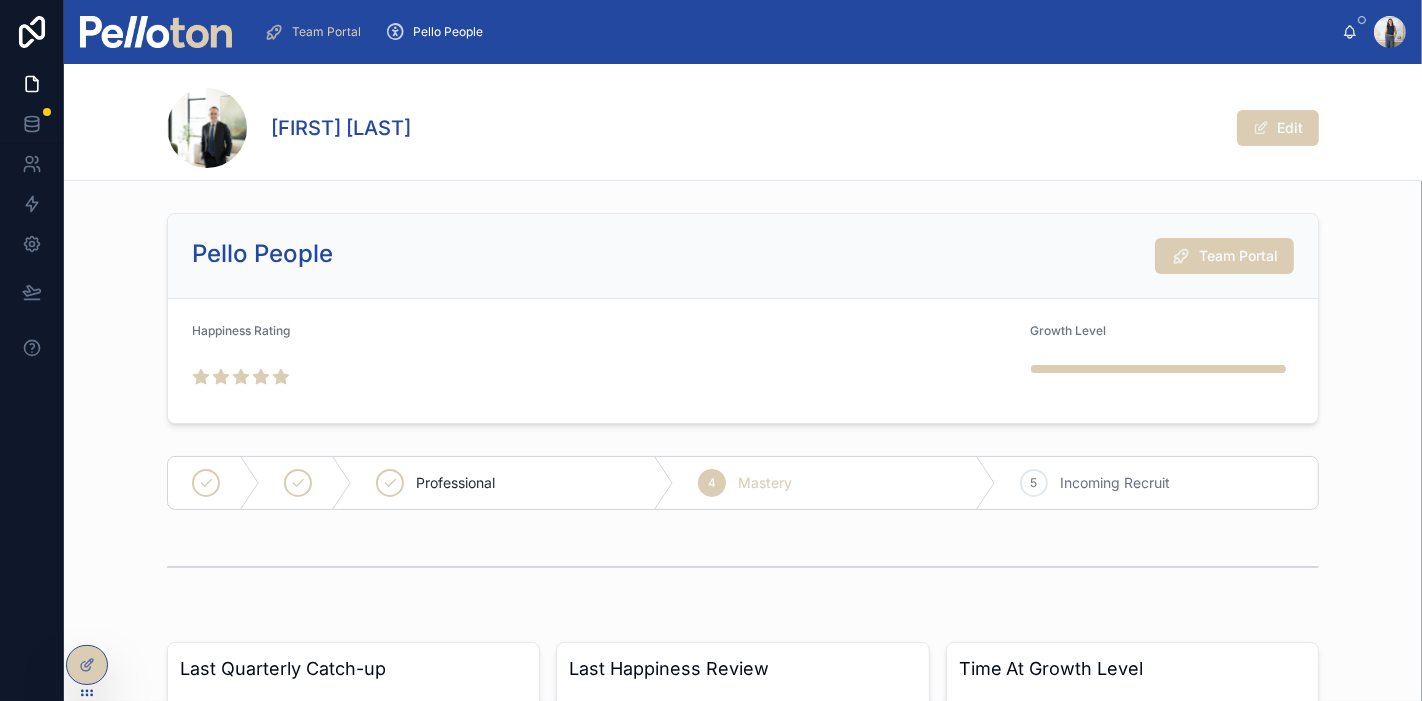 click on "Team Portal" at bounding box center (1238, 256) 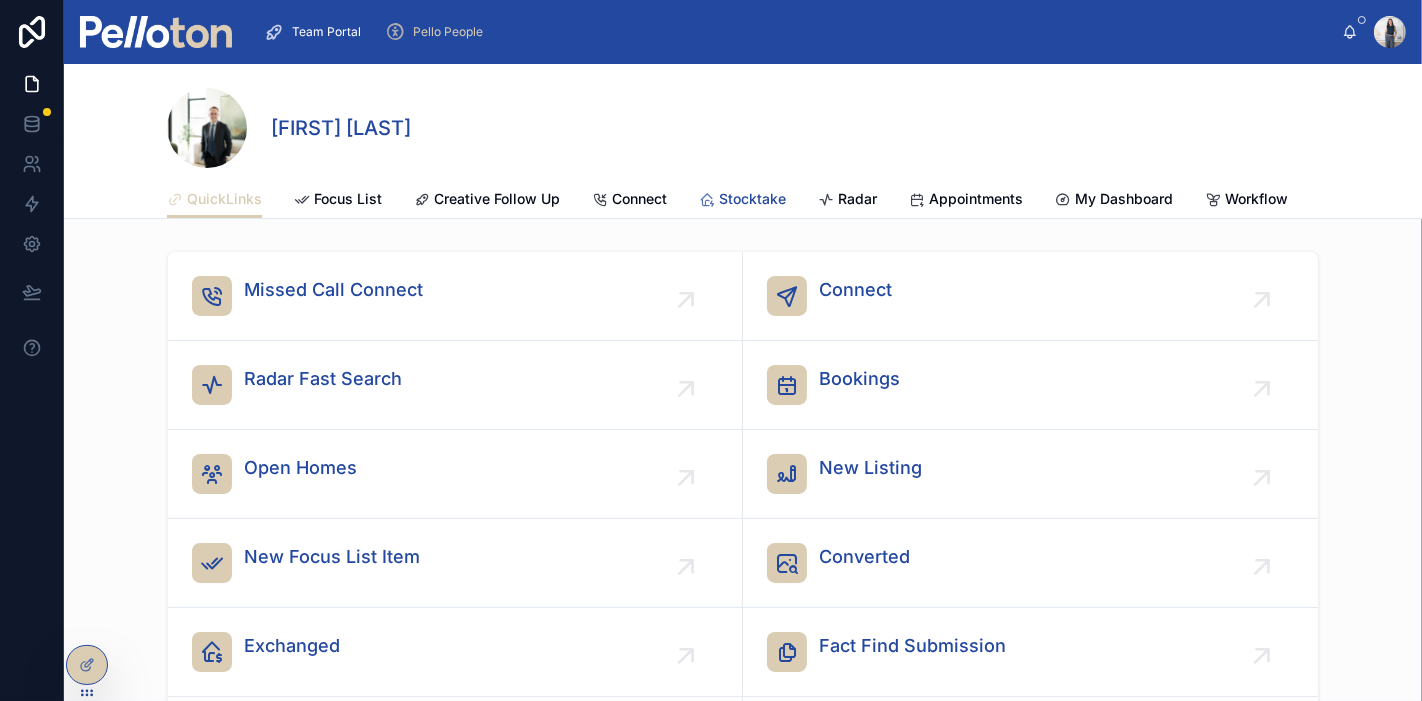 click on "Stocktake" at bounding box center [752, 199] 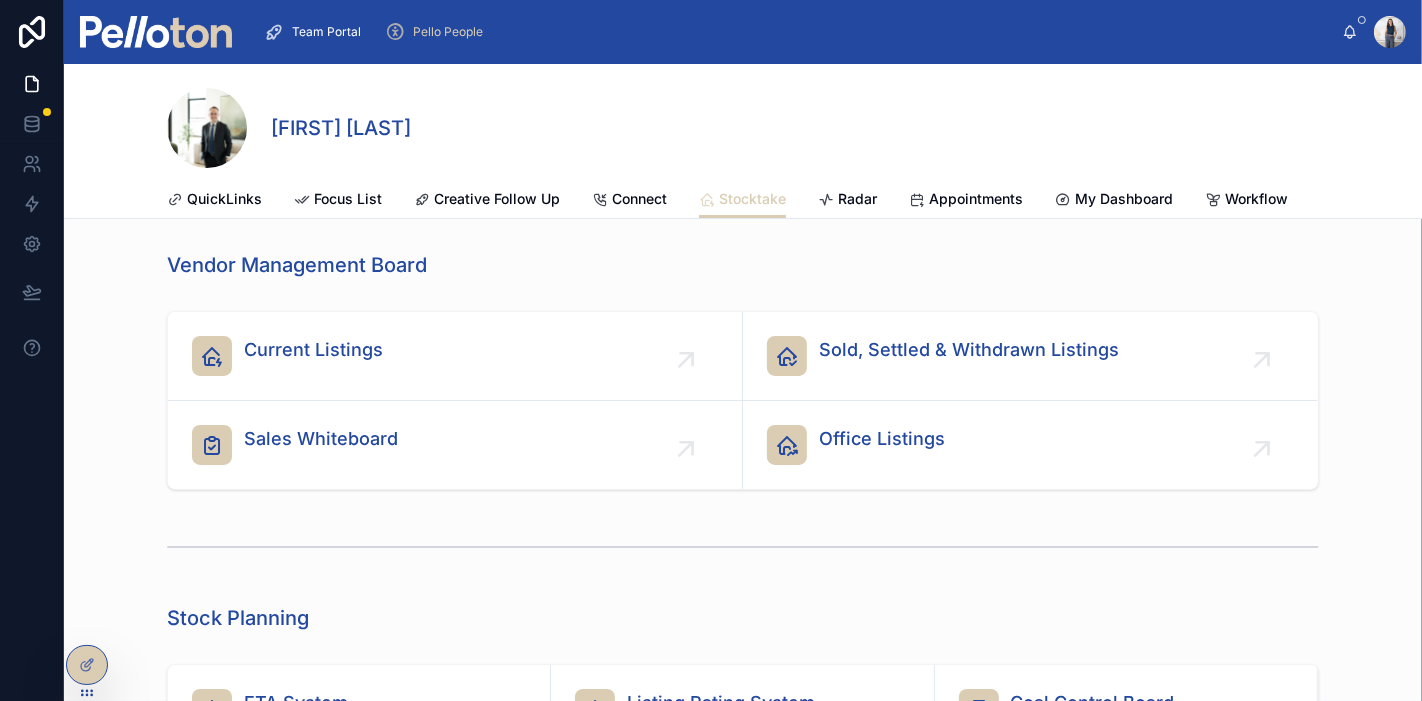 click on "Current Listings" at bounding box center (313, 350) 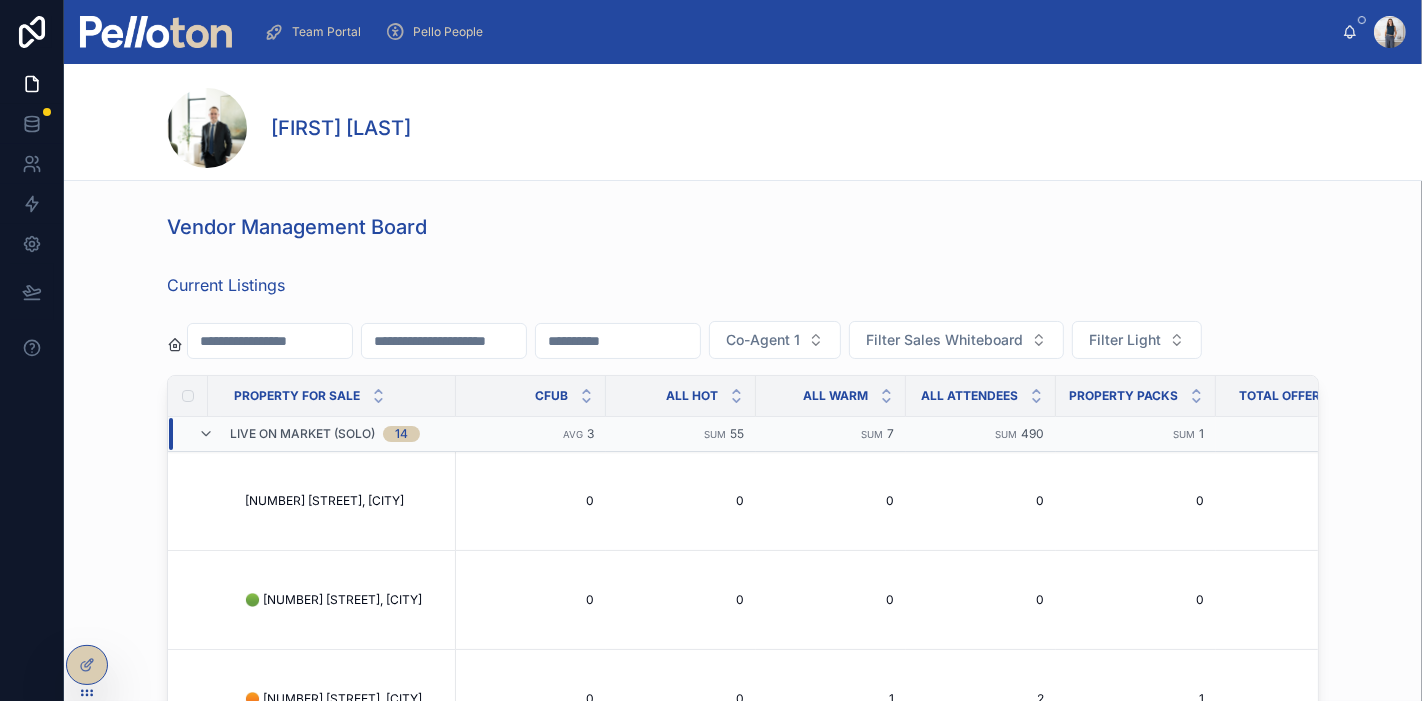 scroll, scrollTop: 111, scrollLeft: 0, axis: vertical 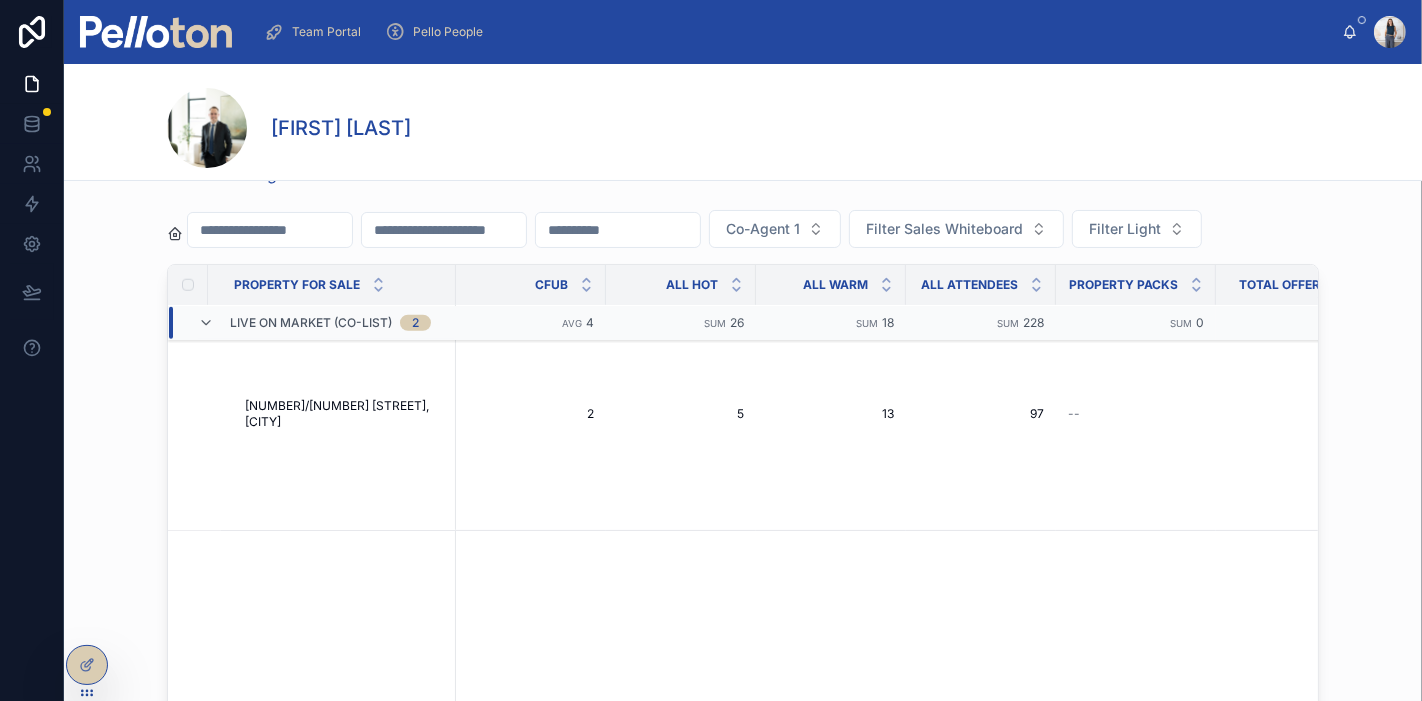 click on "[NUMBER]/[NUMBER] [STREET], [CITY]" at bounding box center (344, 414) 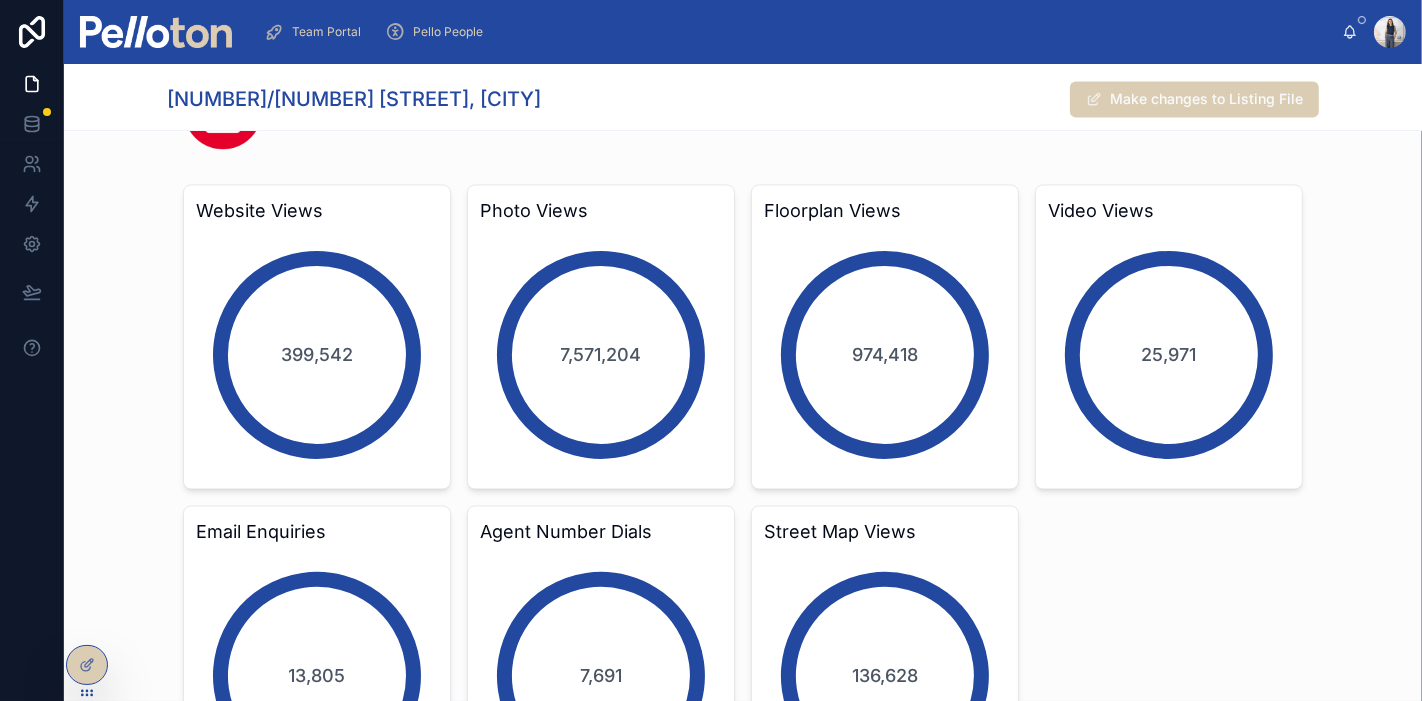 scroll, scrollTop: 3333, scrollLeft: 0, axis: vertical 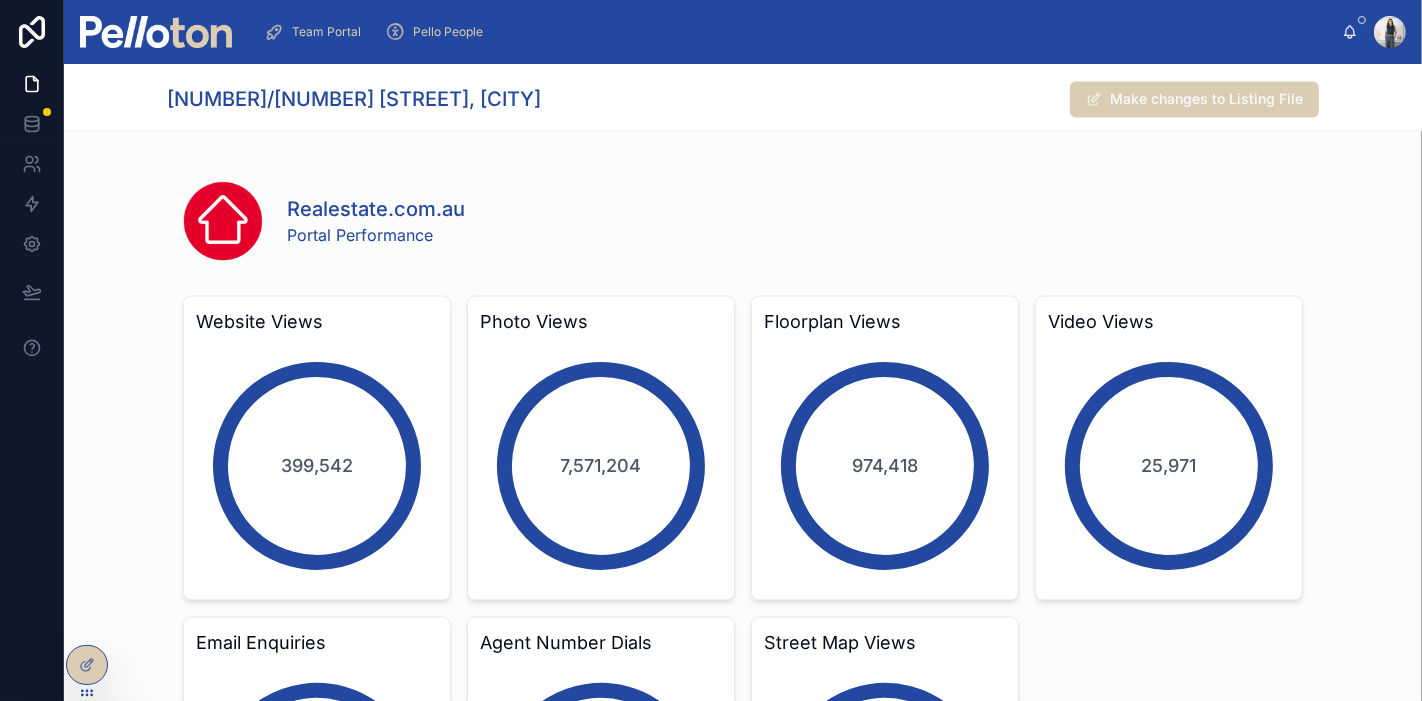 click on "Realestate.com.au Portal Performance" at bounding box center (795, 221) 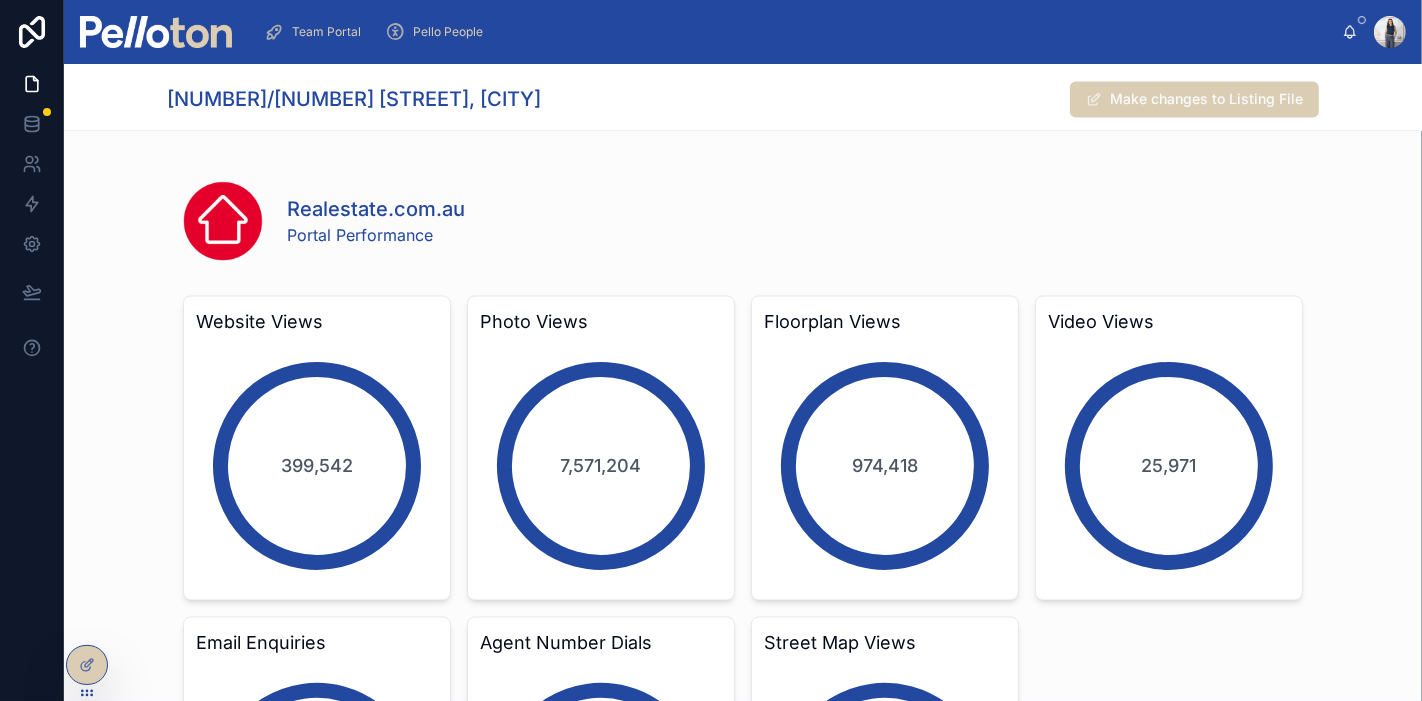 click 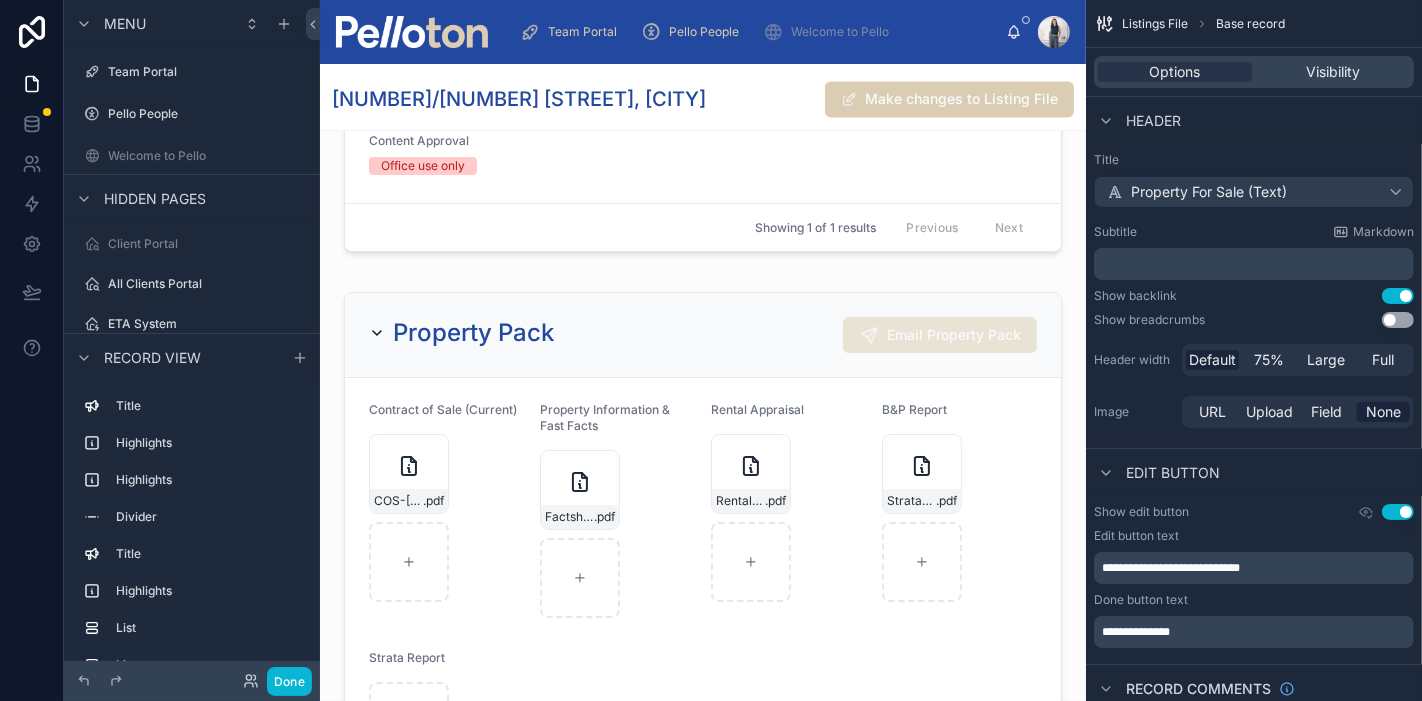 scroll, scrollTop: 364, scrollLeft: 0, axis: vertical 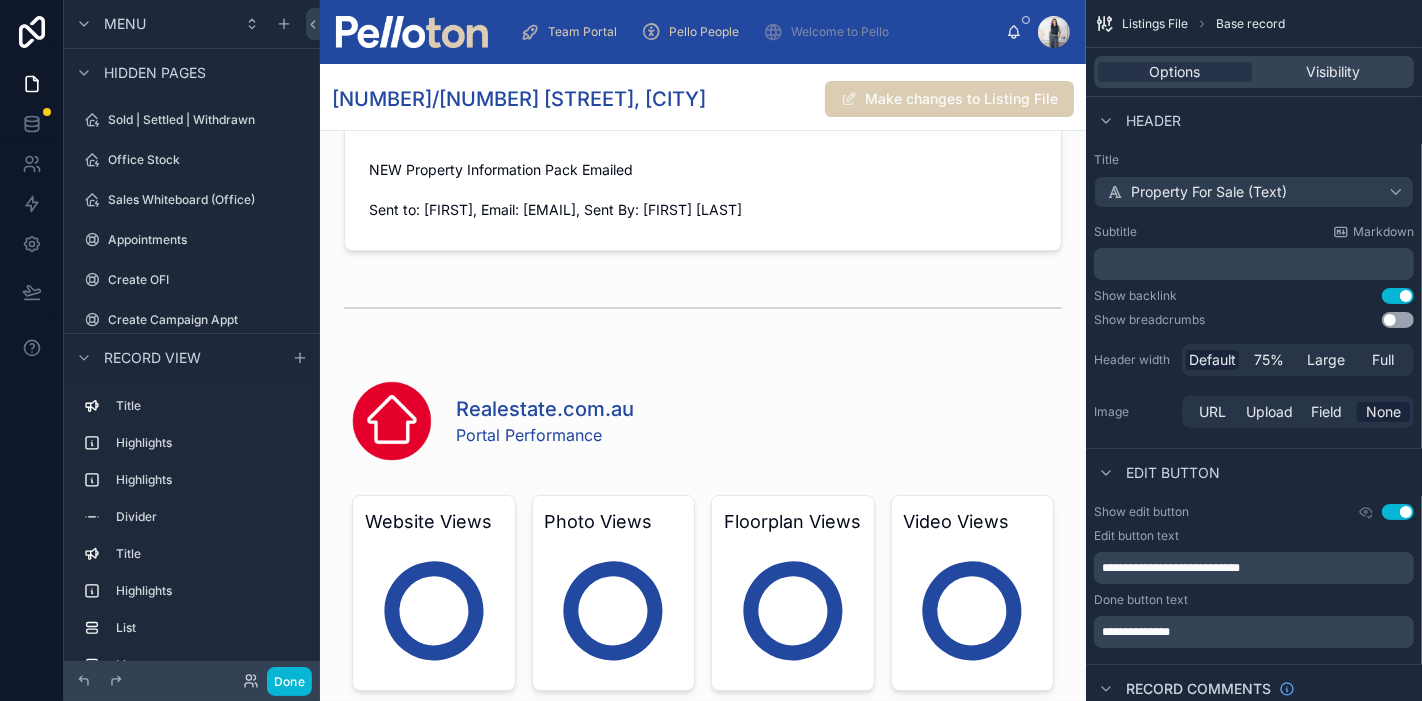 click at bounding box center [703, 939] 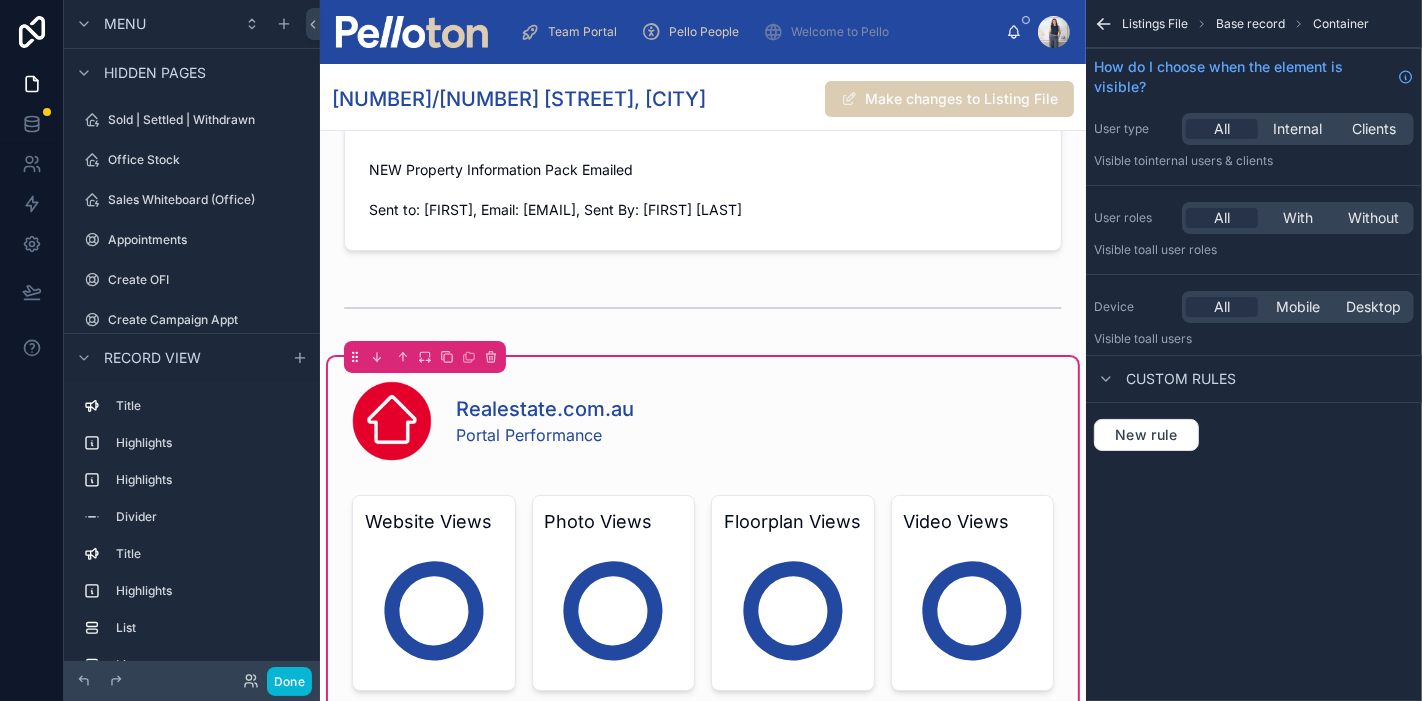 scroll, scrollTop: 6424, scrollLeft: 0, axis: vertical 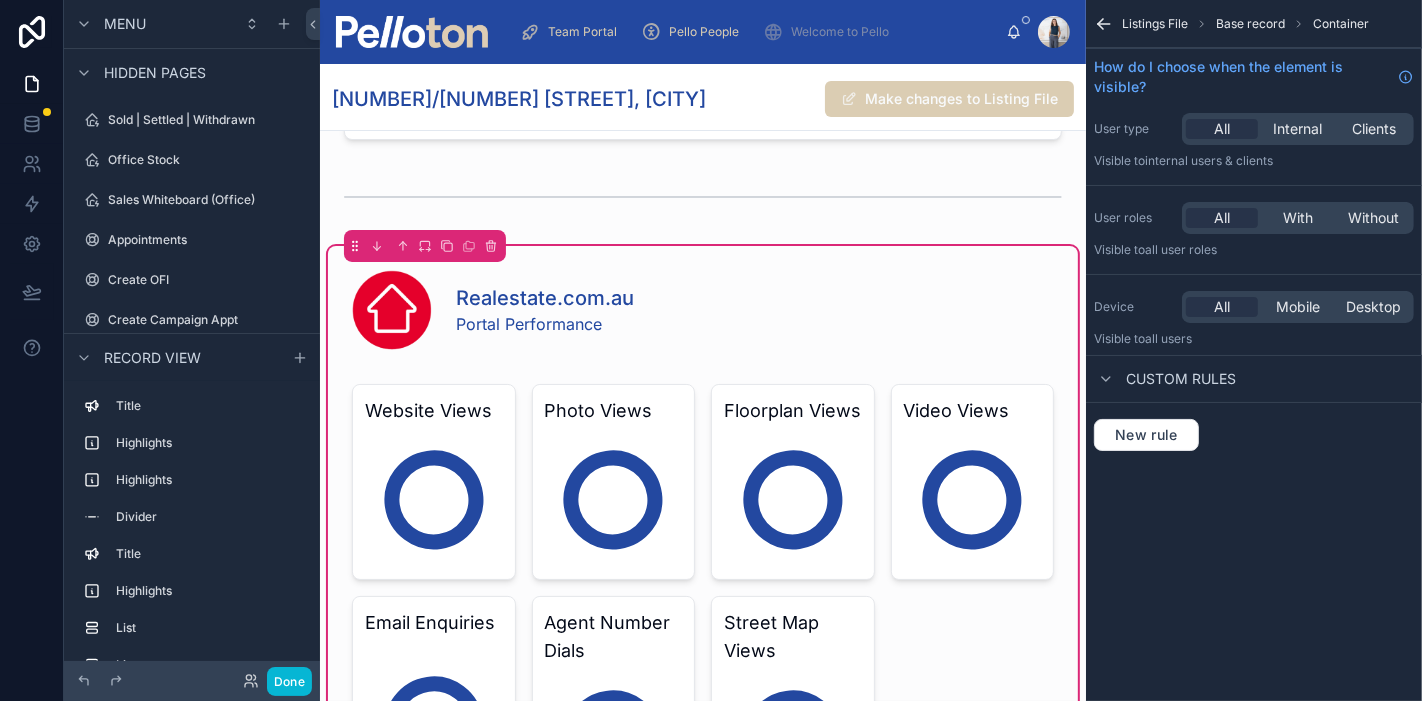 click at bounding box center (703, 593) 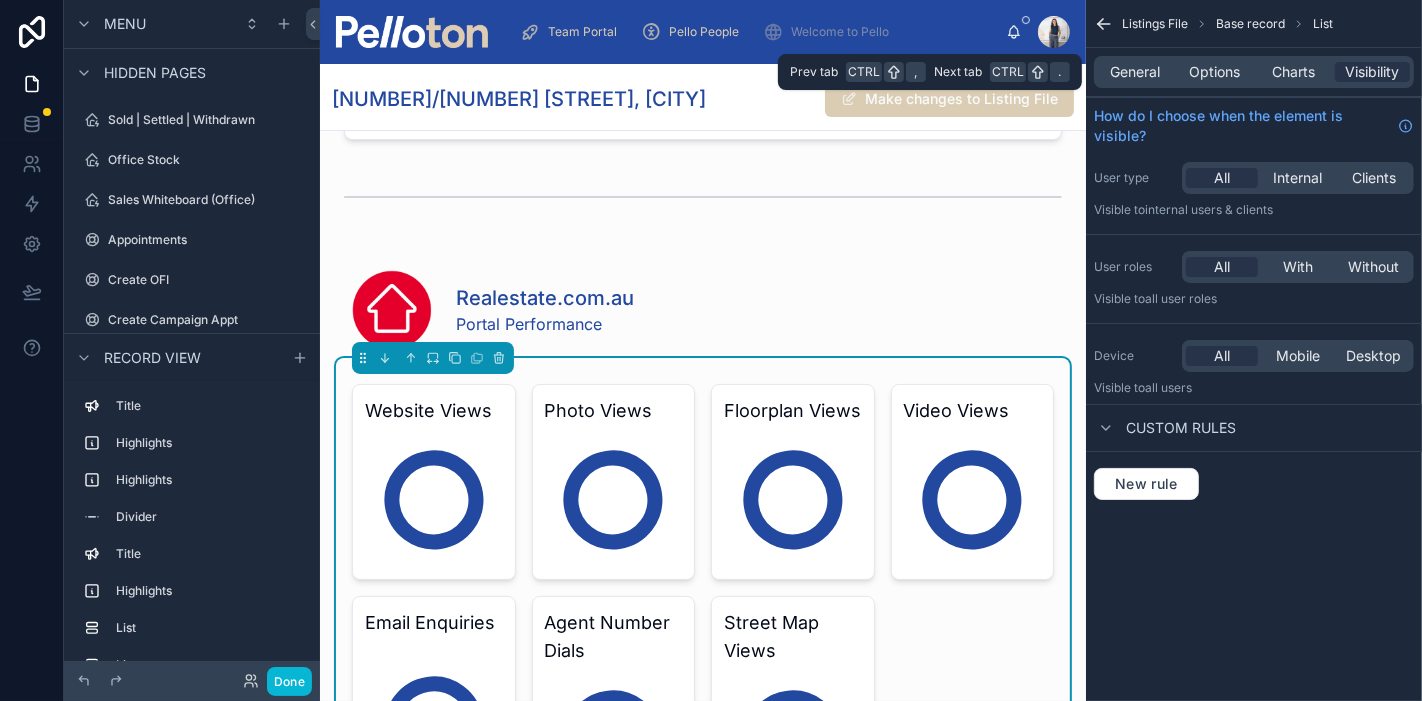 click on "General" at bounding box center [1136, 72] 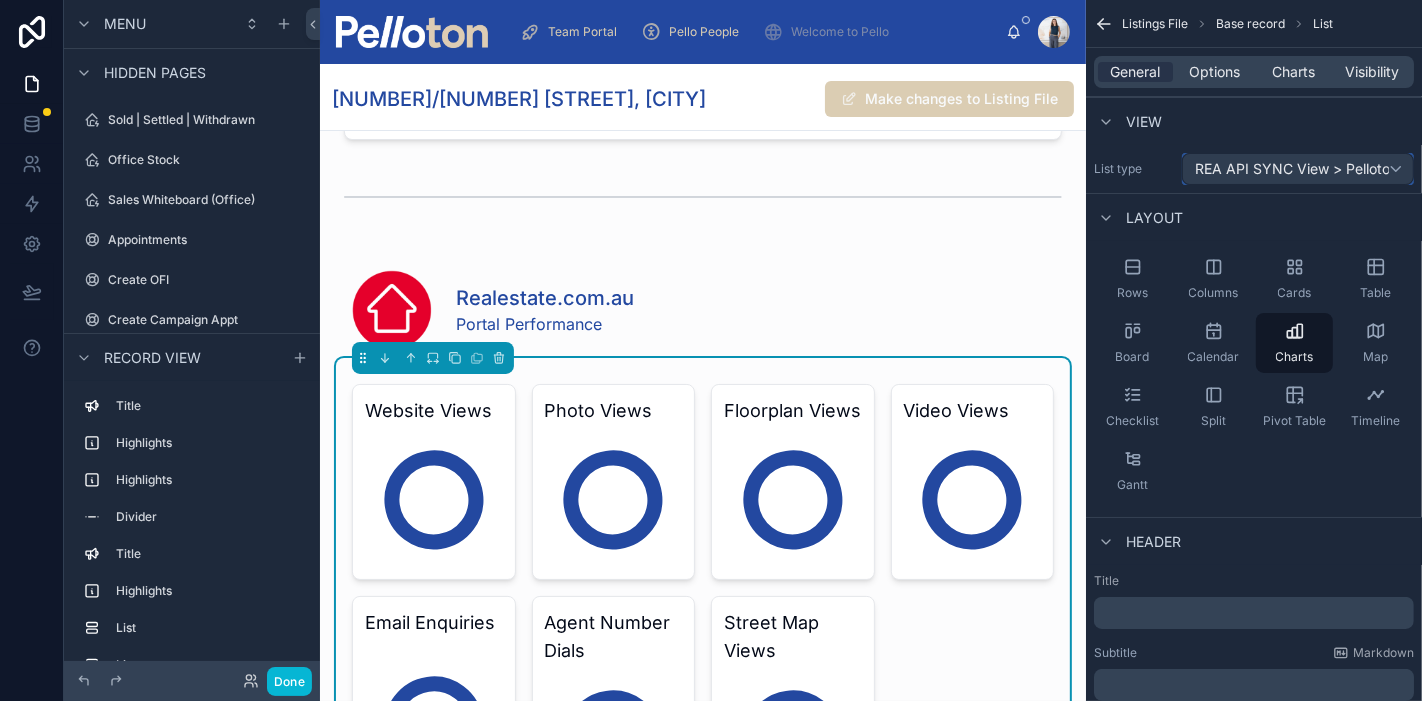 click on "REA API SYNC View > Pelloton" at bounding box center [1298, 169] 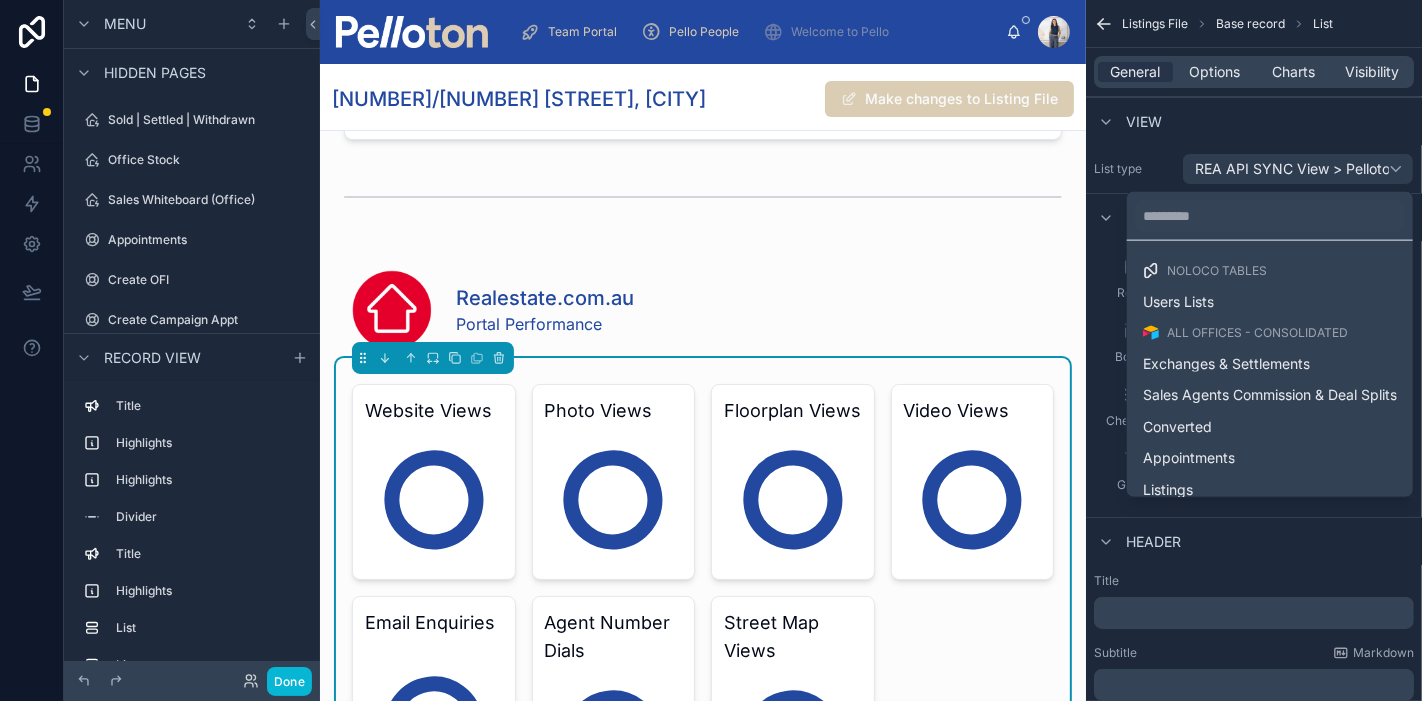 click at bounding box center [711, 350] 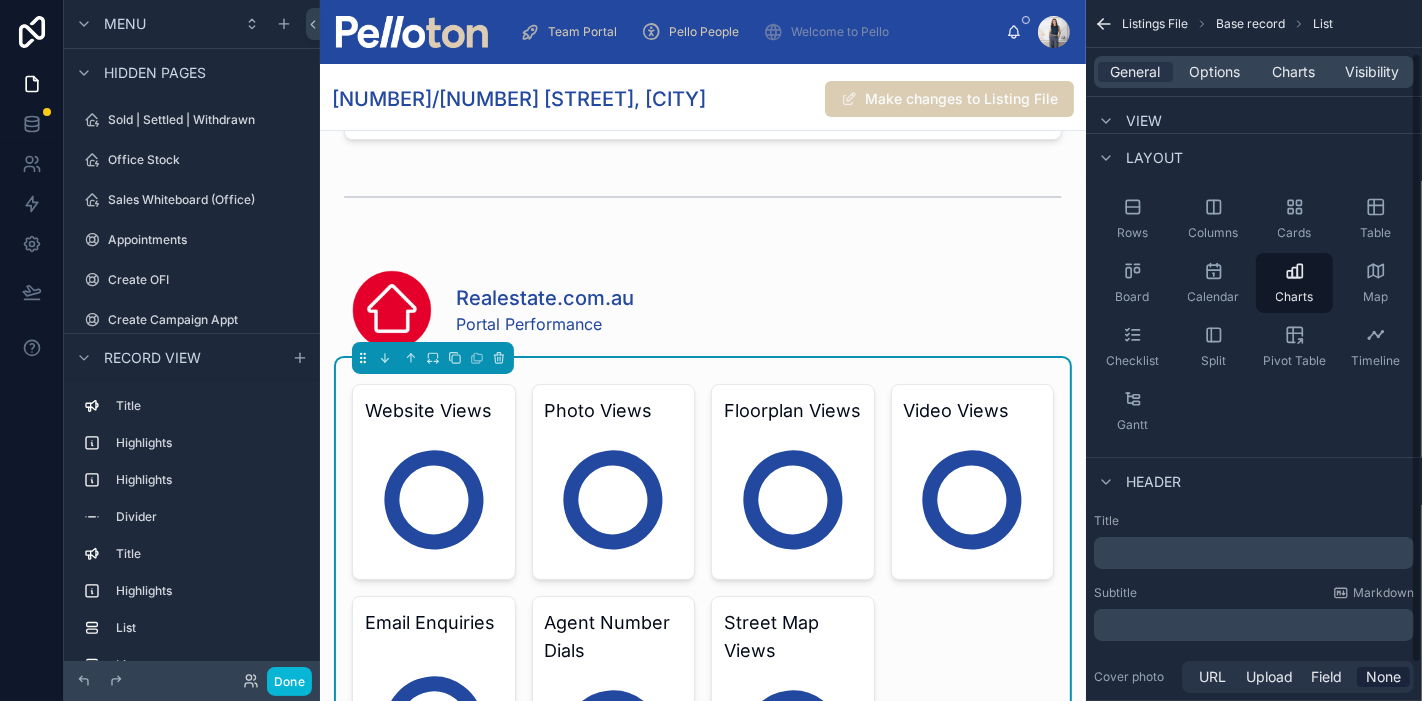 scroll, scrollTop: 102, scrollLeft: 0, axis: vertical 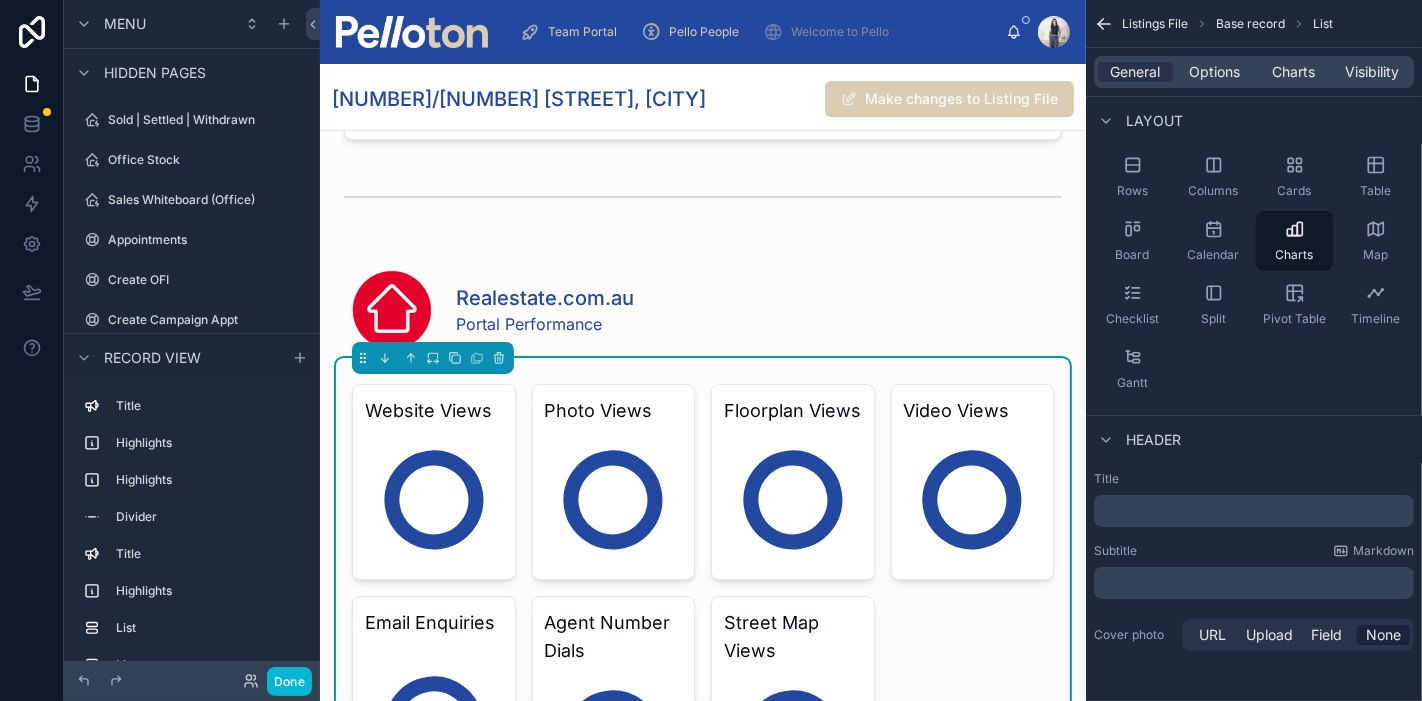click on "Options" at bounding box center (1214, 72) 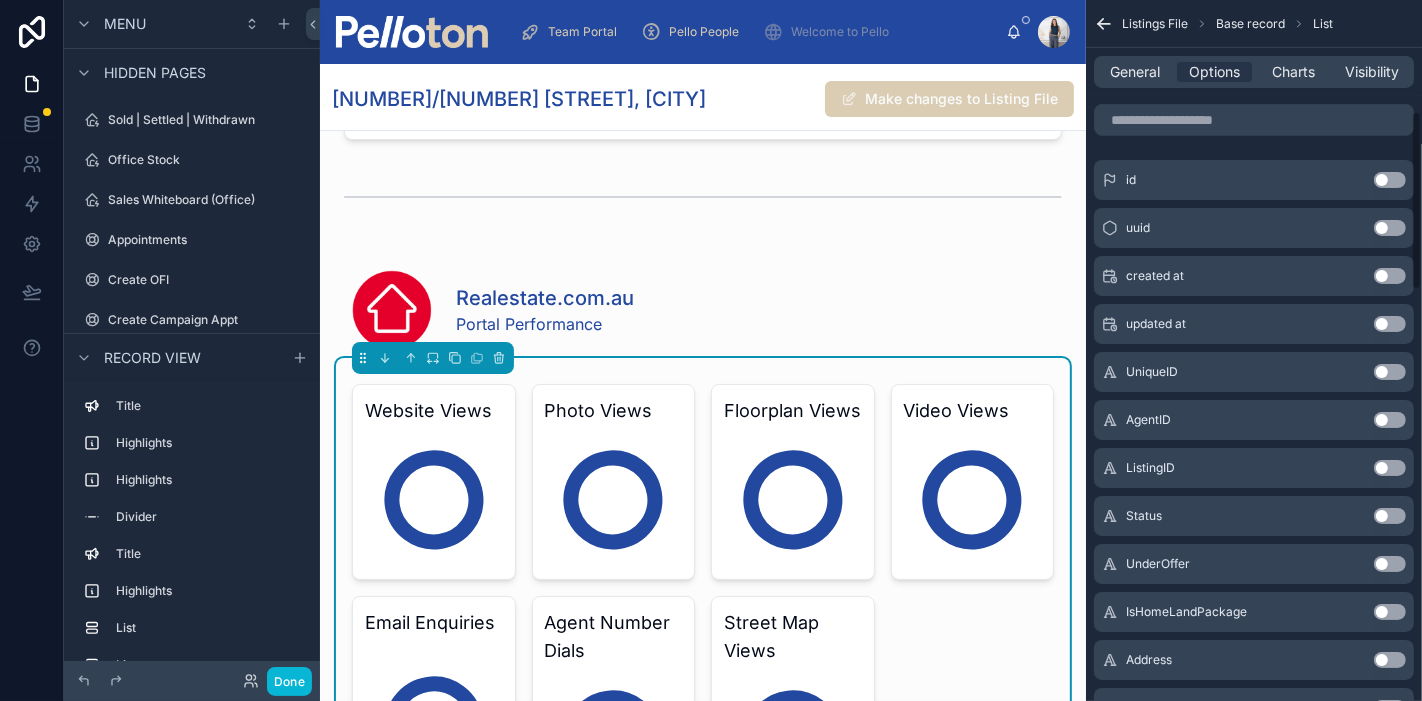 scroll, scrollTop: 436, scrollLeft: 0, axis: vertical 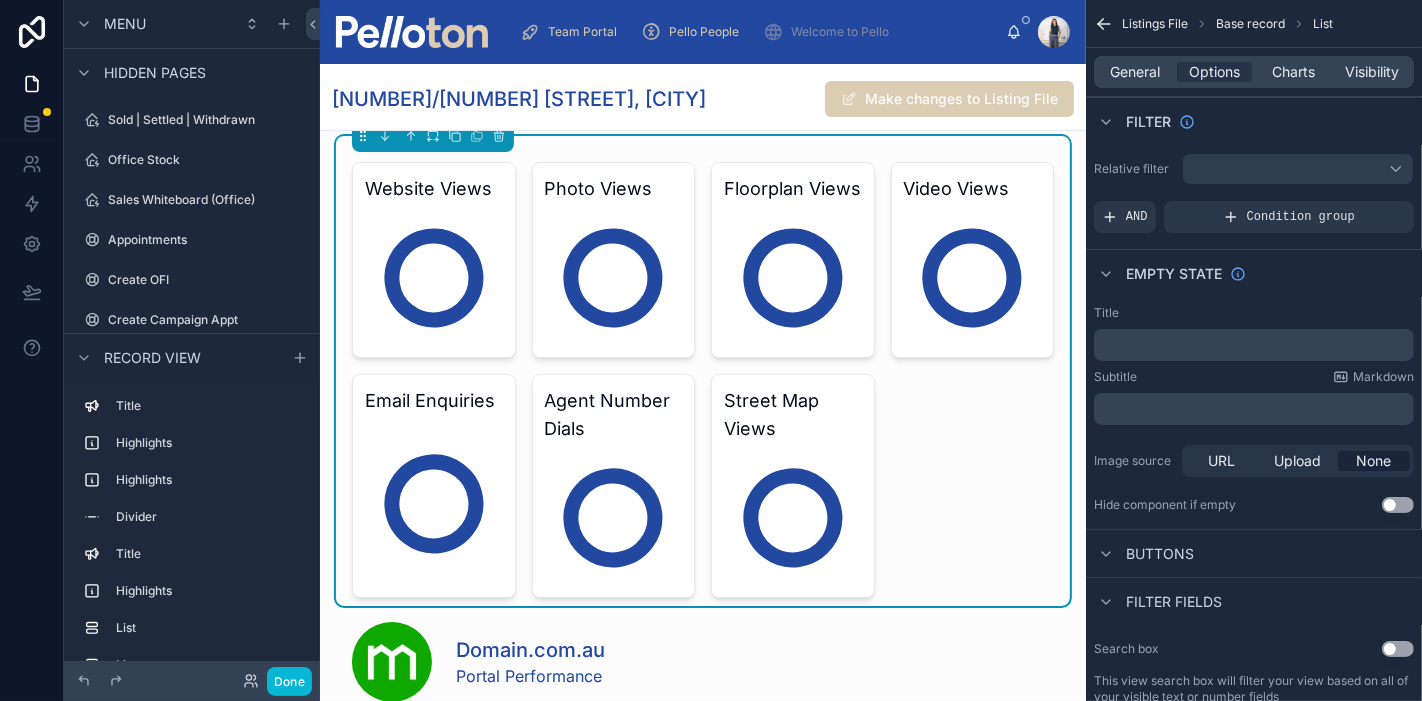 click on "Charts" at bounding box center [1293, 72] 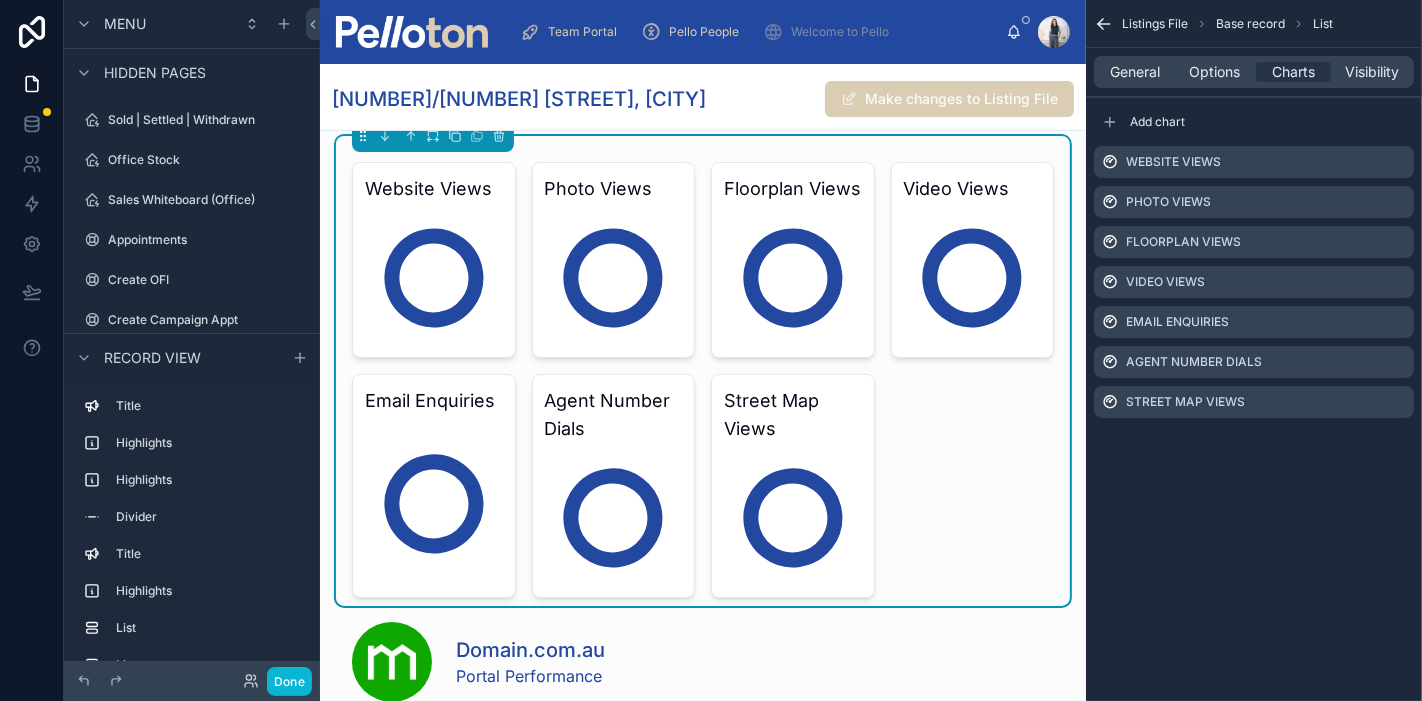 click on "Website Views" at bounding box center [1173, 162] 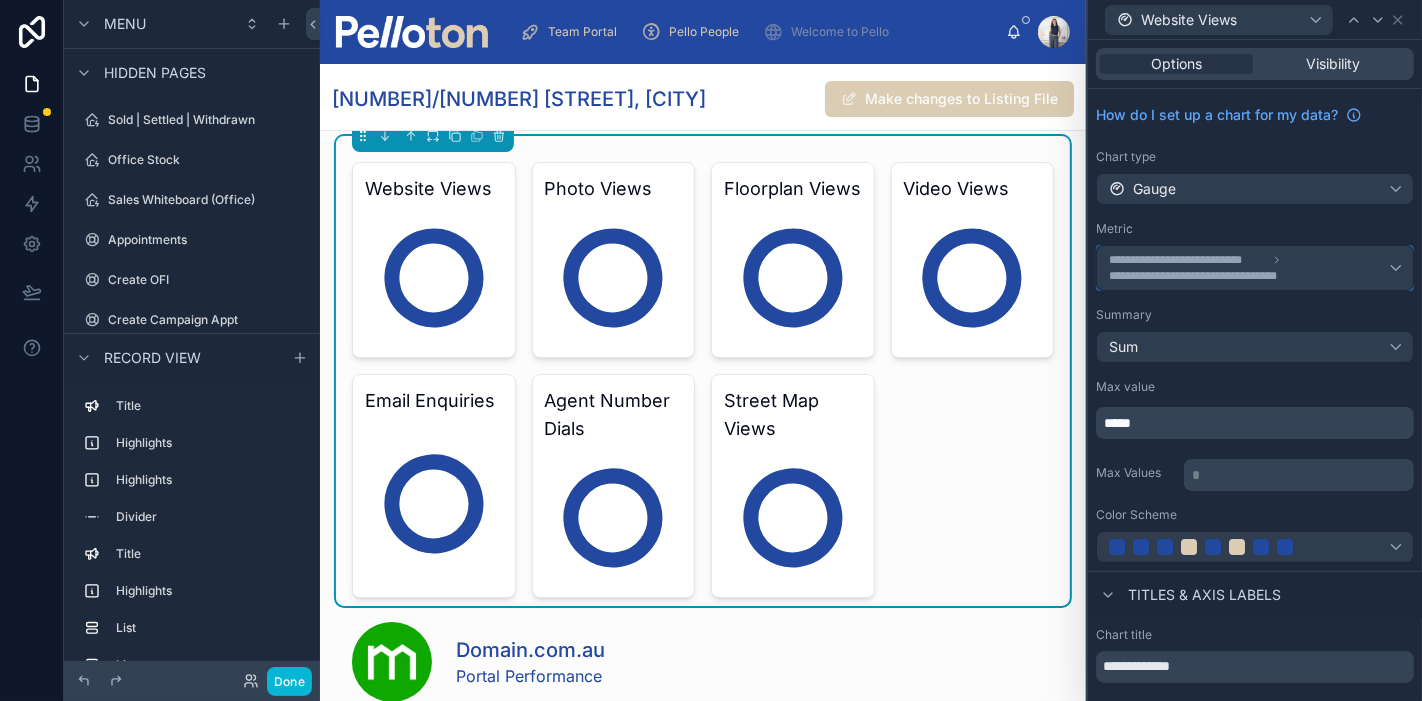 click on "**********" at bounding box center [1255, 268] 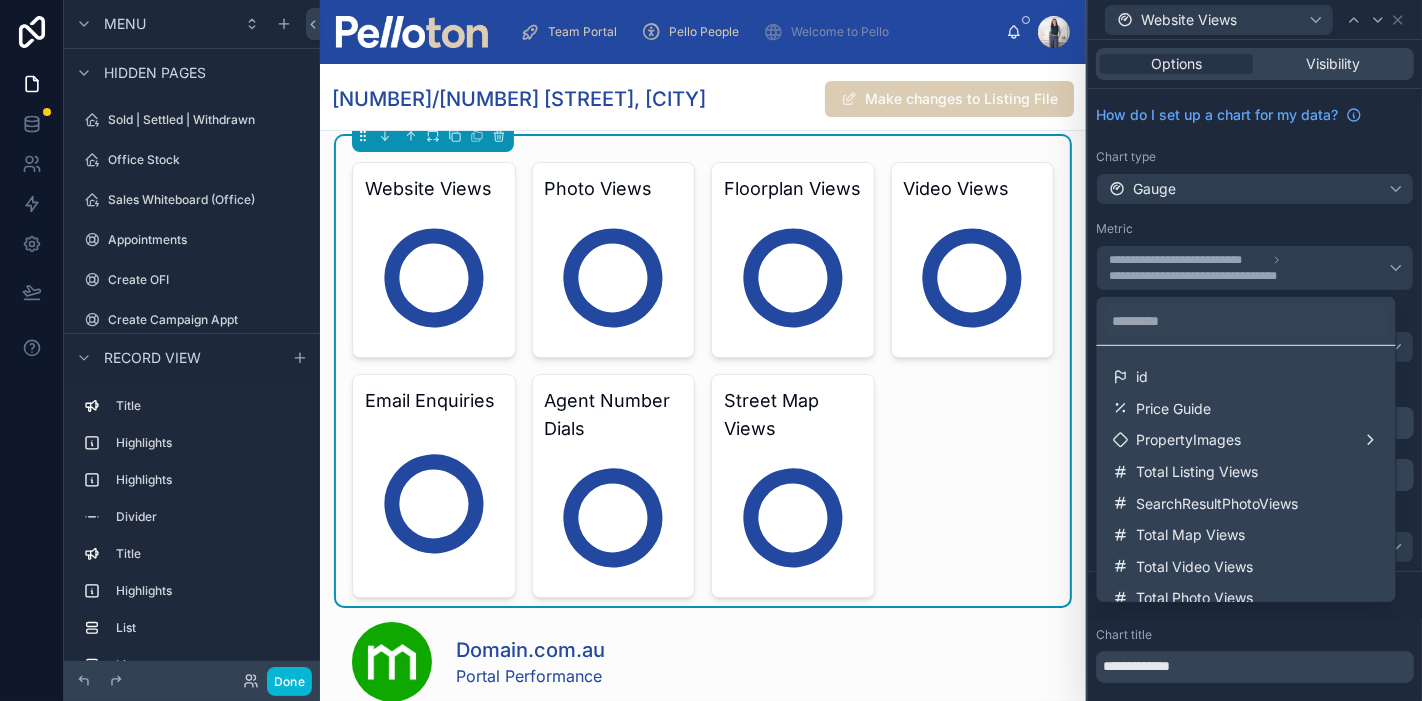 click on "Total Listing Views" at bounding box center (1198, 472) 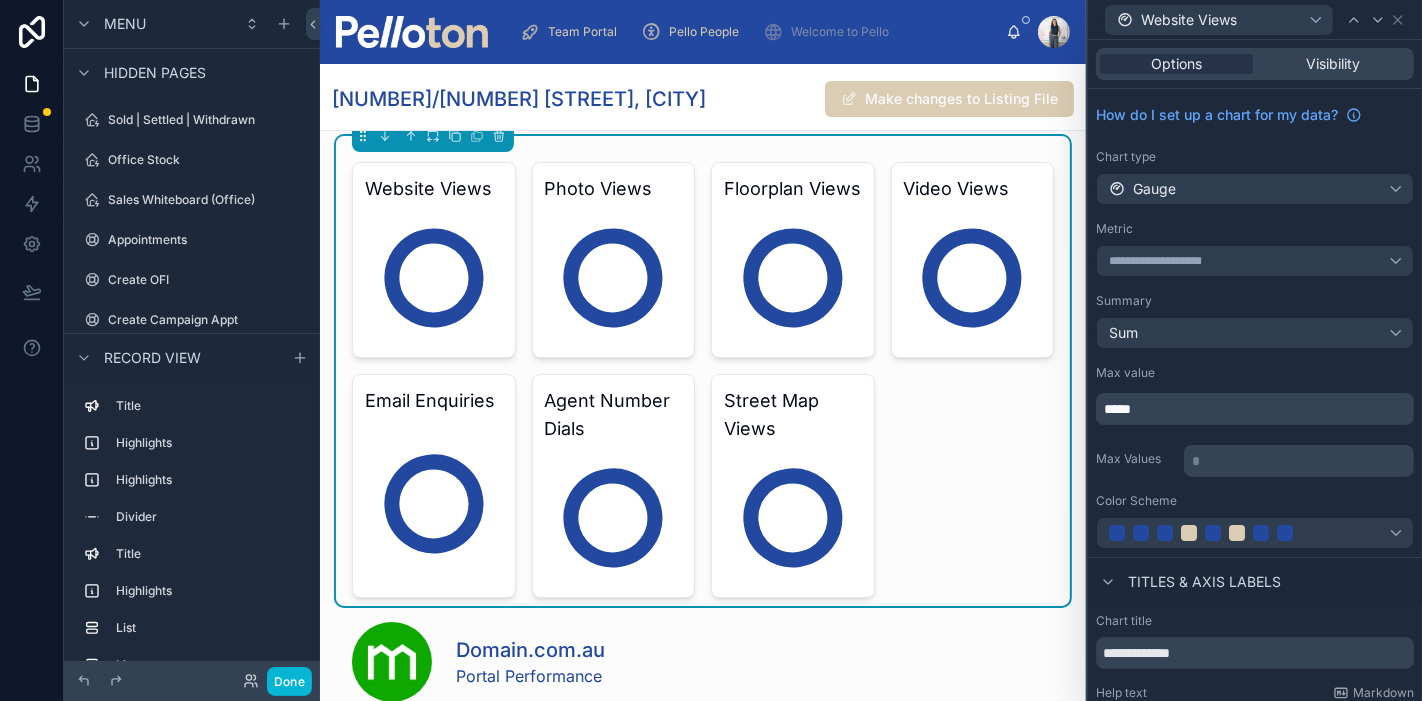 click on "7,571,204" at bounding box center (626, 291) 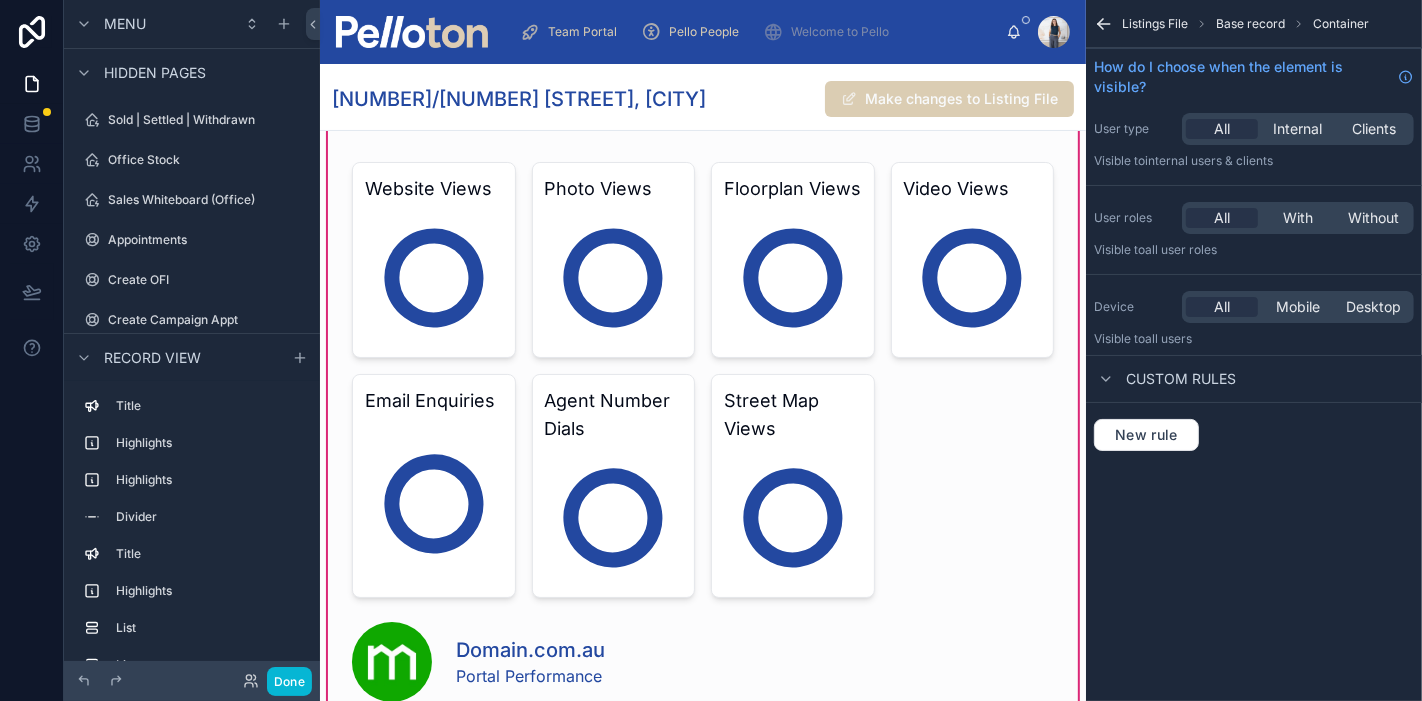 click at bounding box center (703, 371) 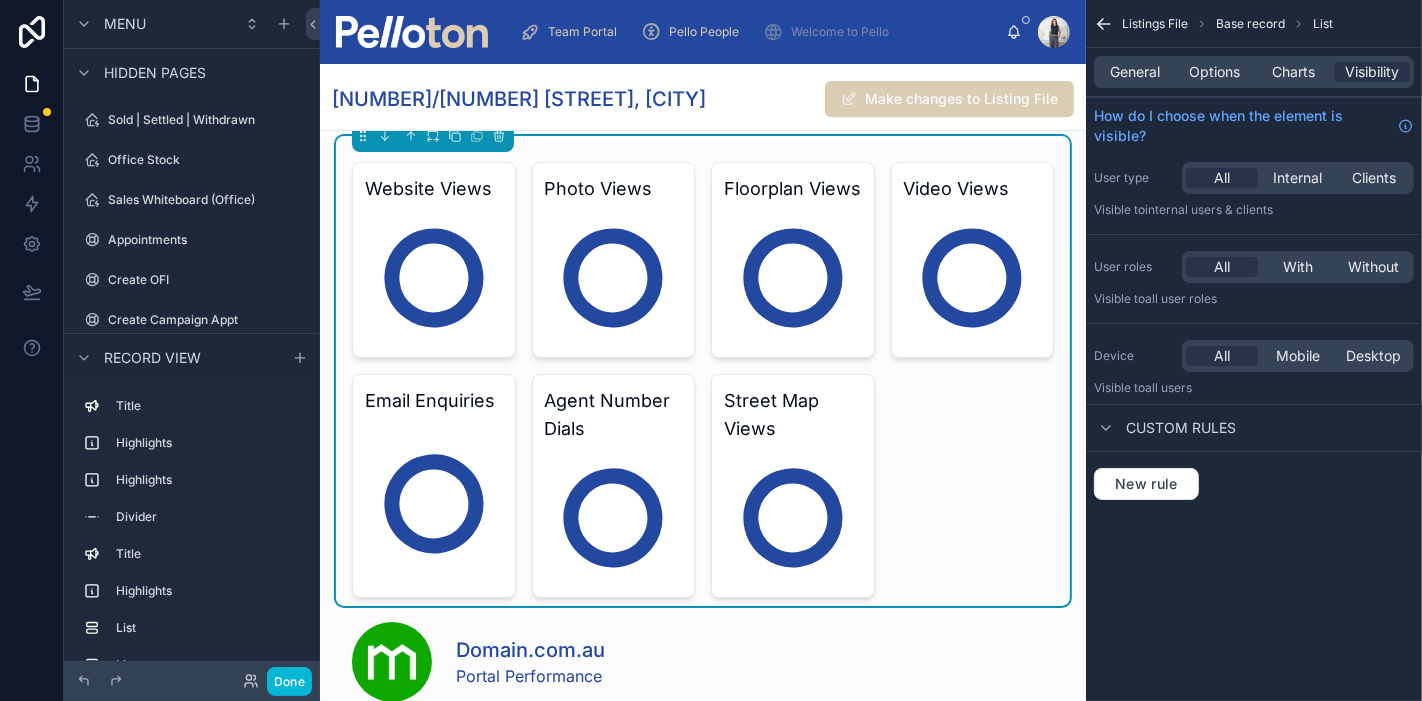 click on "Charts" at bounding box center [1293, 72] 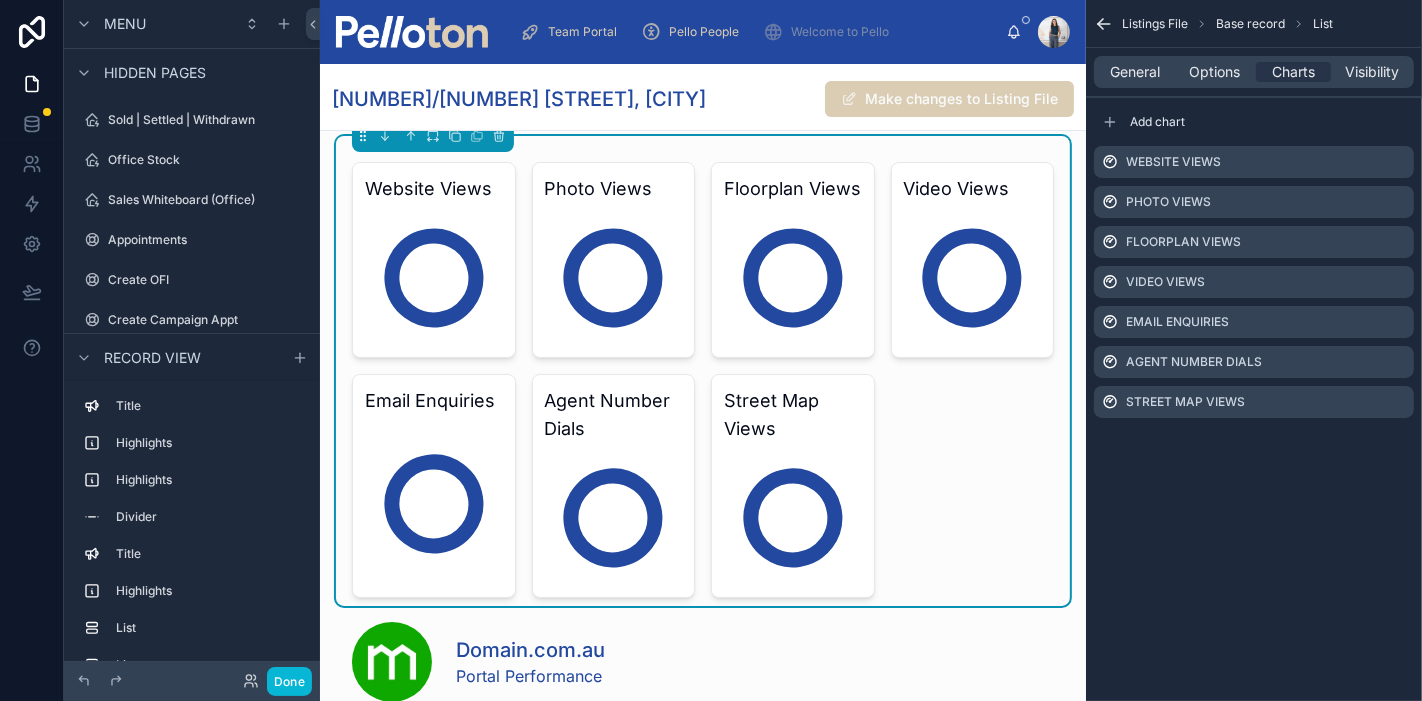 click 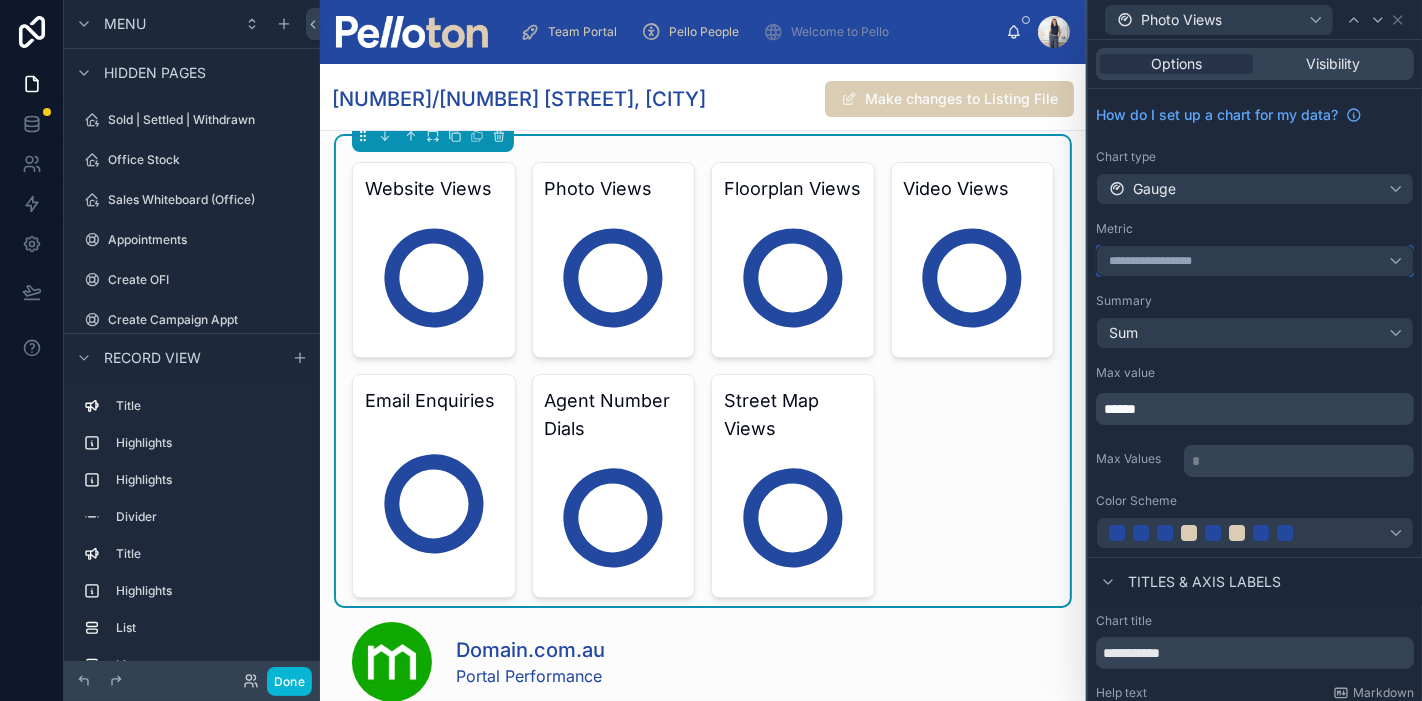 click on "**********" at bounding box center [1255, 261] 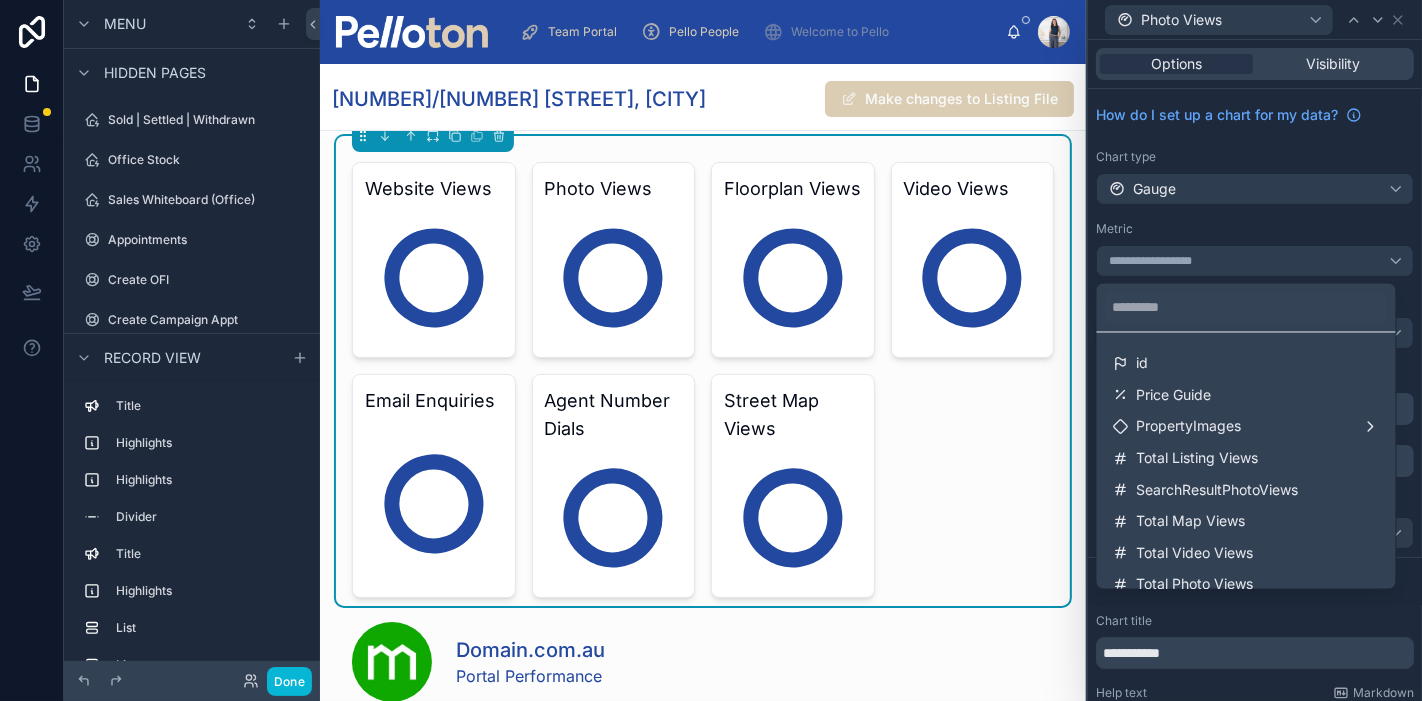 click on "Total Photo Views" at bounding box center [1195, 585] 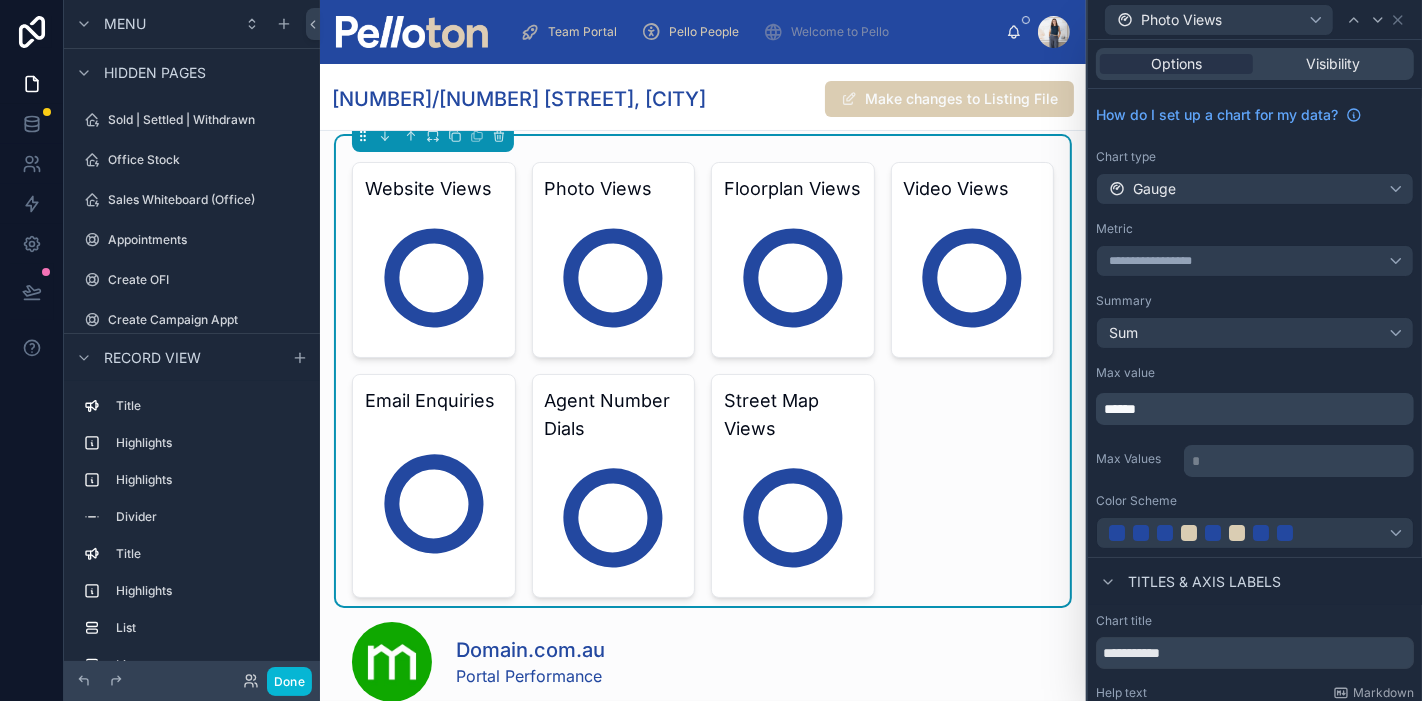 scroll, scrollTop: 80, scrollLeft: 0, axis: vertical 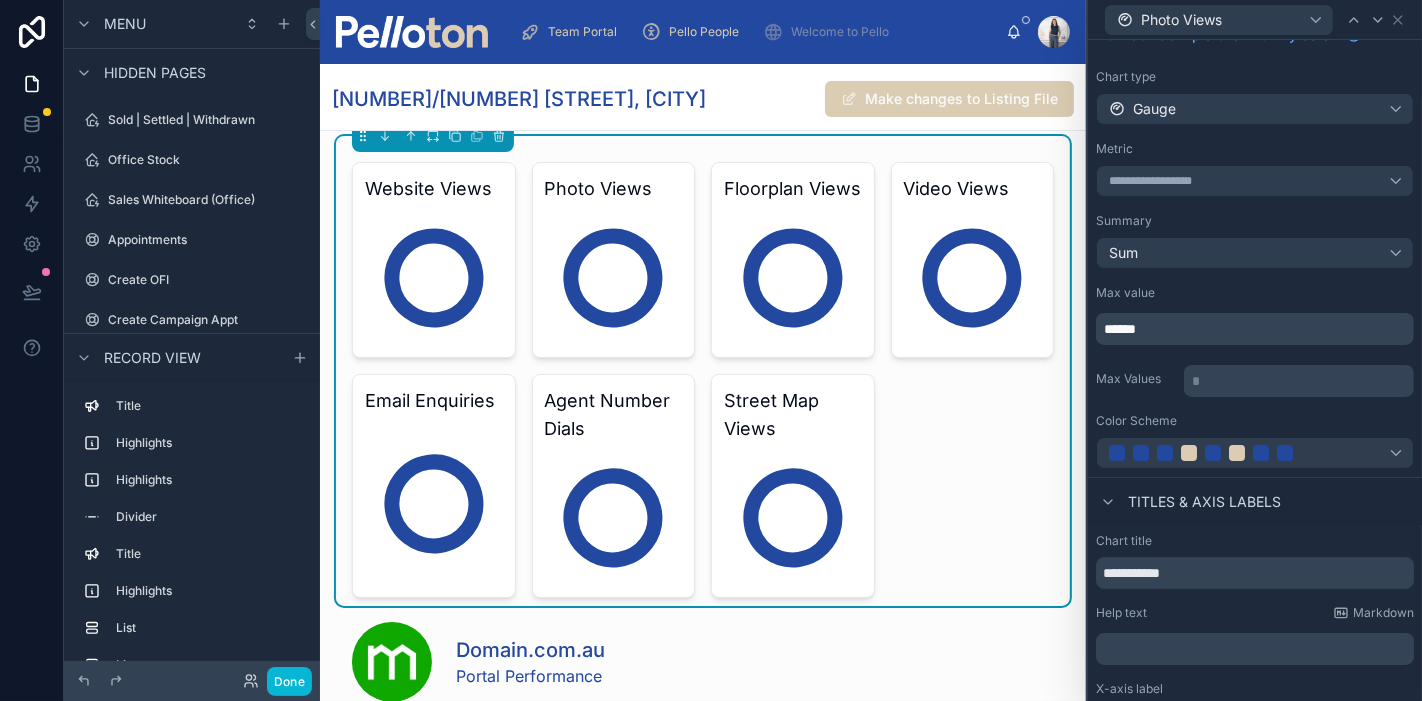 click on "Floorplan Views" at bounding box center [793, 189] 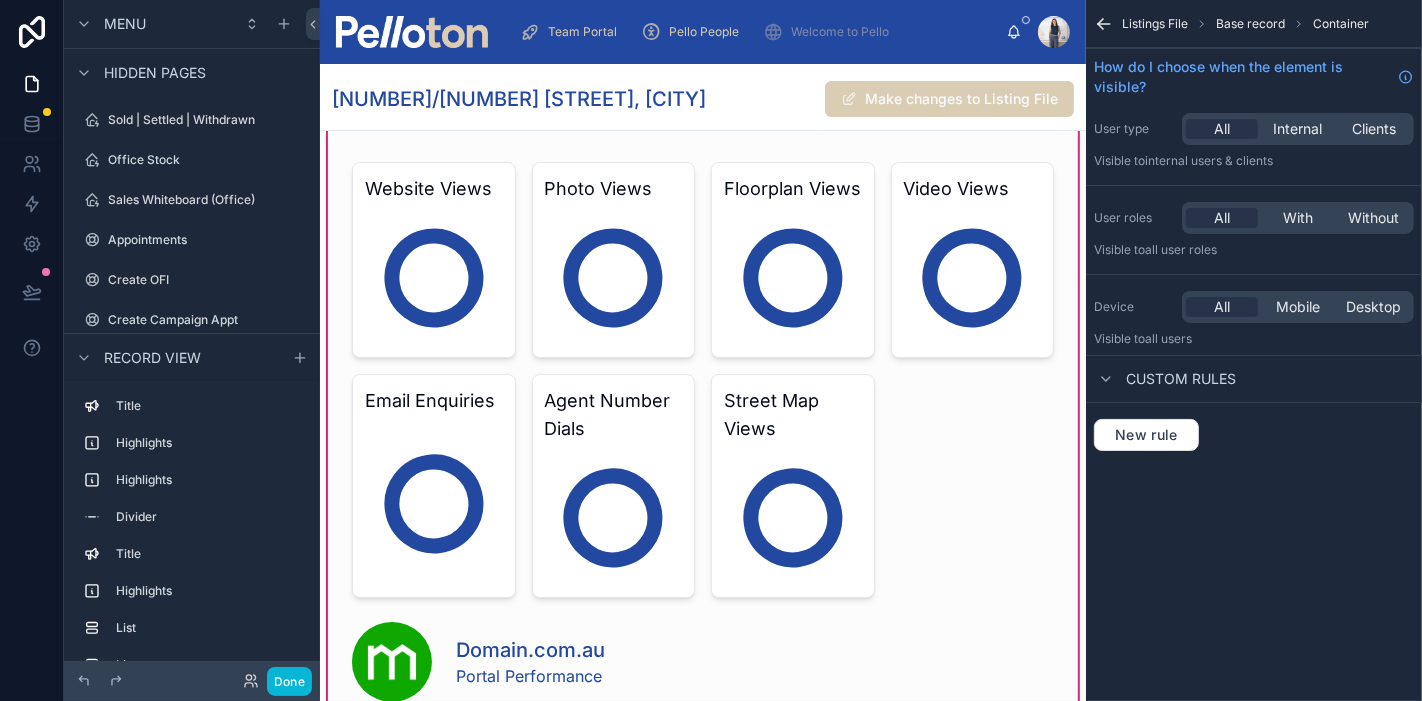 click at bounding box center [703, 371] 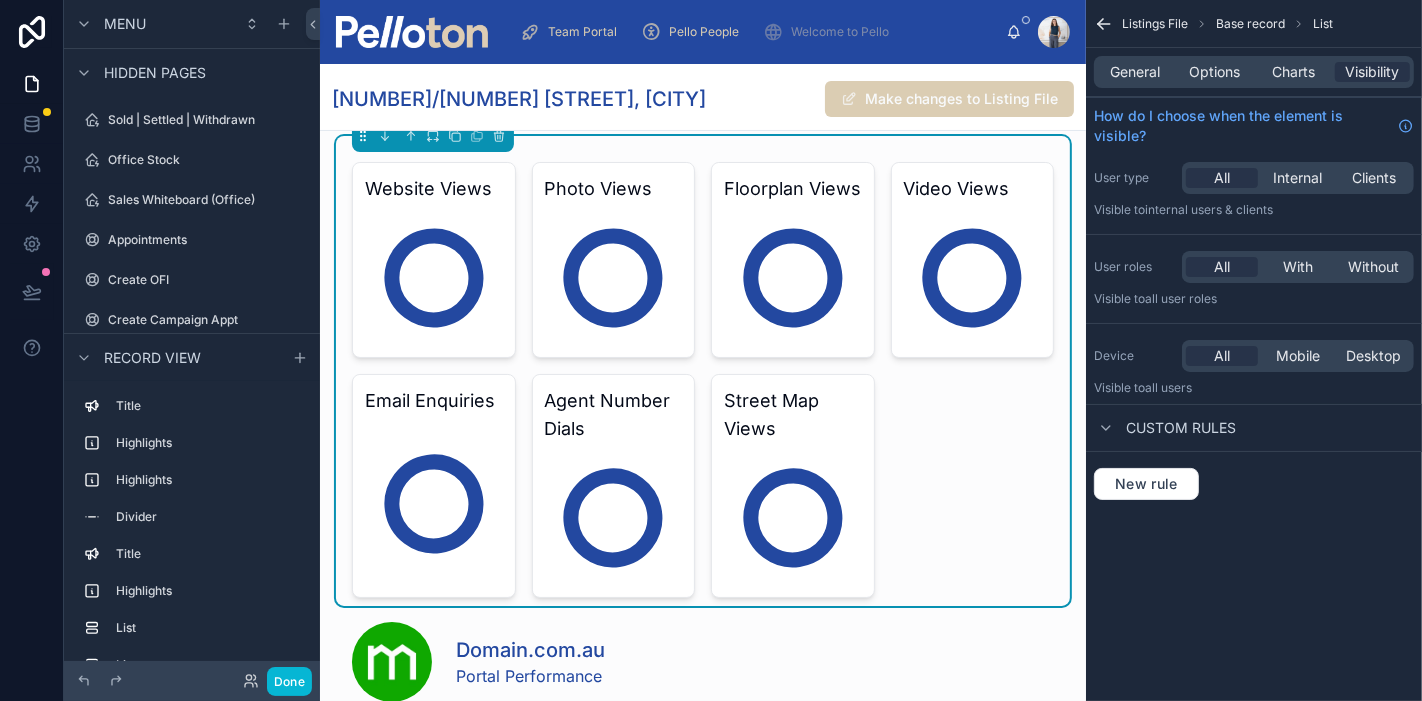 click on "Charts" at bounding box center (1293, 72) 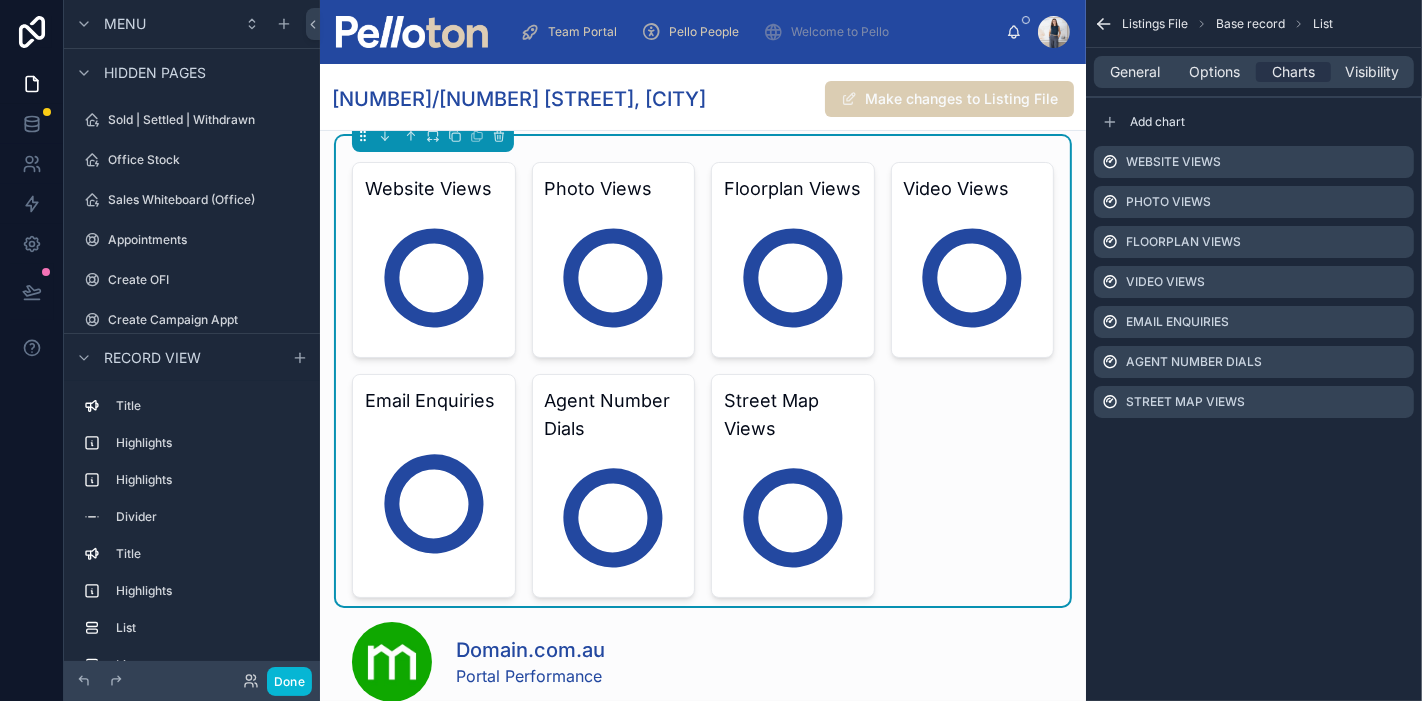 click 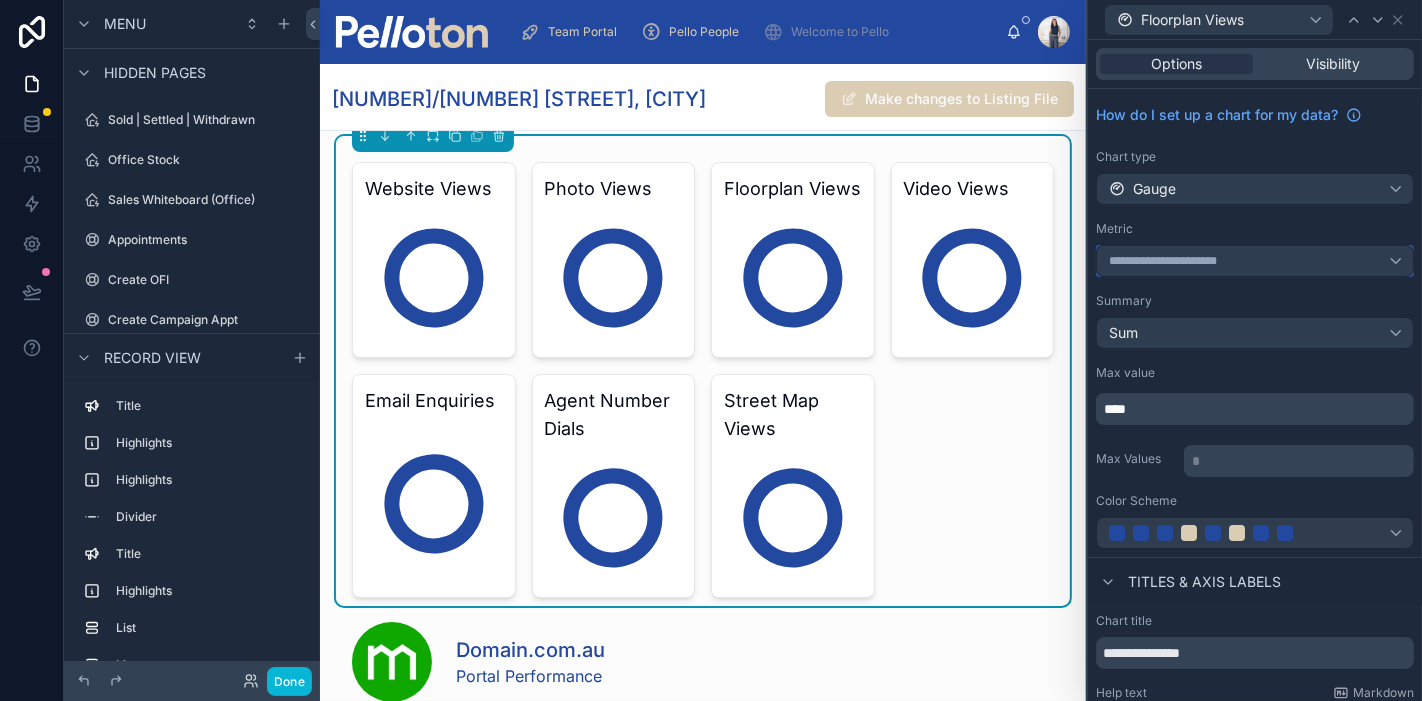 click on "**********" at bounding box center (1255, 261) 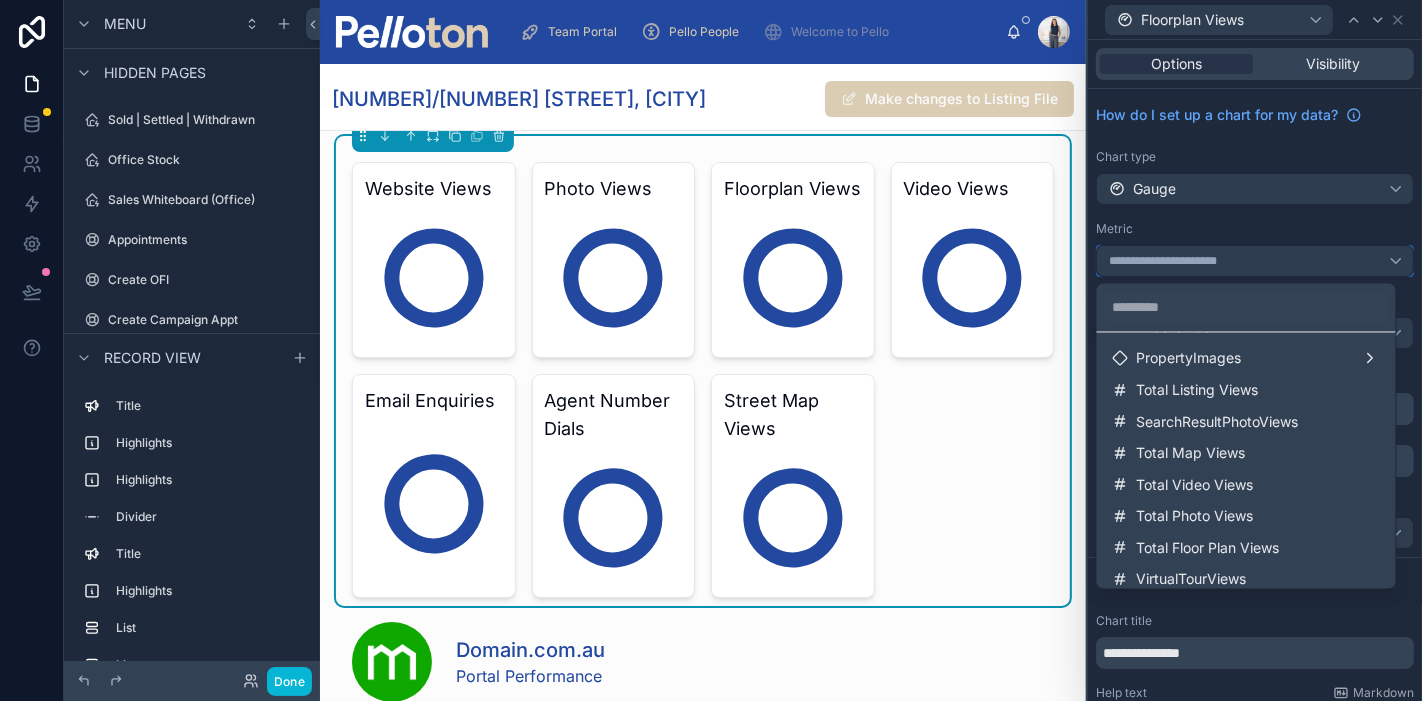 scroll, scrollTop: 111, scrollLeft: 0, axis: vertical 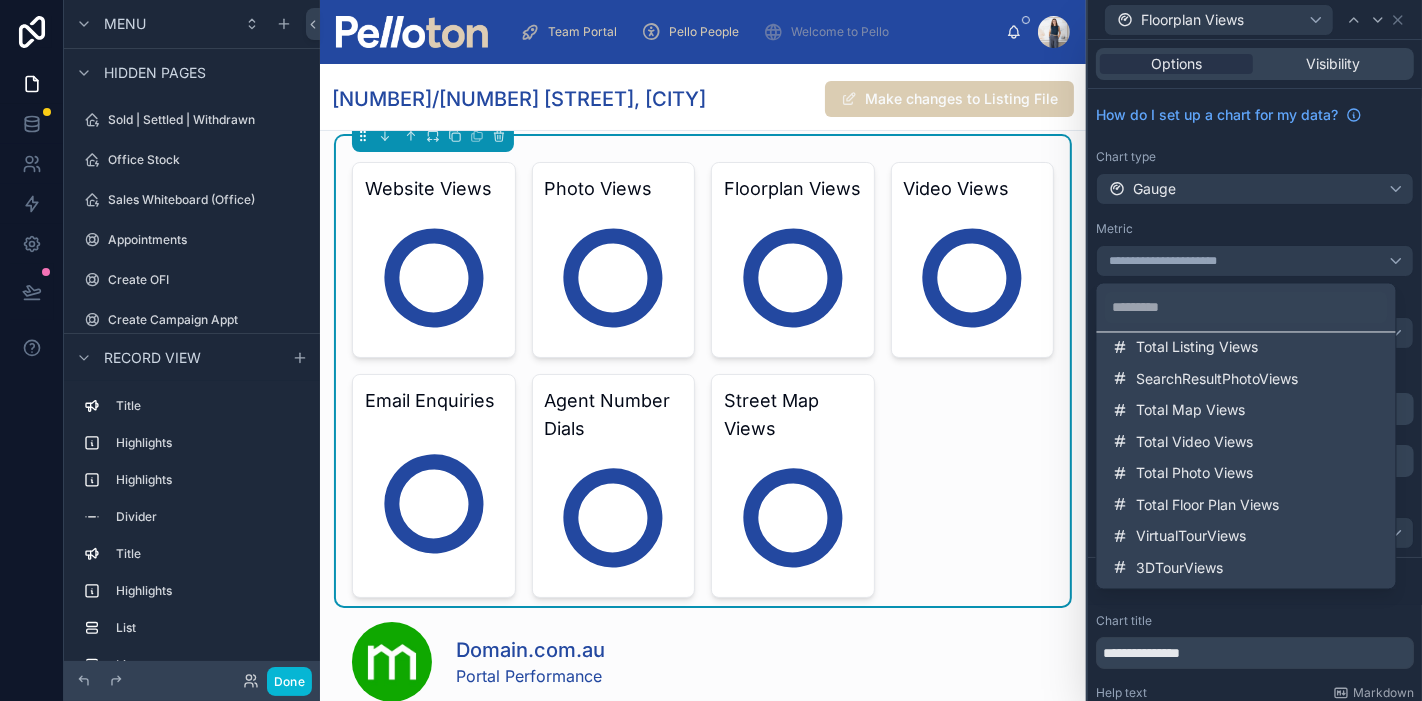 click on "Total Floor Plan Views" at bounding box center [1208, 505] 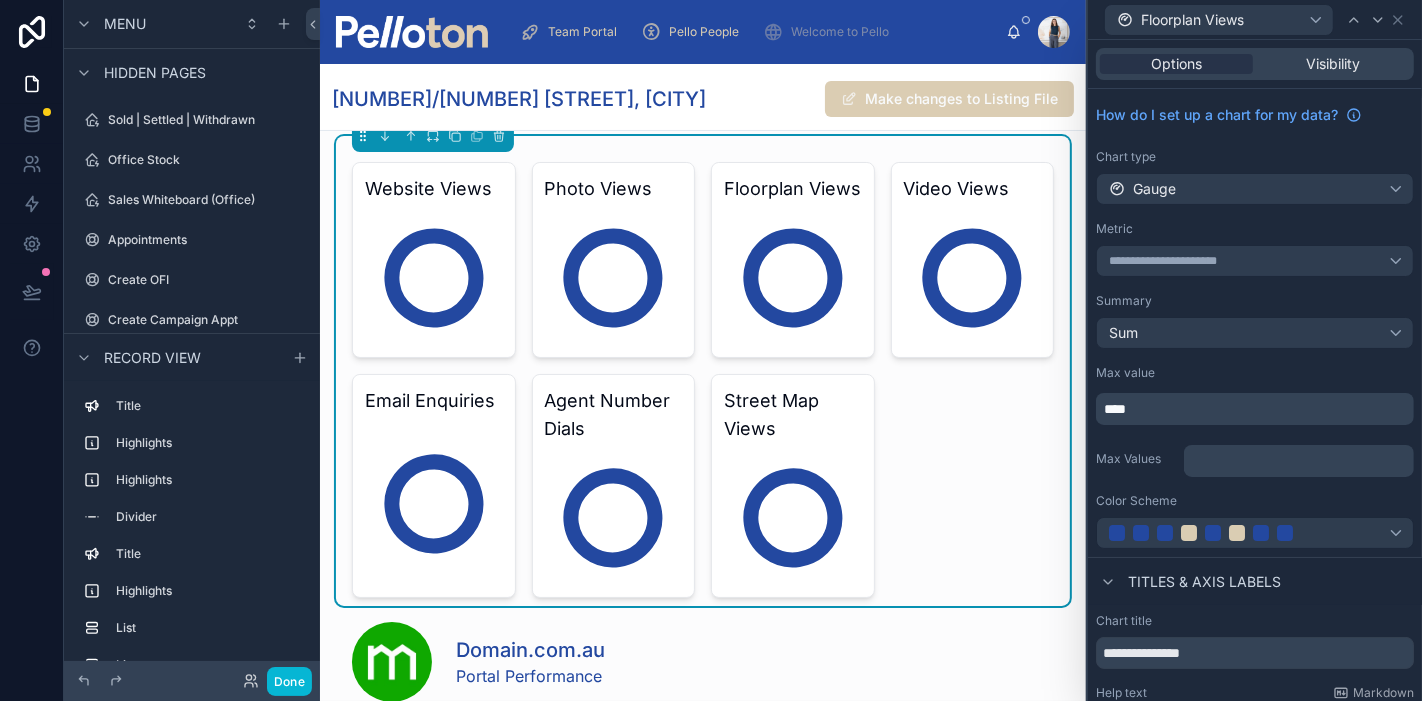 click on "25,971" at bounding box center [985, 291] 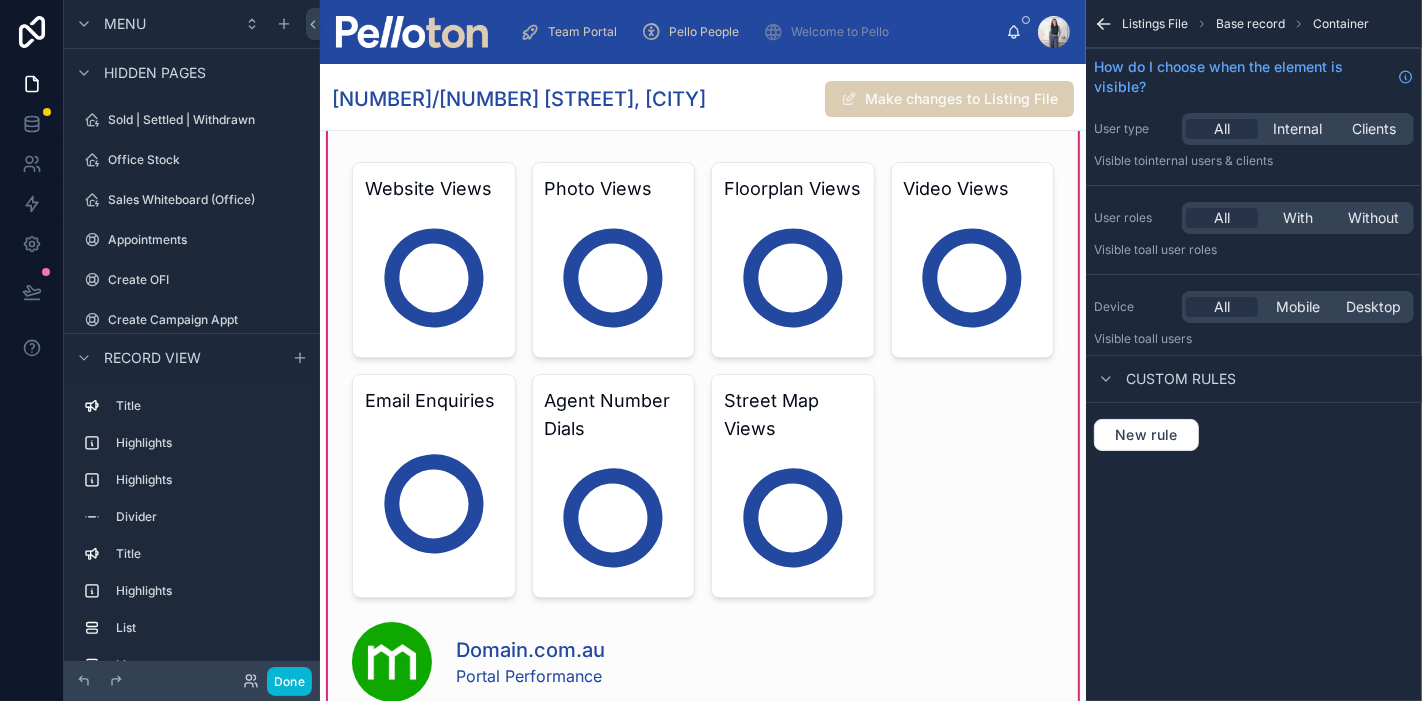 click at bounding box center [703, 371] 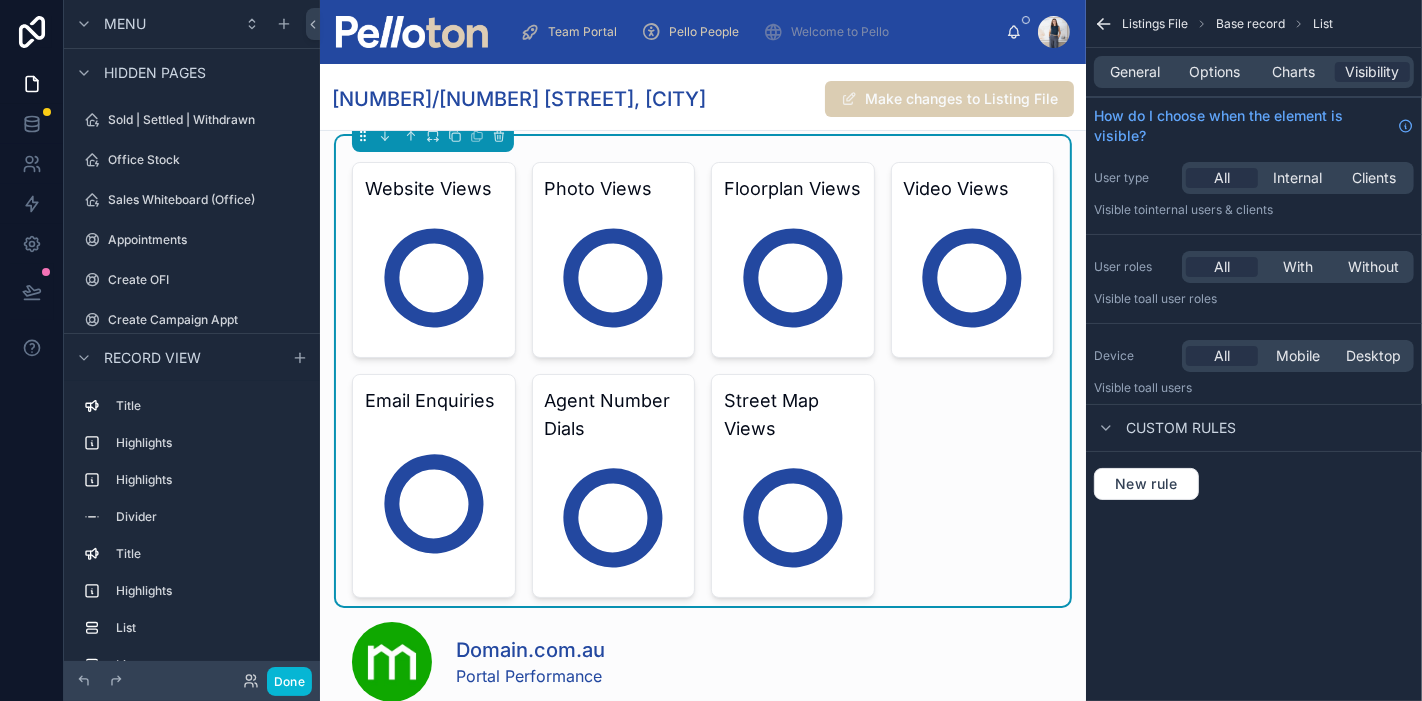 click on "Charts" at bounding box center [1293, 72] 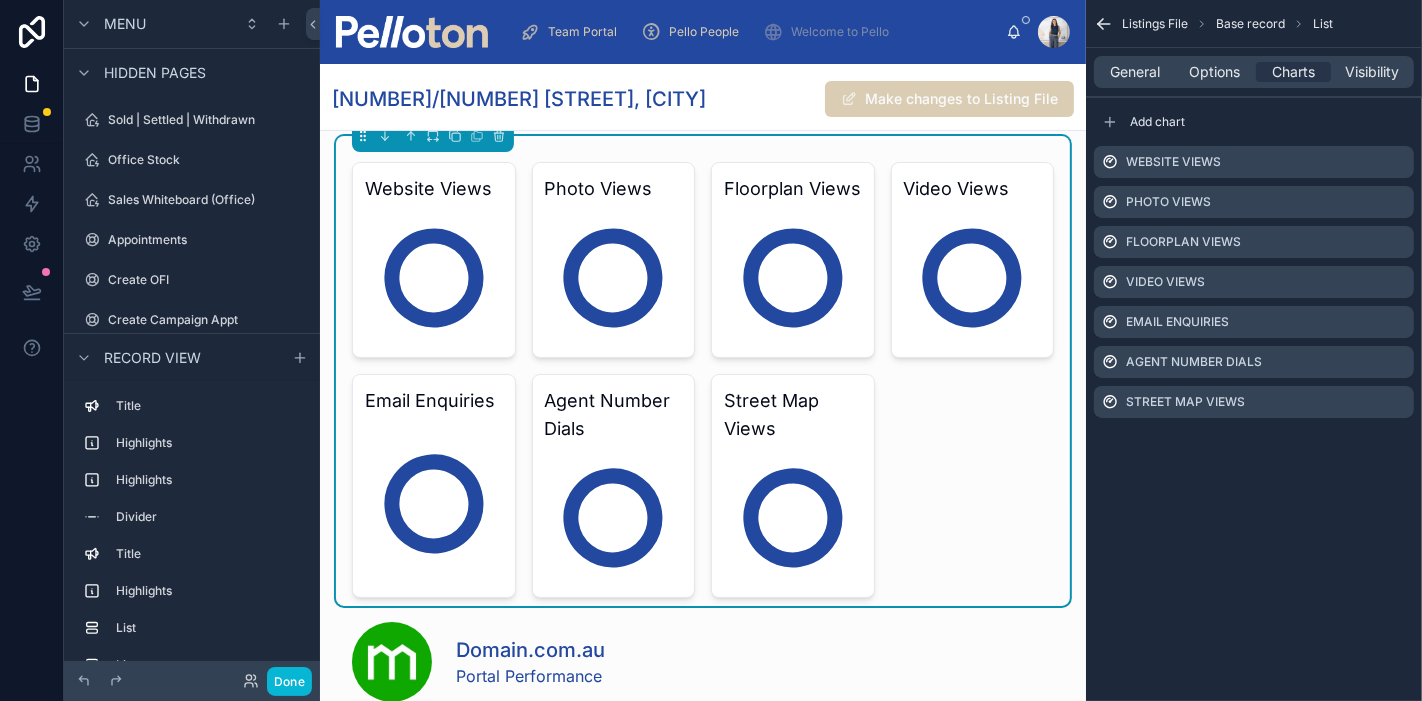 click 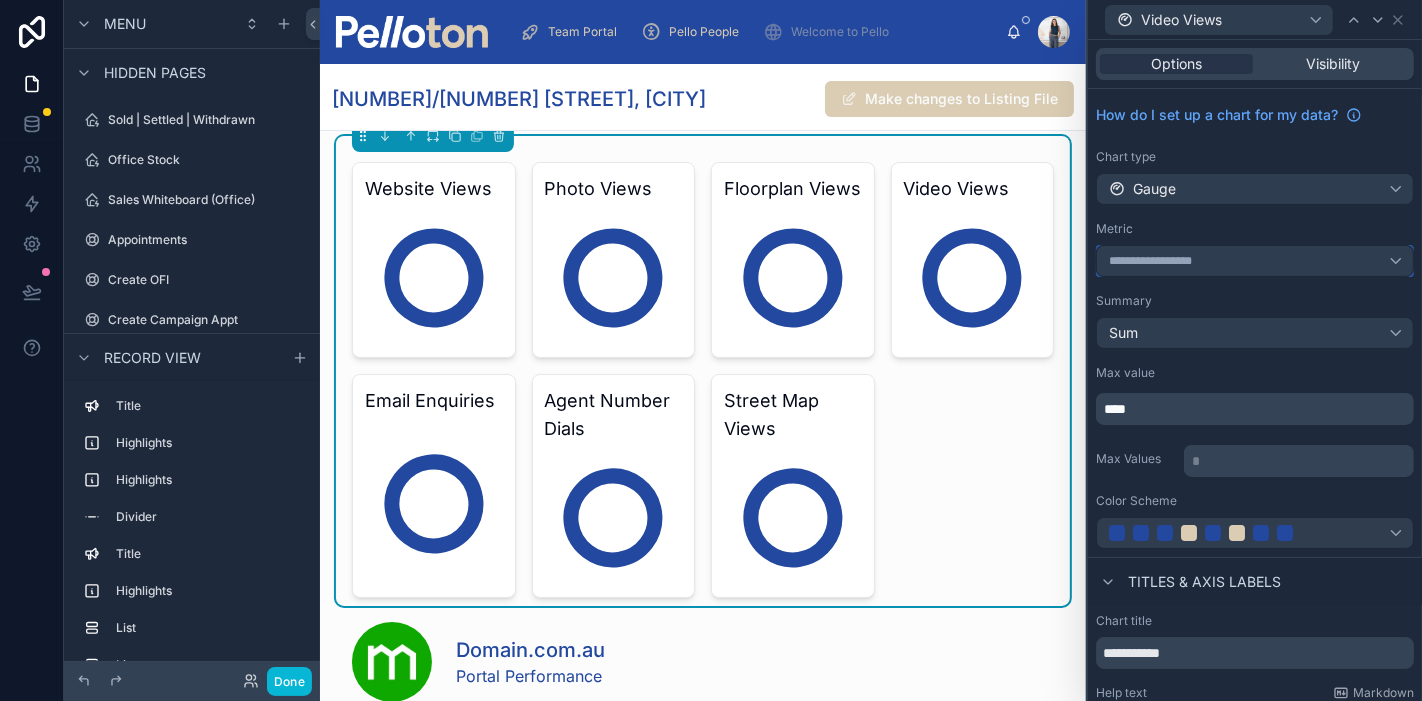 click on "**********" at bounding box center [1255, 261] 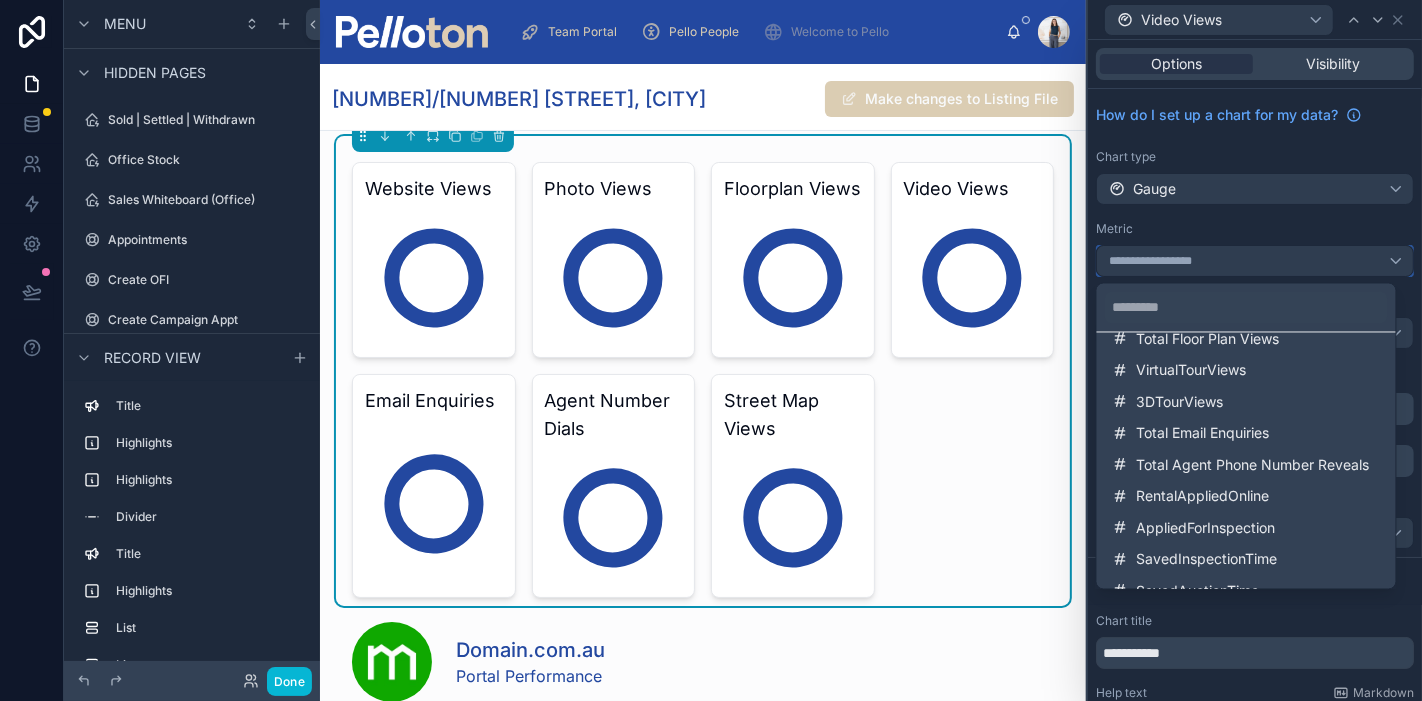 scroll, scrollTop: 233, scrollLeft: 0, axis: vertical 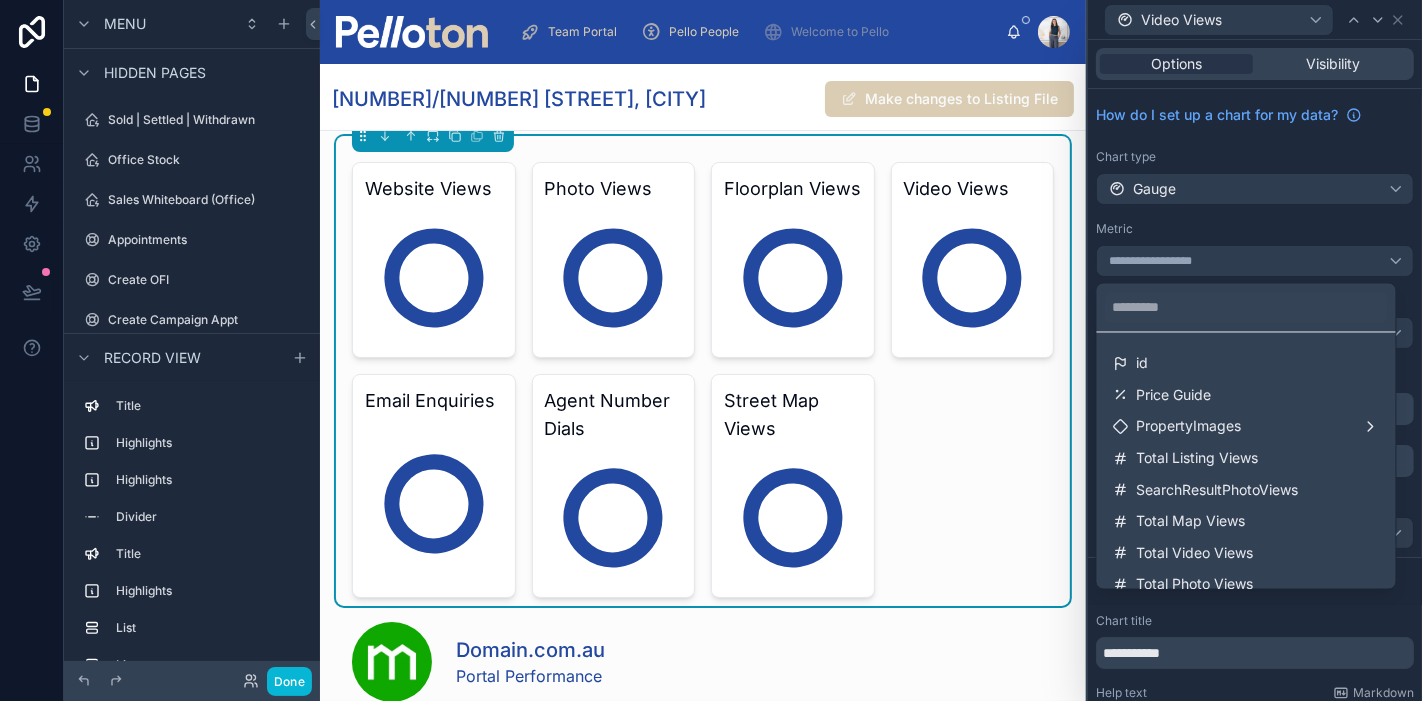 click on "Total Video Views" at bounding box center [1246, 553] 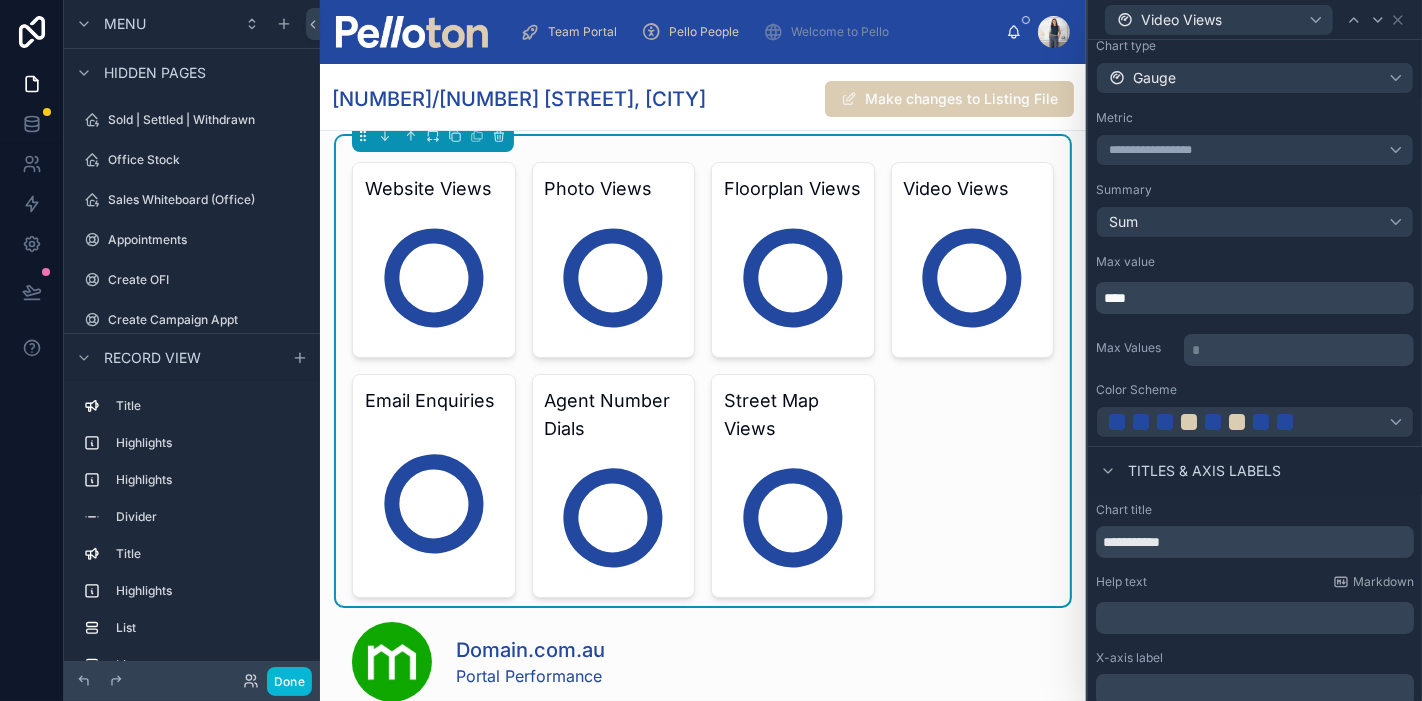 scroll, scrollTop: 0, scrollLeft: 0, axis: both 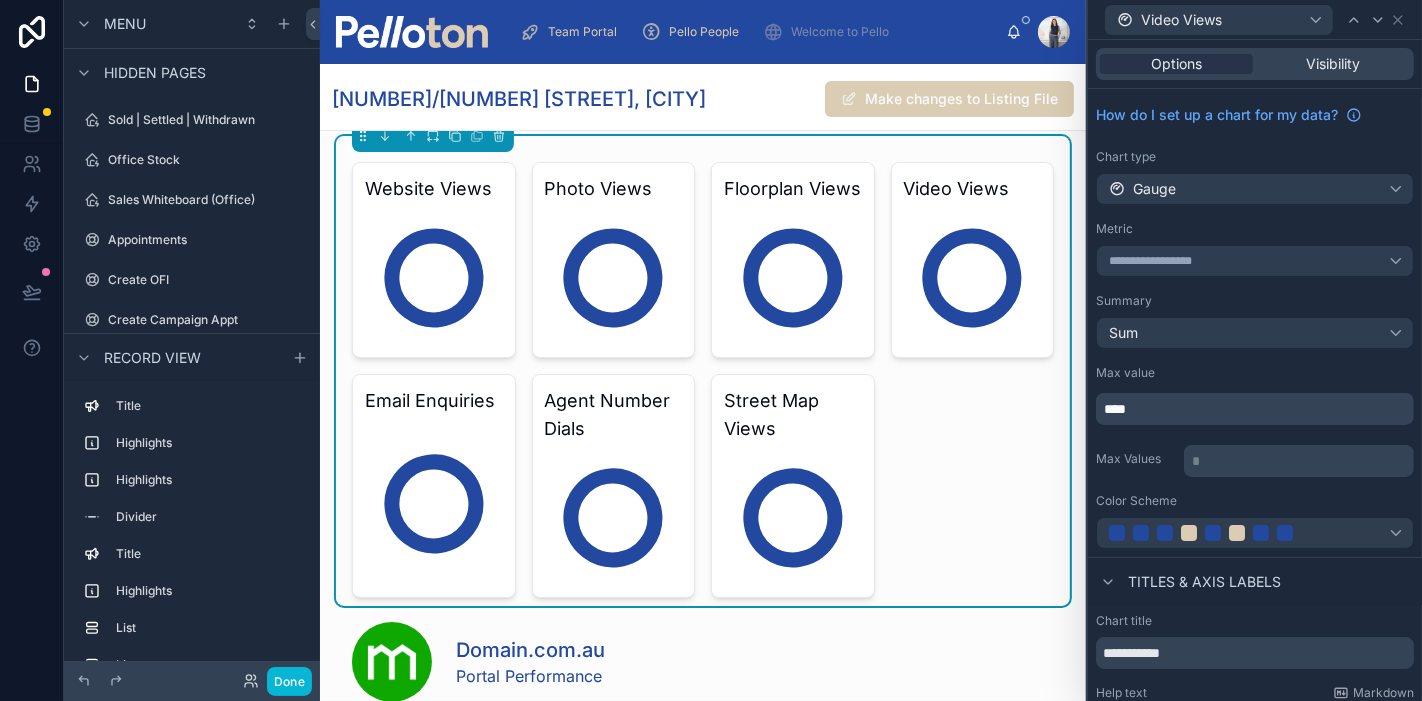 click on "13,805" at bounding box center (447, 517) 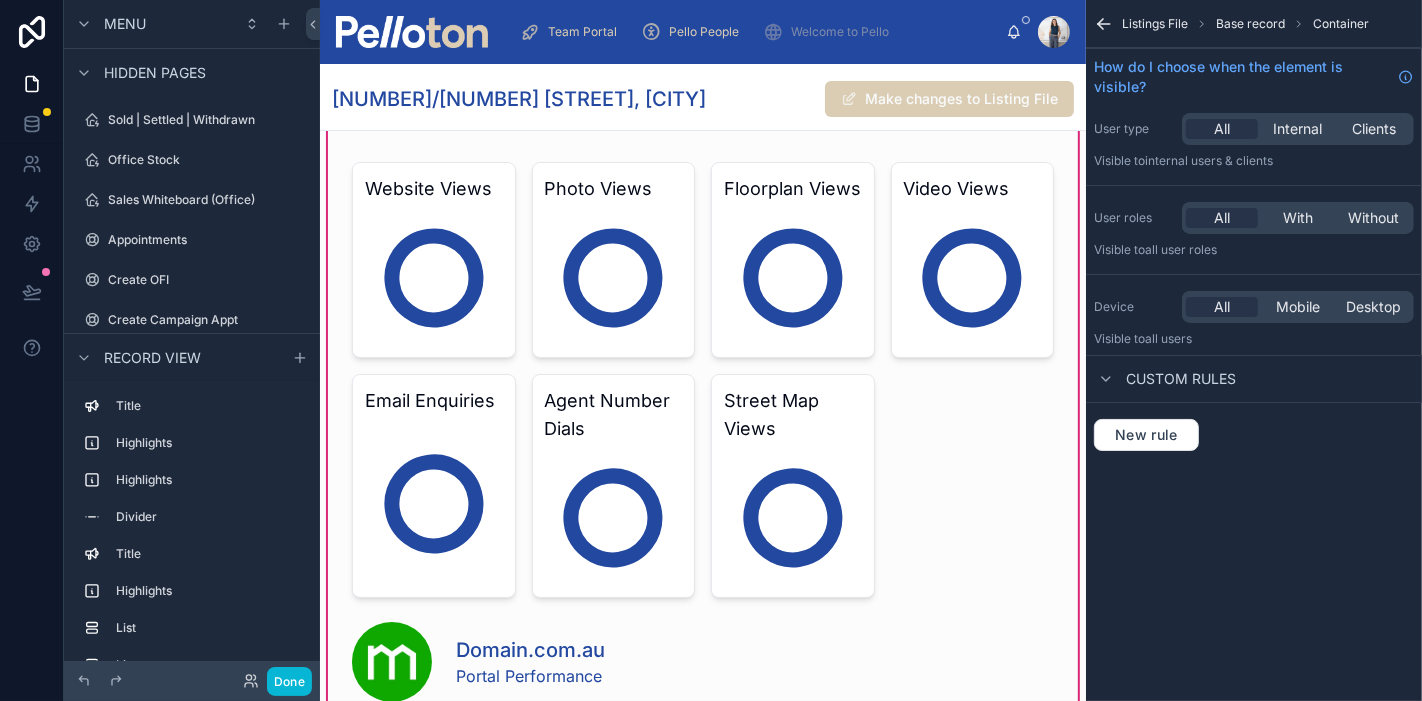 click at bounding box center (703, 371) 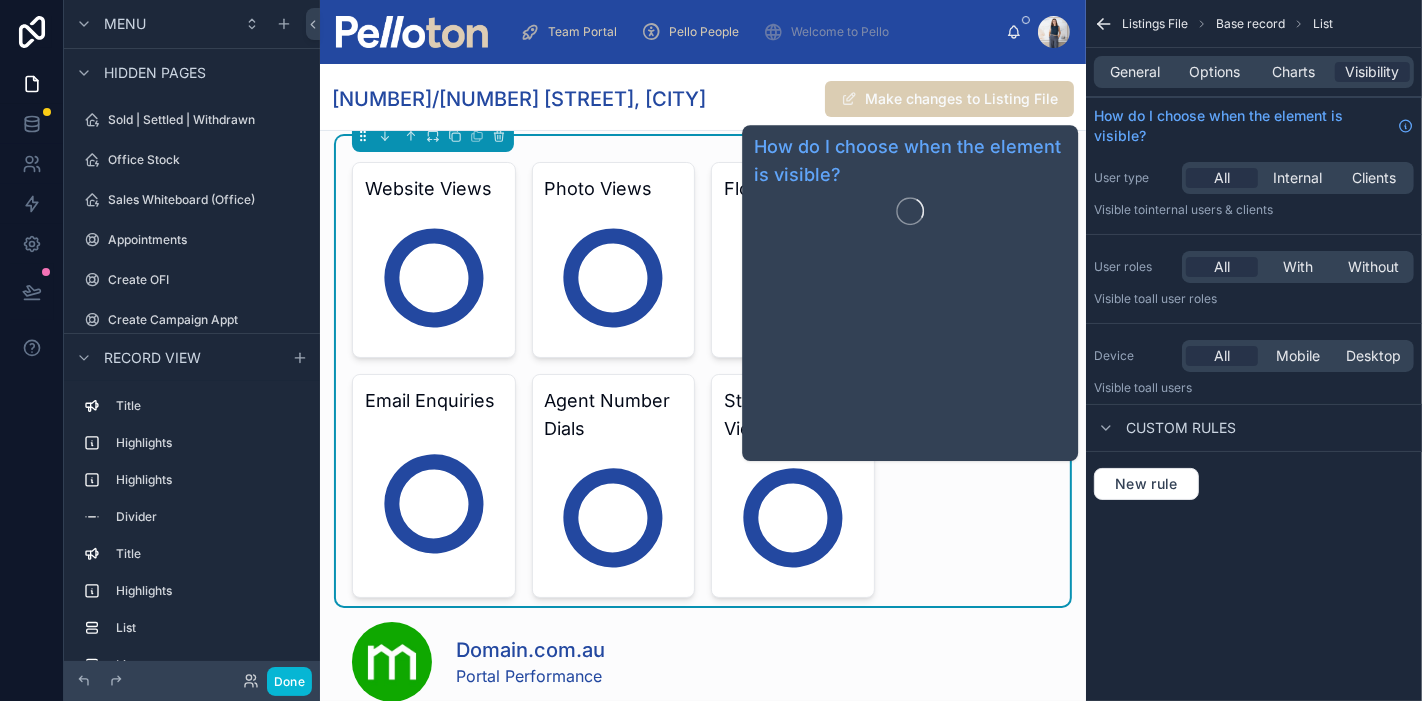 click on "Charts" at bounding box center (1293, 72) 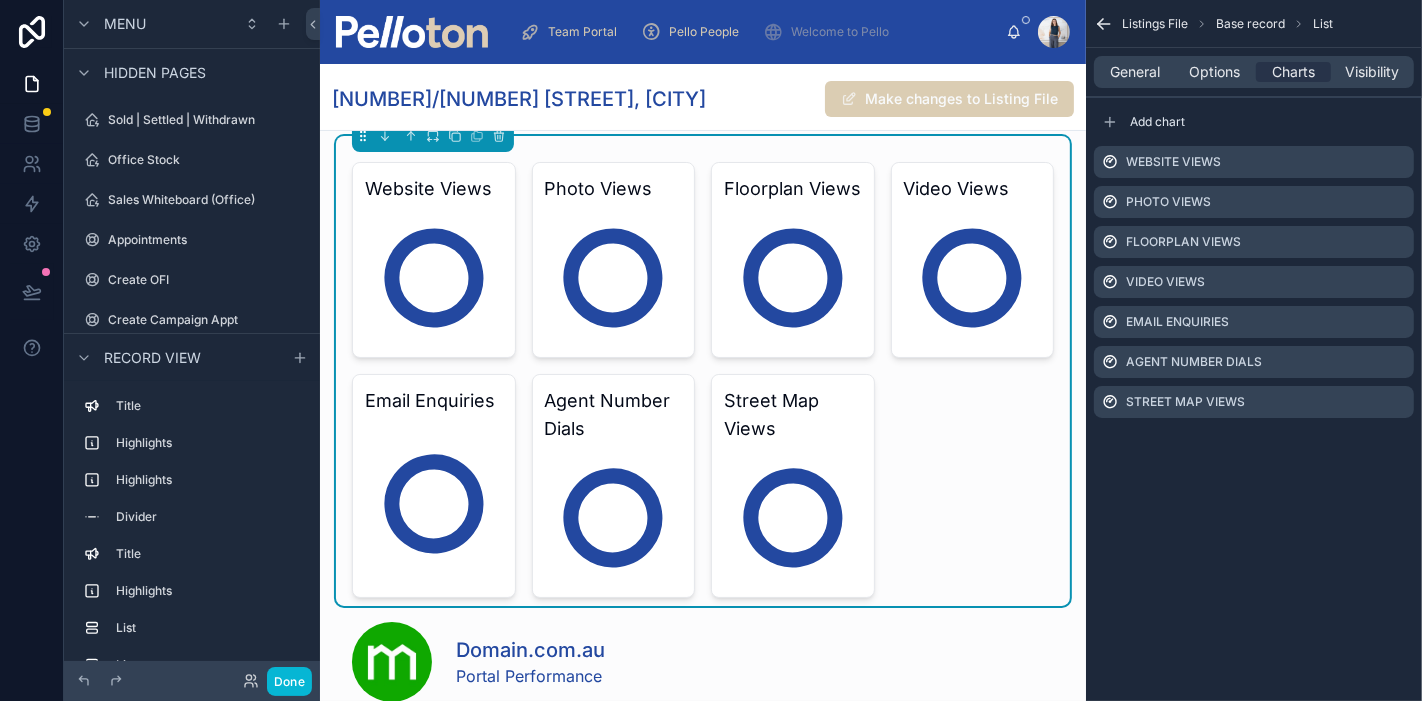 click 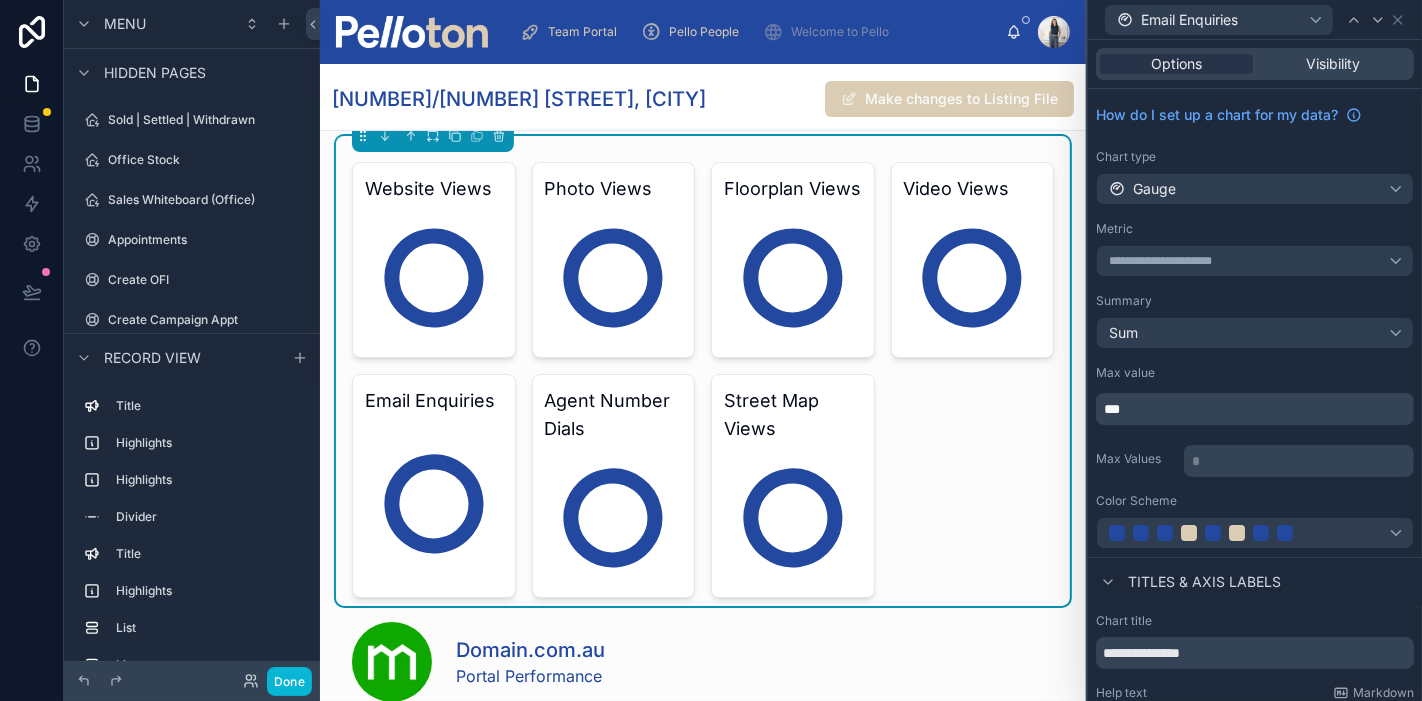 click on "**********" at bounding box center [1255, 261] 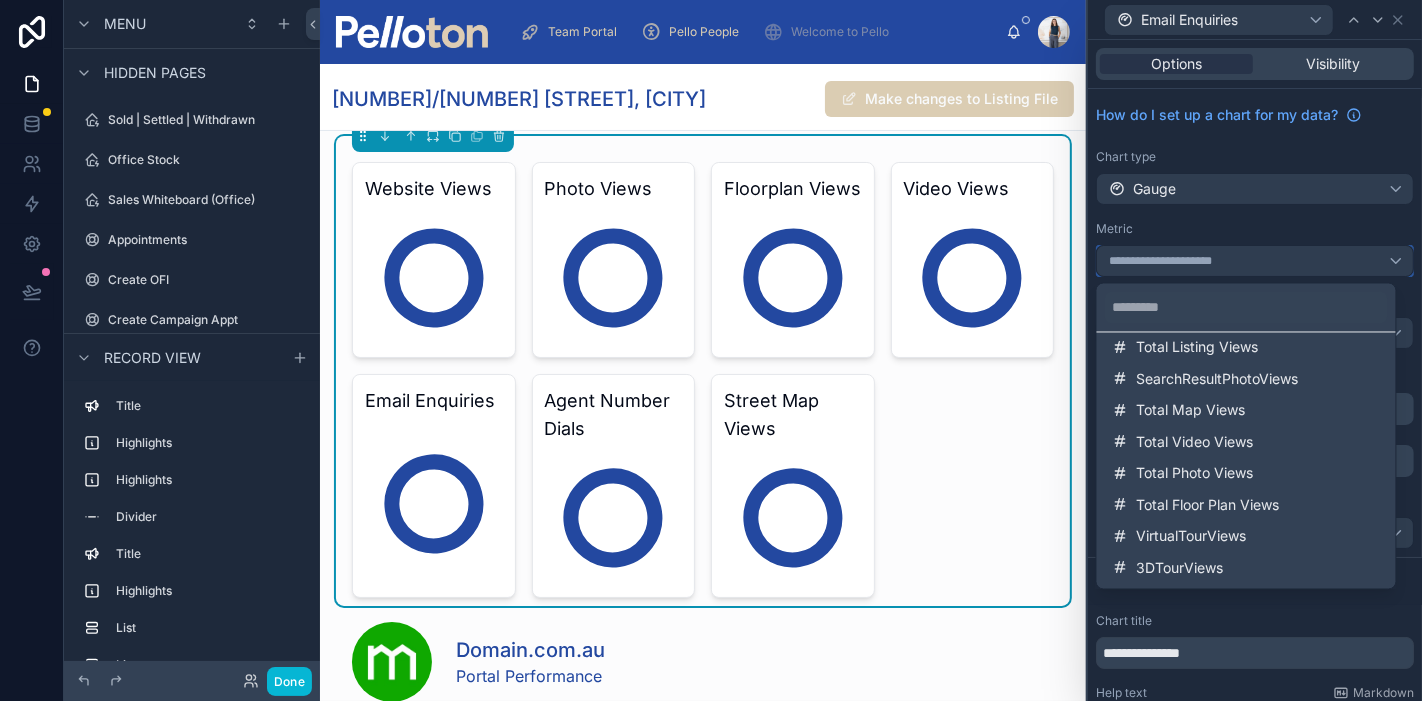 scroll, scrollTop: 222, scrollLeft: 0, axis: vertical 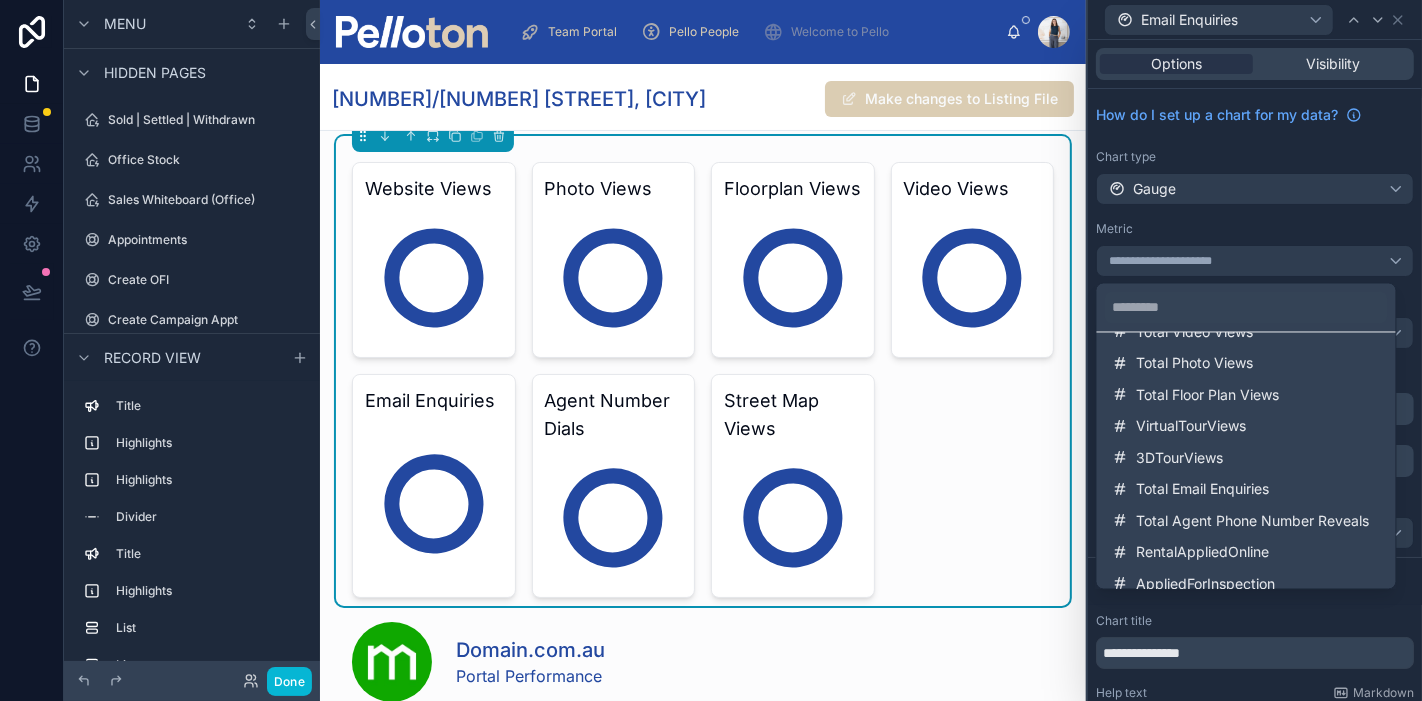 click on "Total Email Enquiries" at bounding box center [1203, 489] 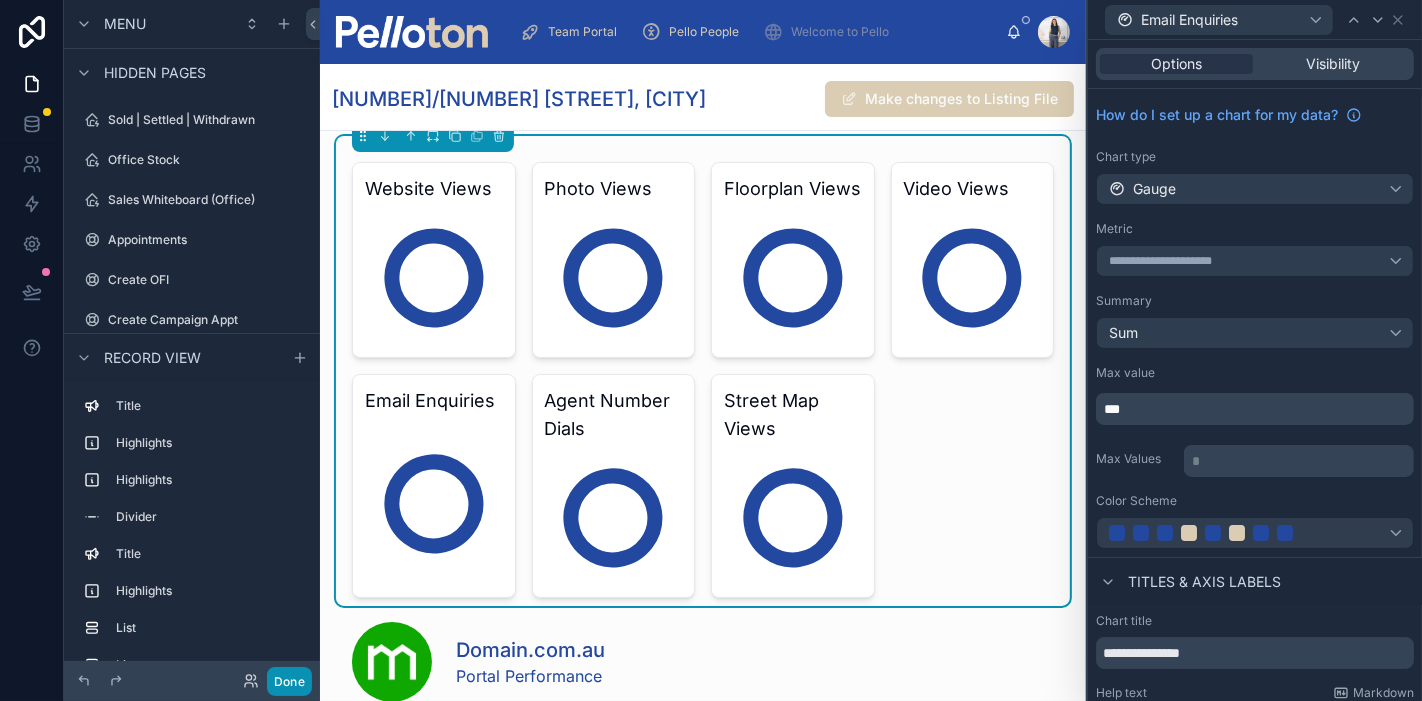 click on "Done" at bounding box center [289, 681] 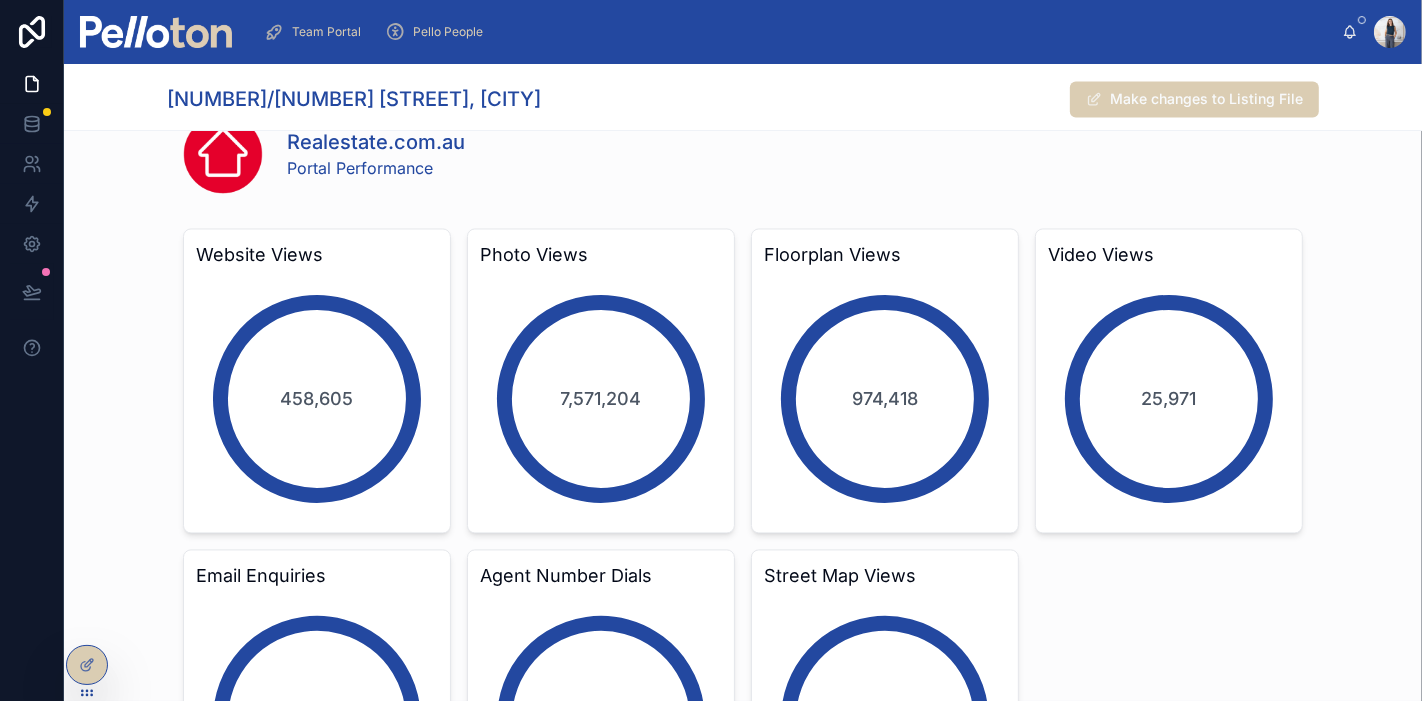 scroll, scrollTop: 3399, scrollLeft: 0, axis: vertical 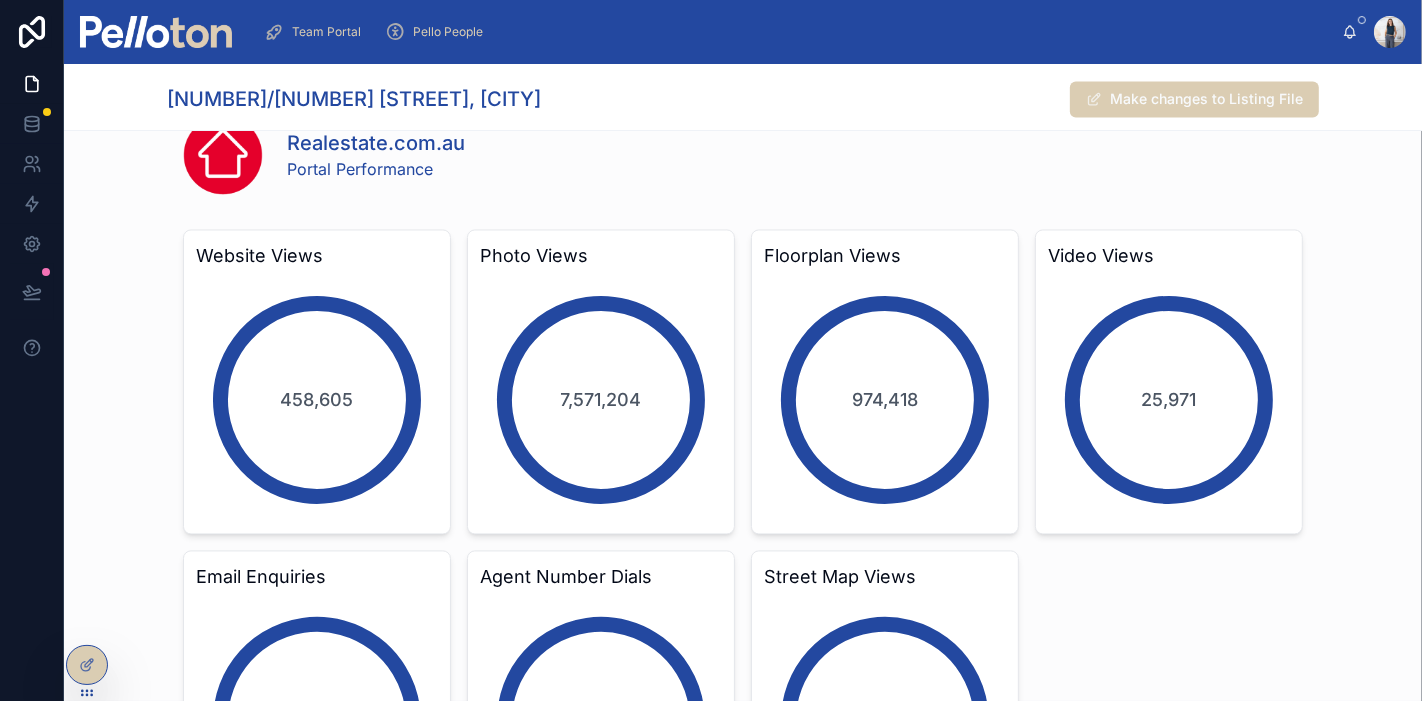 click 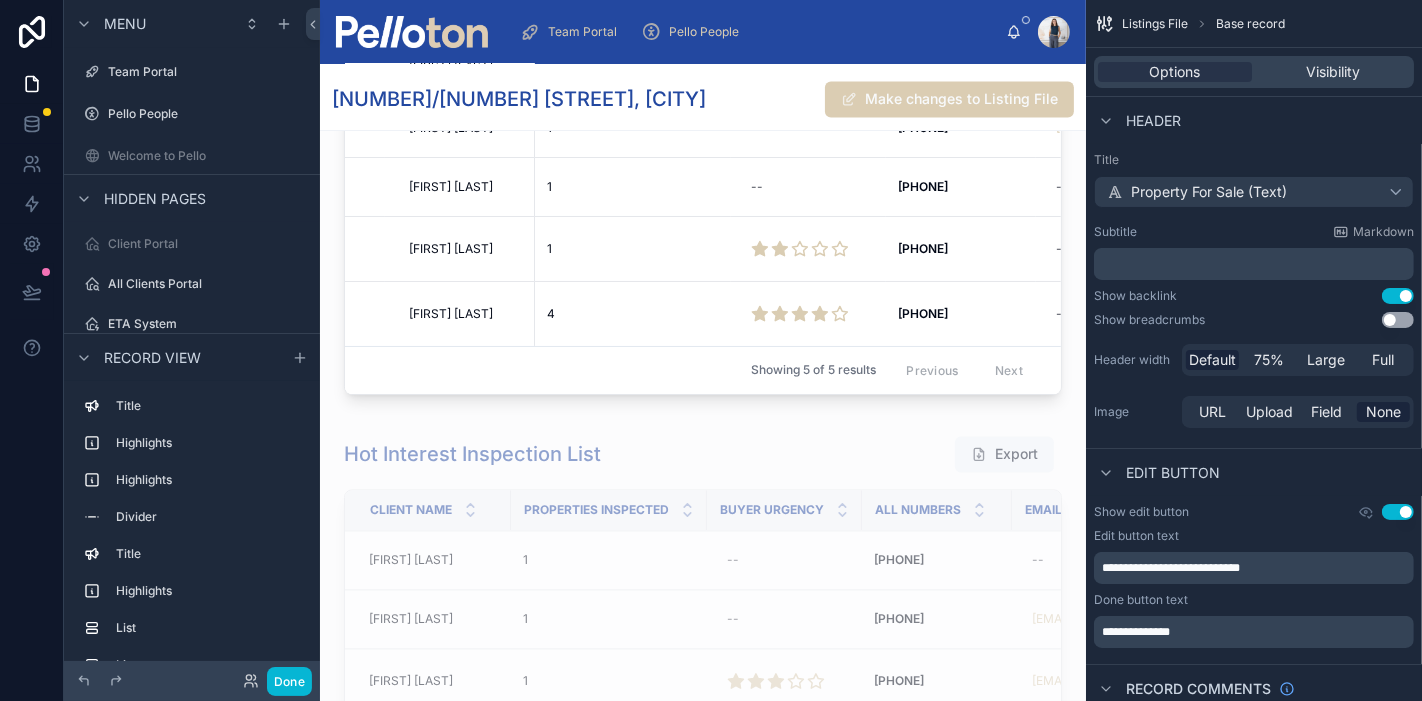 click 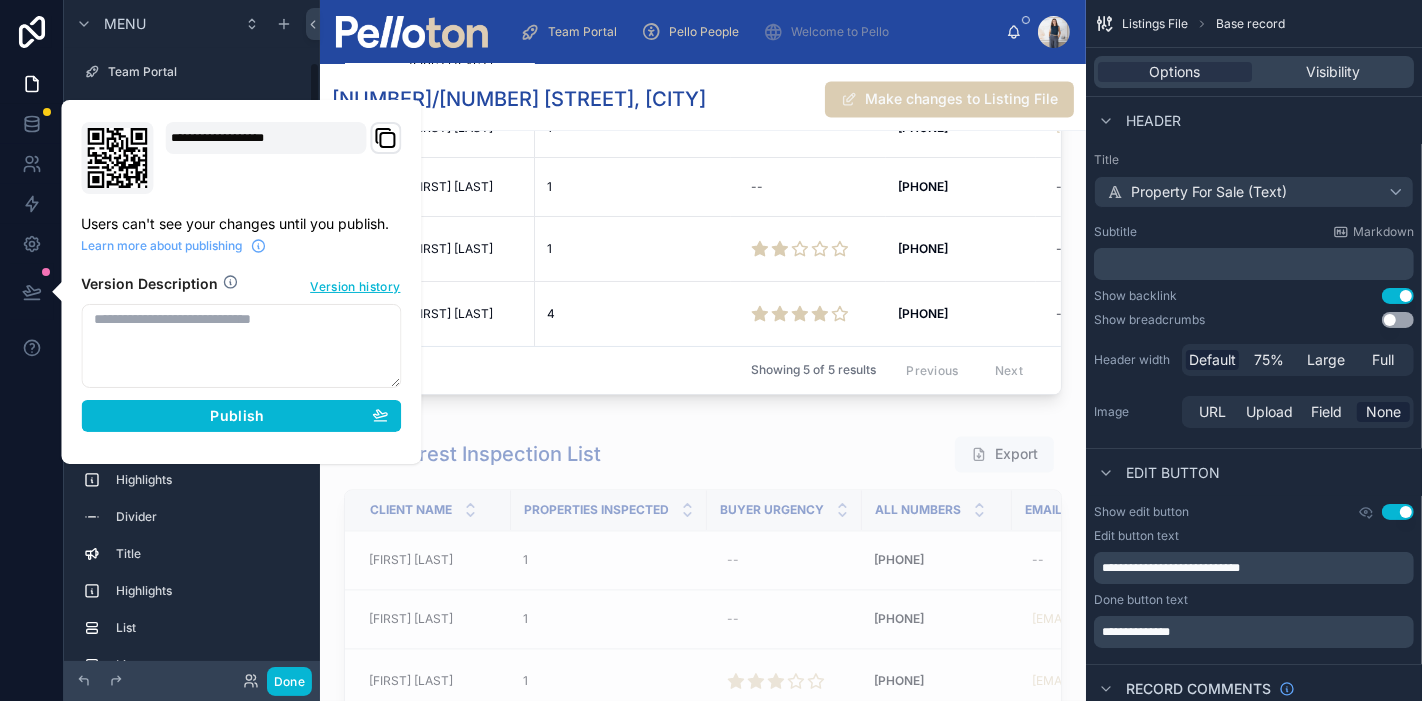 click at bounding box center (32, 350) 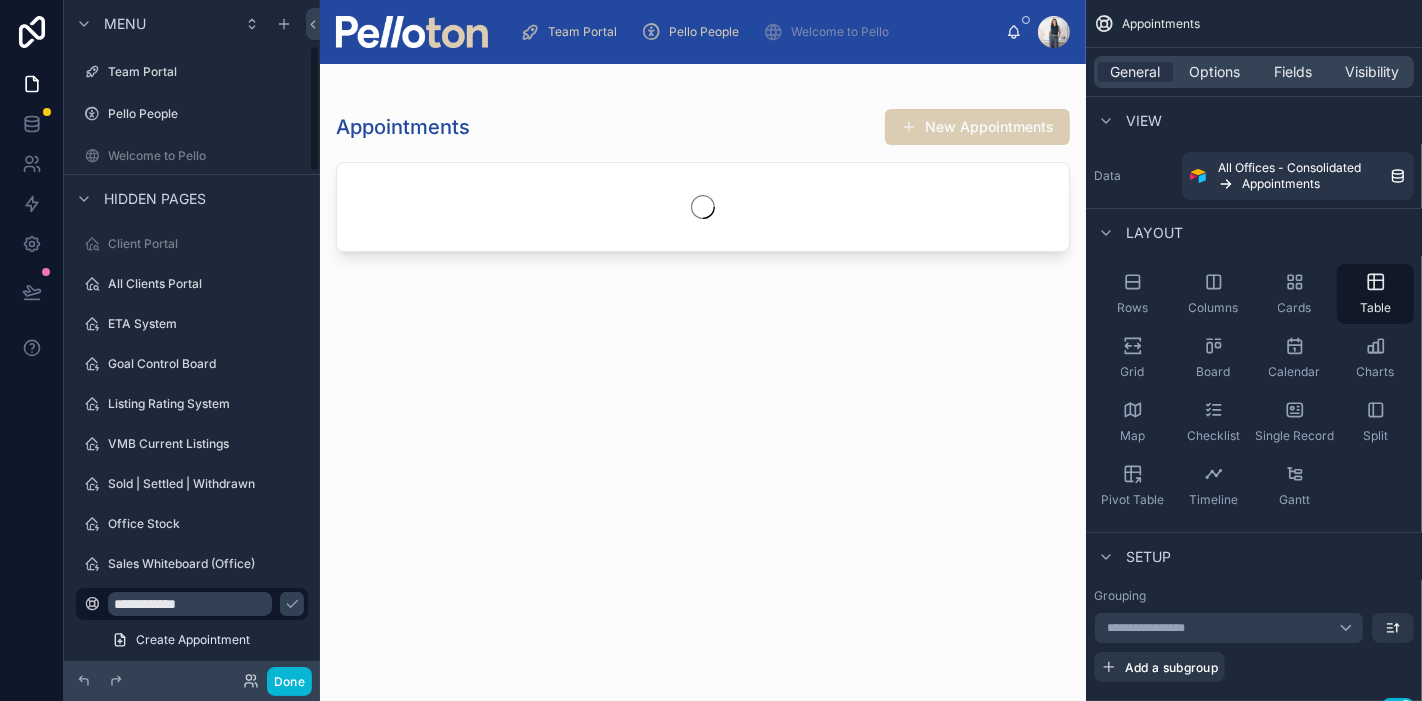 scroll, scrollTop: 244, scrollLeft: 0, axis: vertical 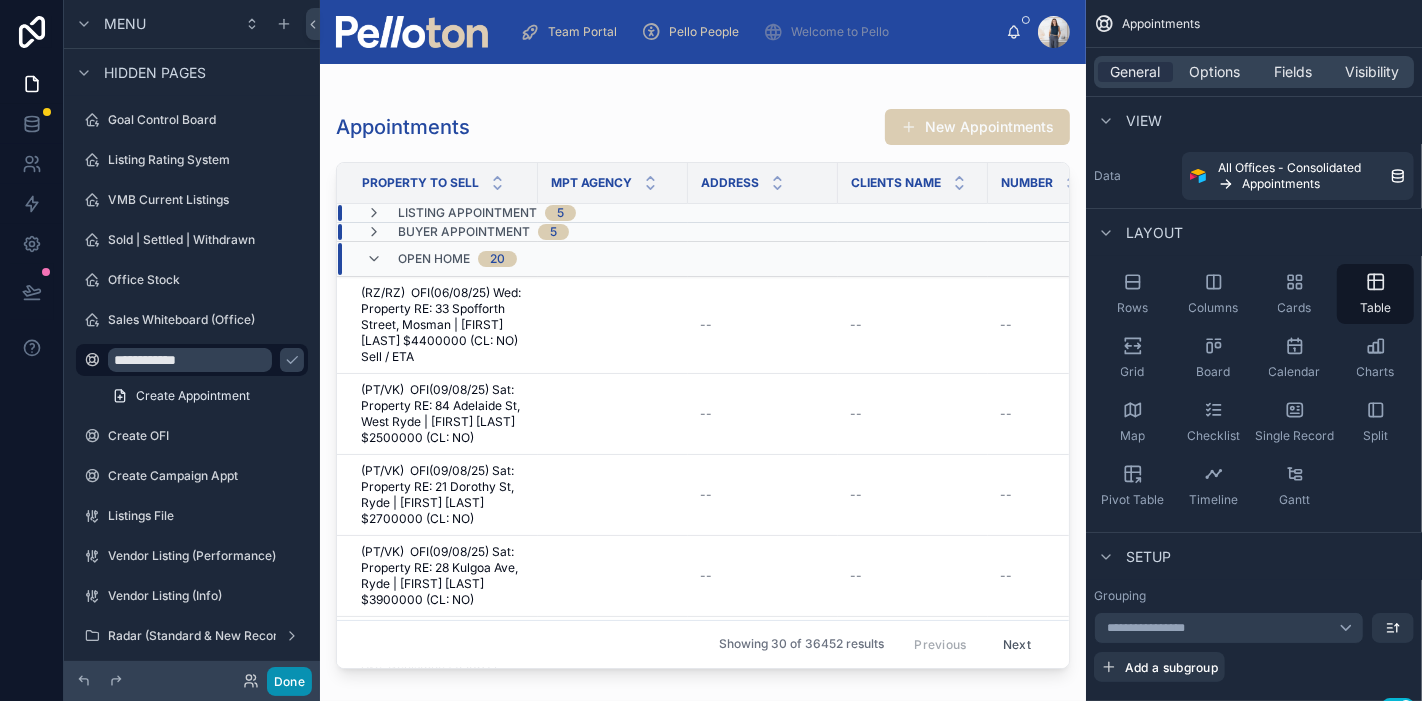 click on "Done" at bounding box center (289, 681) 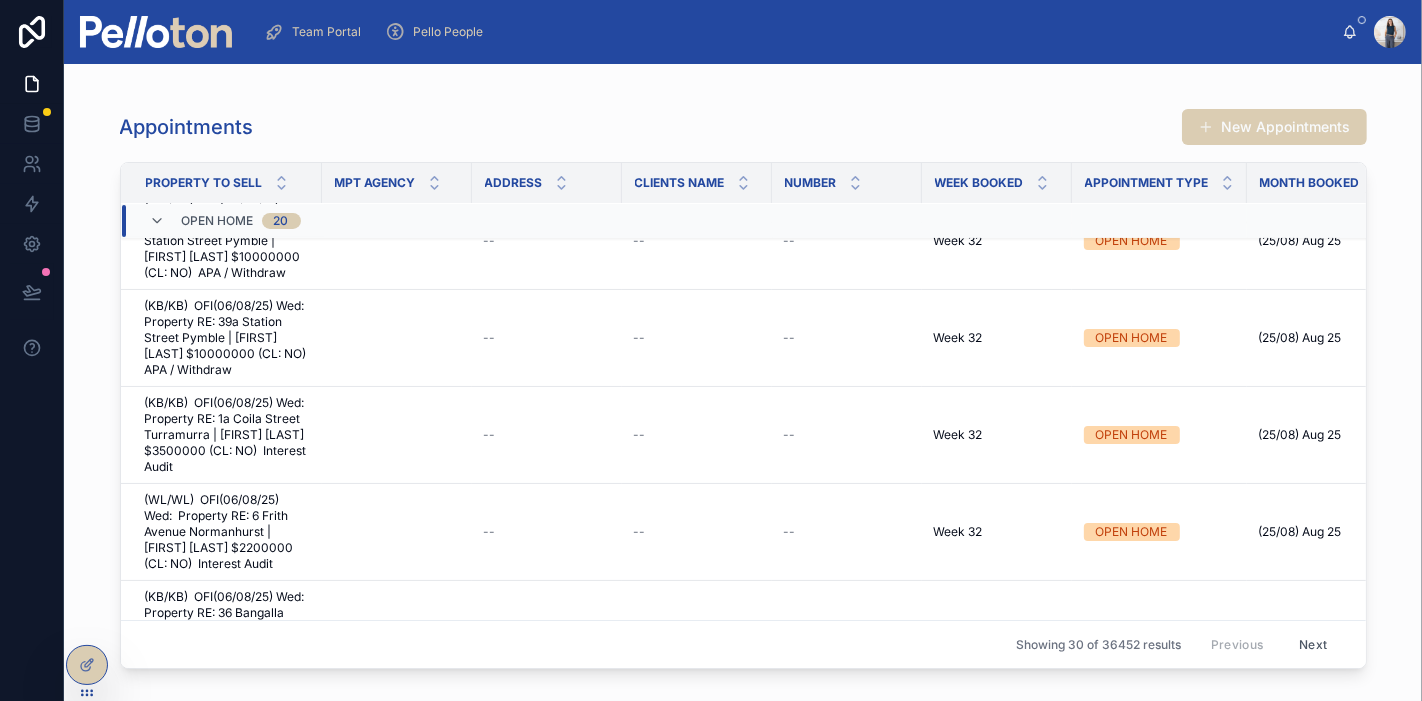 scroll, scrollTop: 908, scrollLeft: 0, axis: vertical 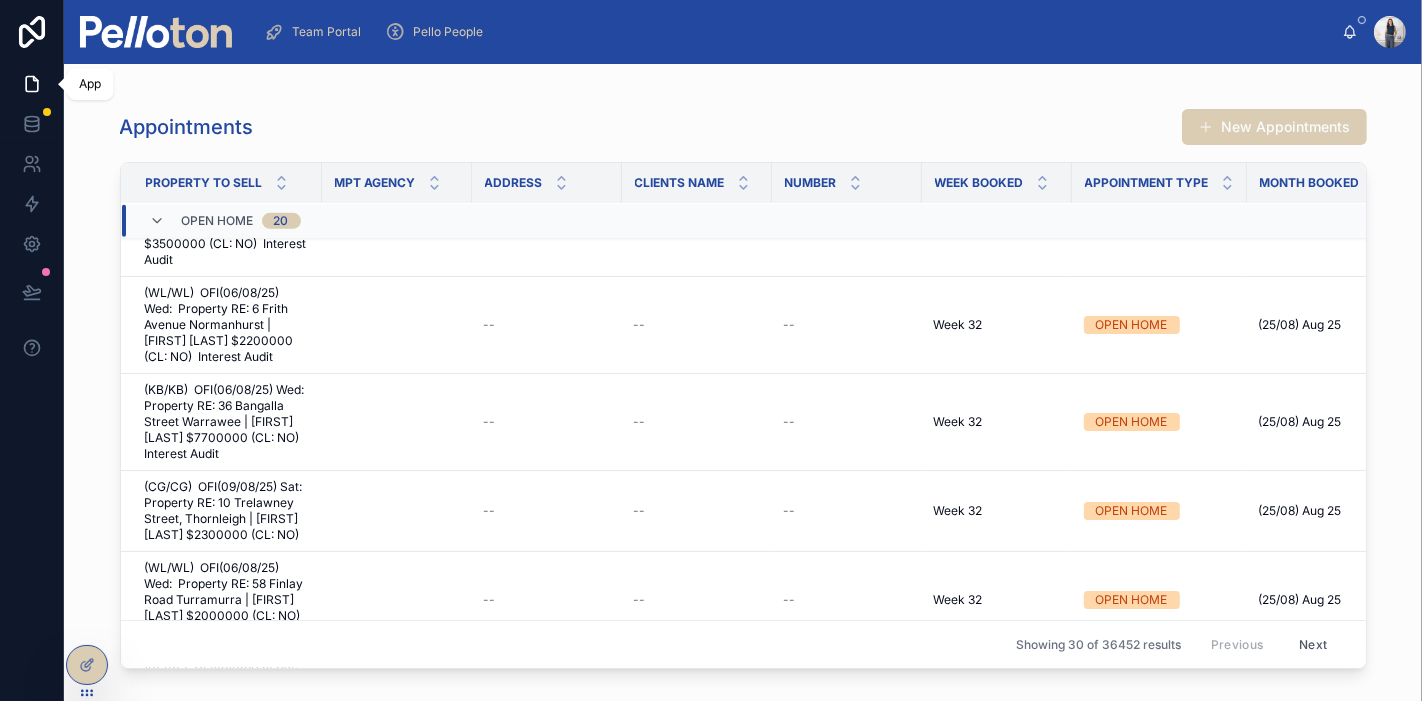 click 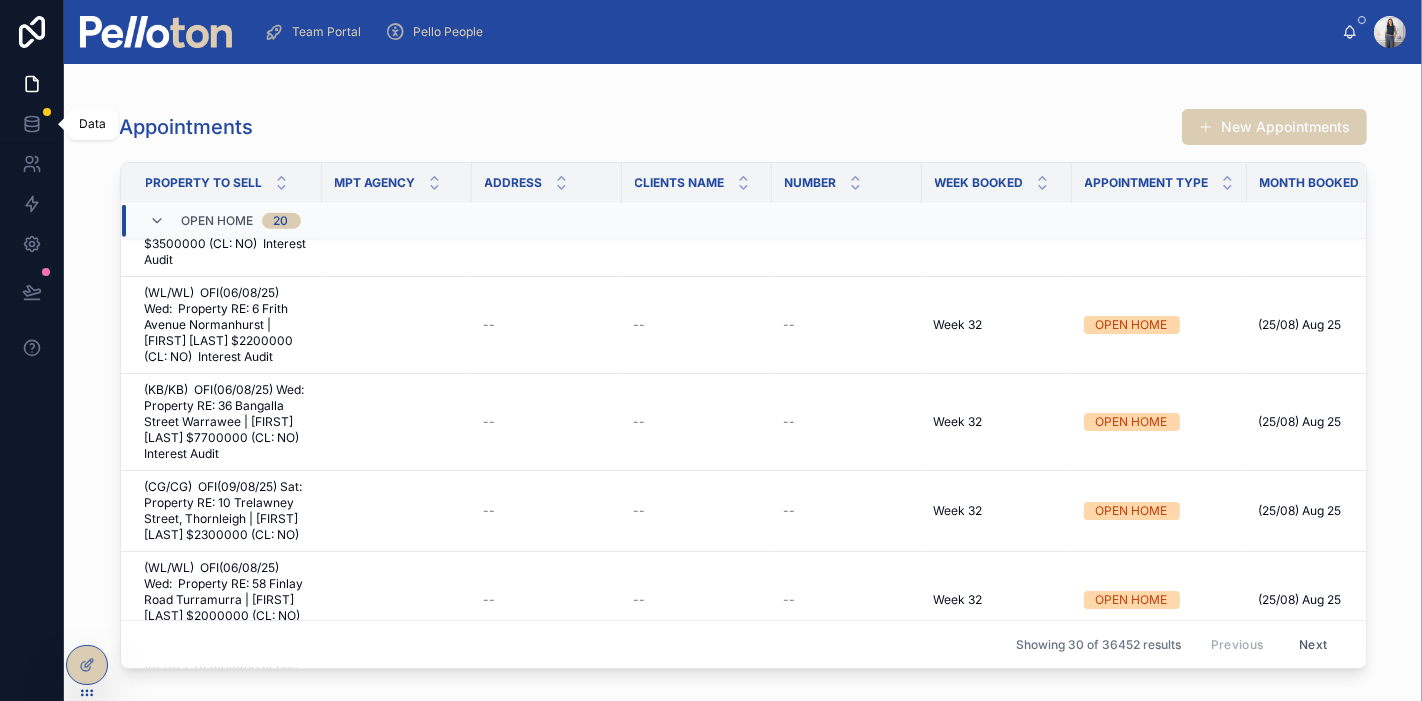 click 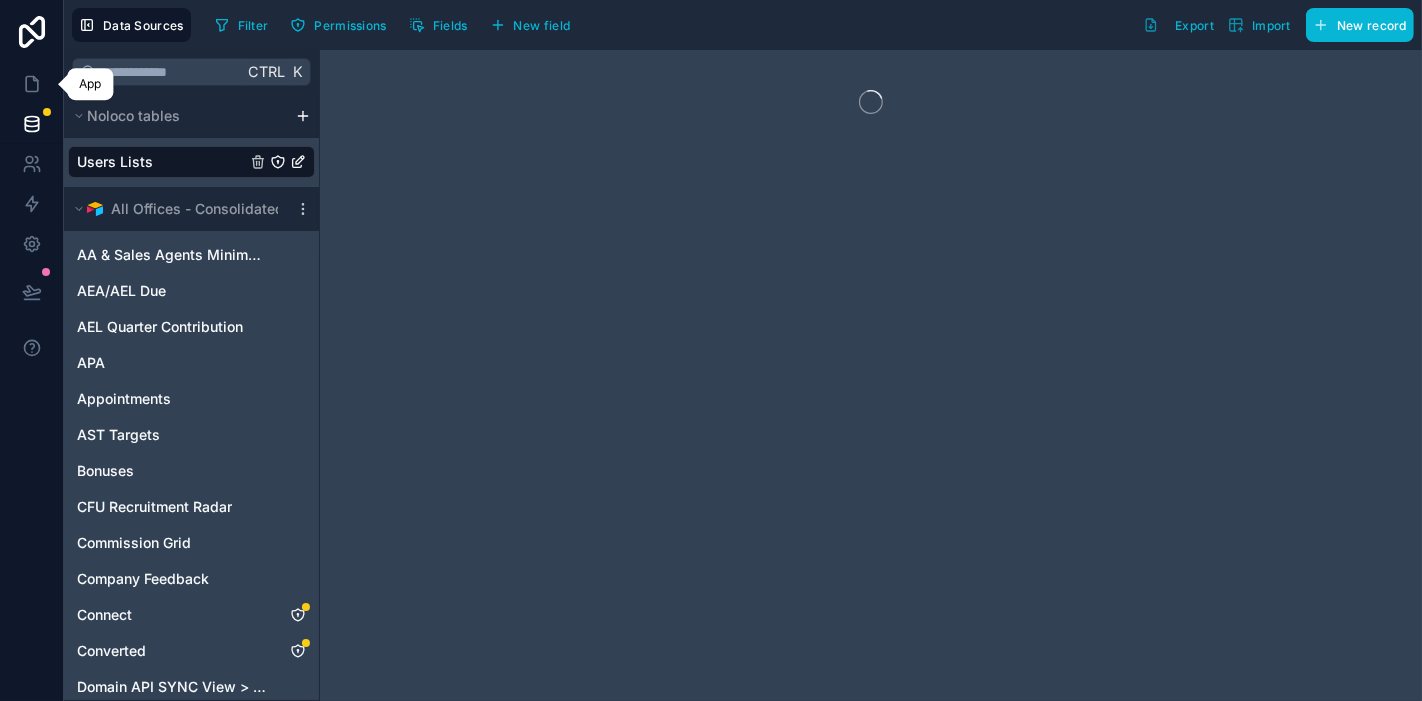 click 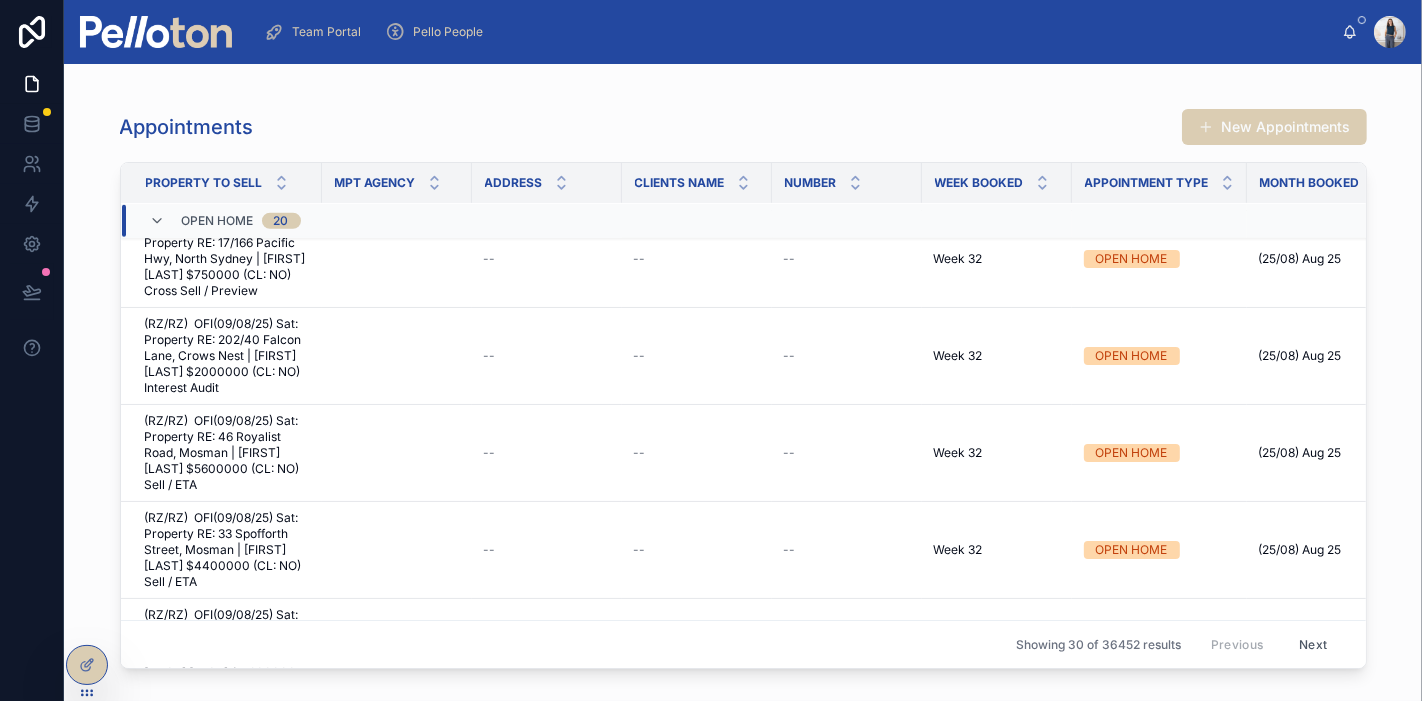 scroll, scrollTop: 1478, scrollLeft: 0, axis: vertical 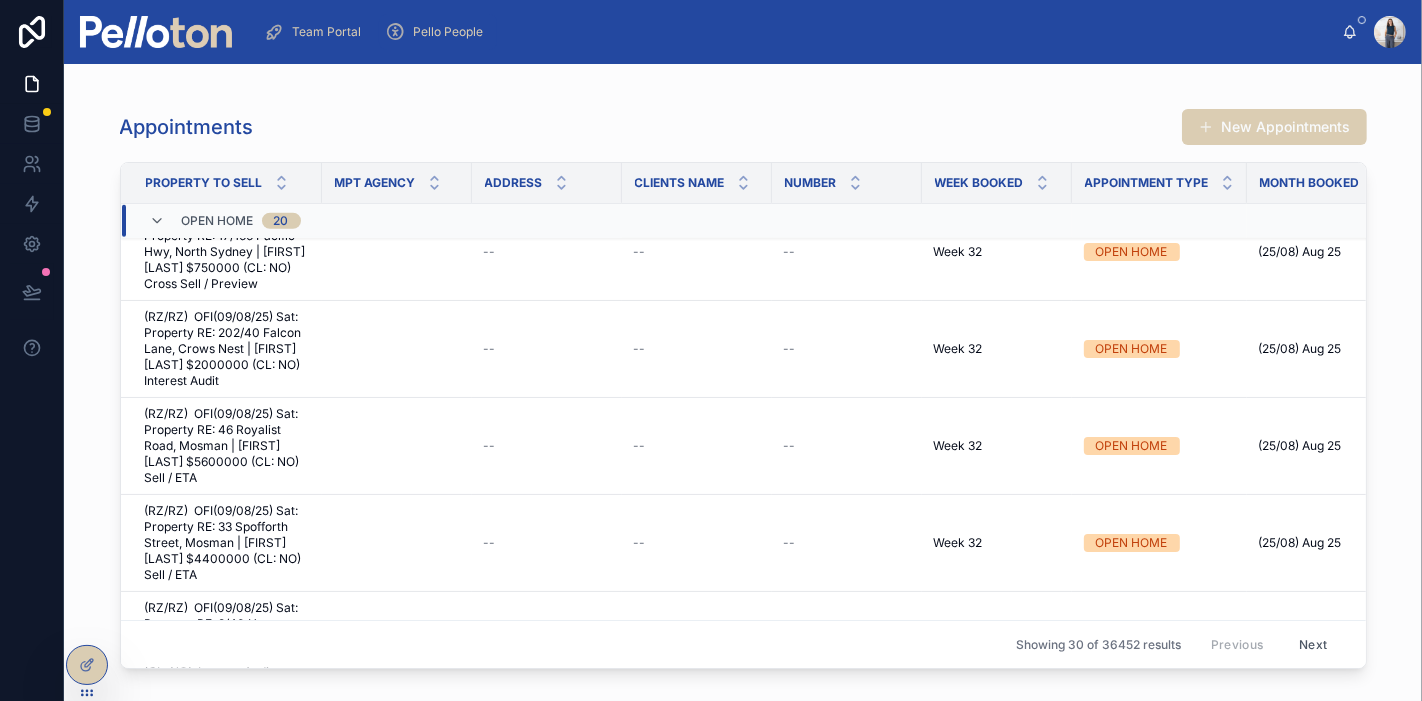 click on "Pello People" at bounding box center [448, 32] 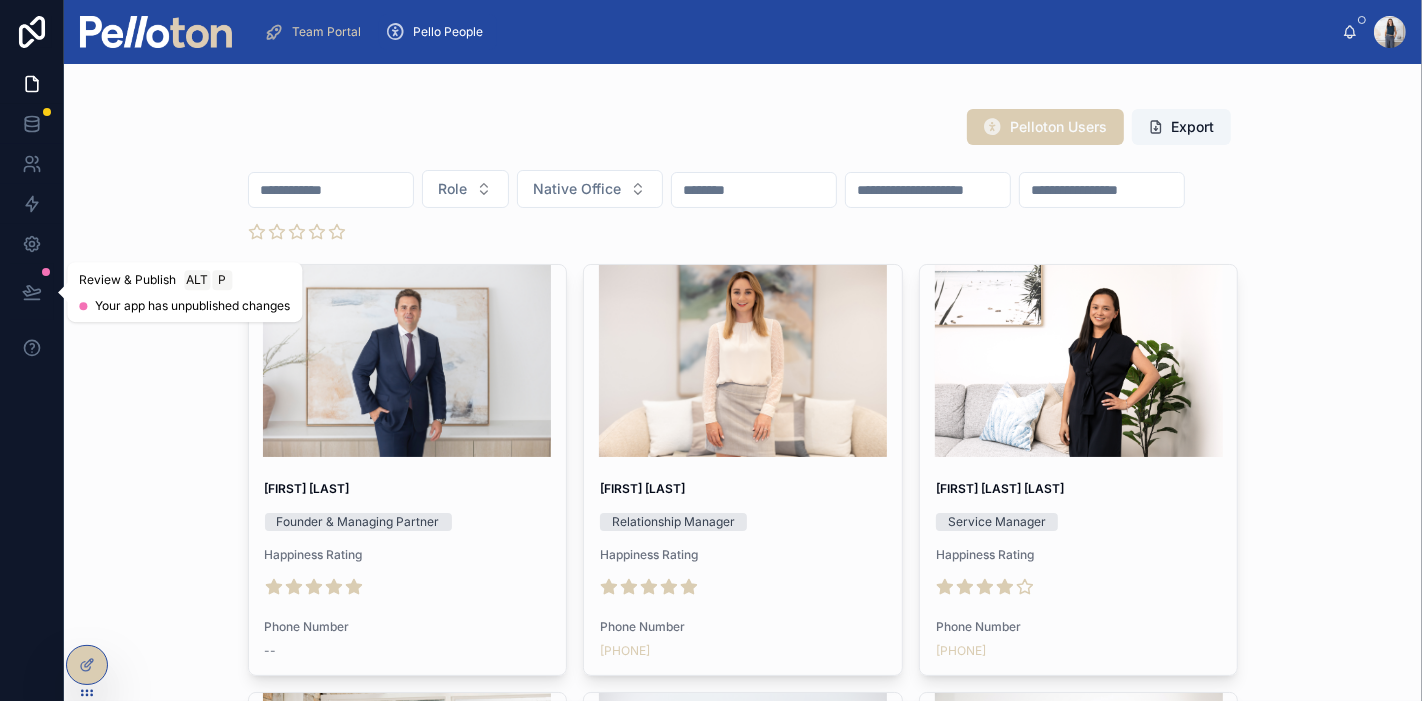 click 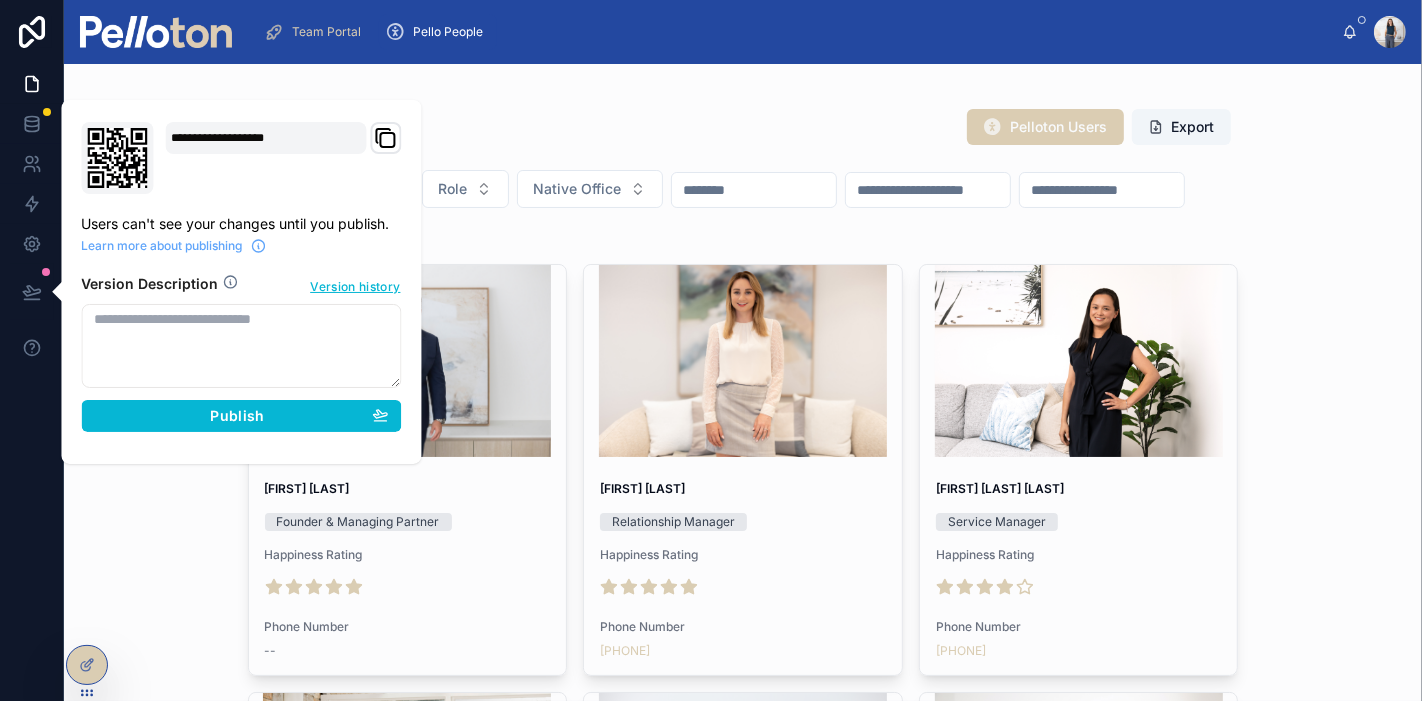 click 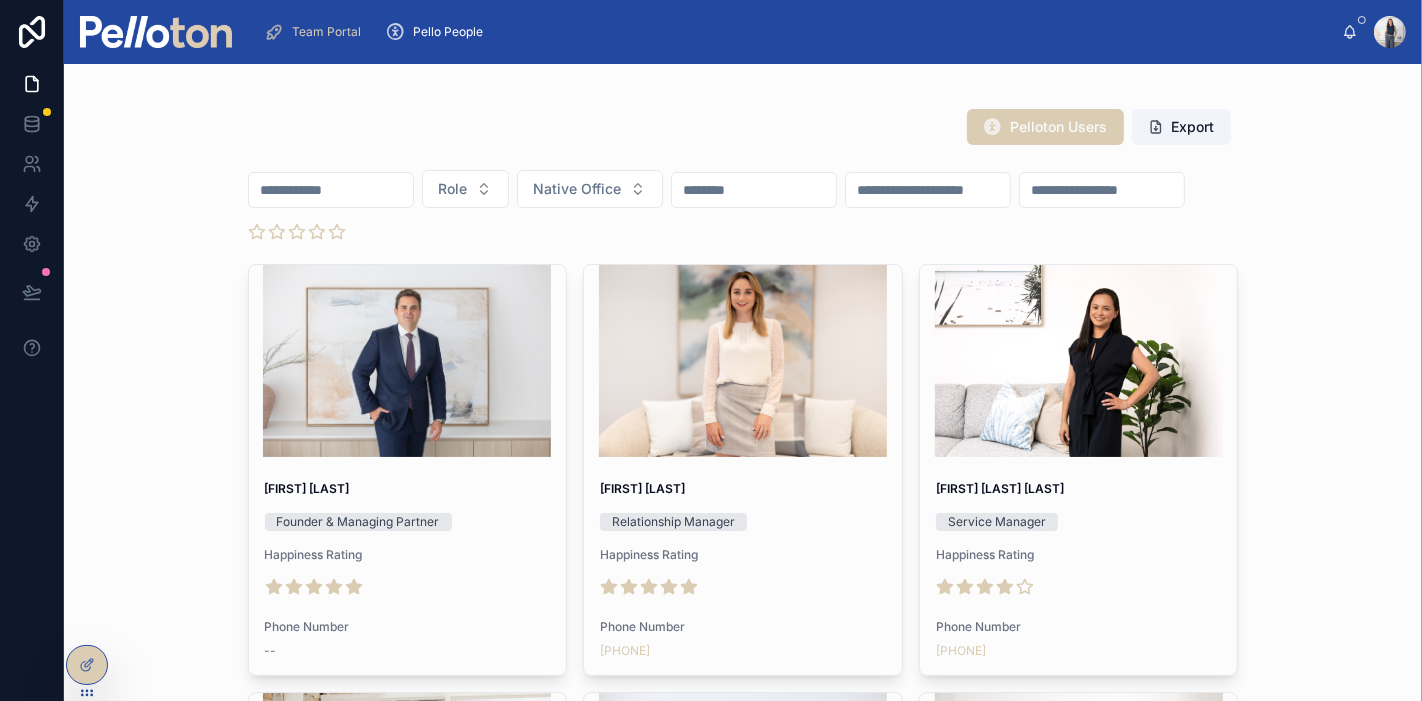 click at bounding box center [331, 190] 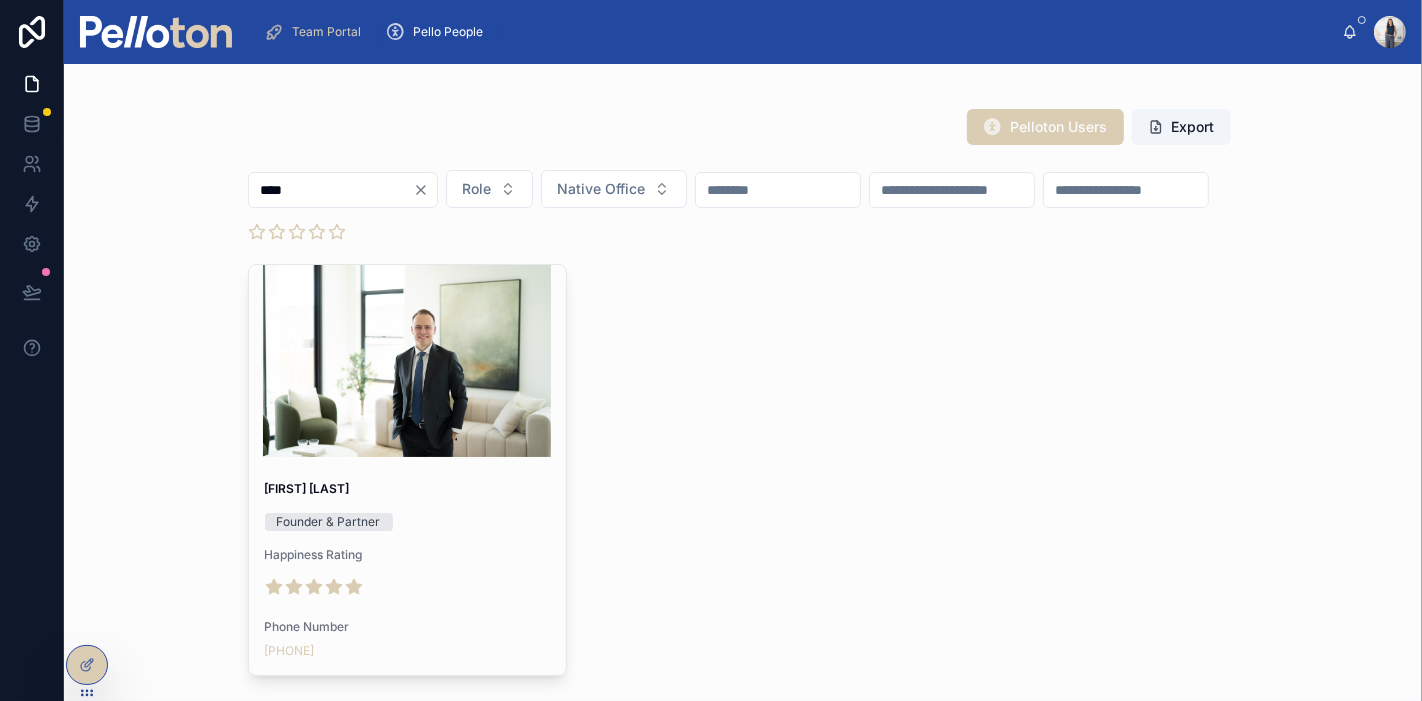 type on "****" 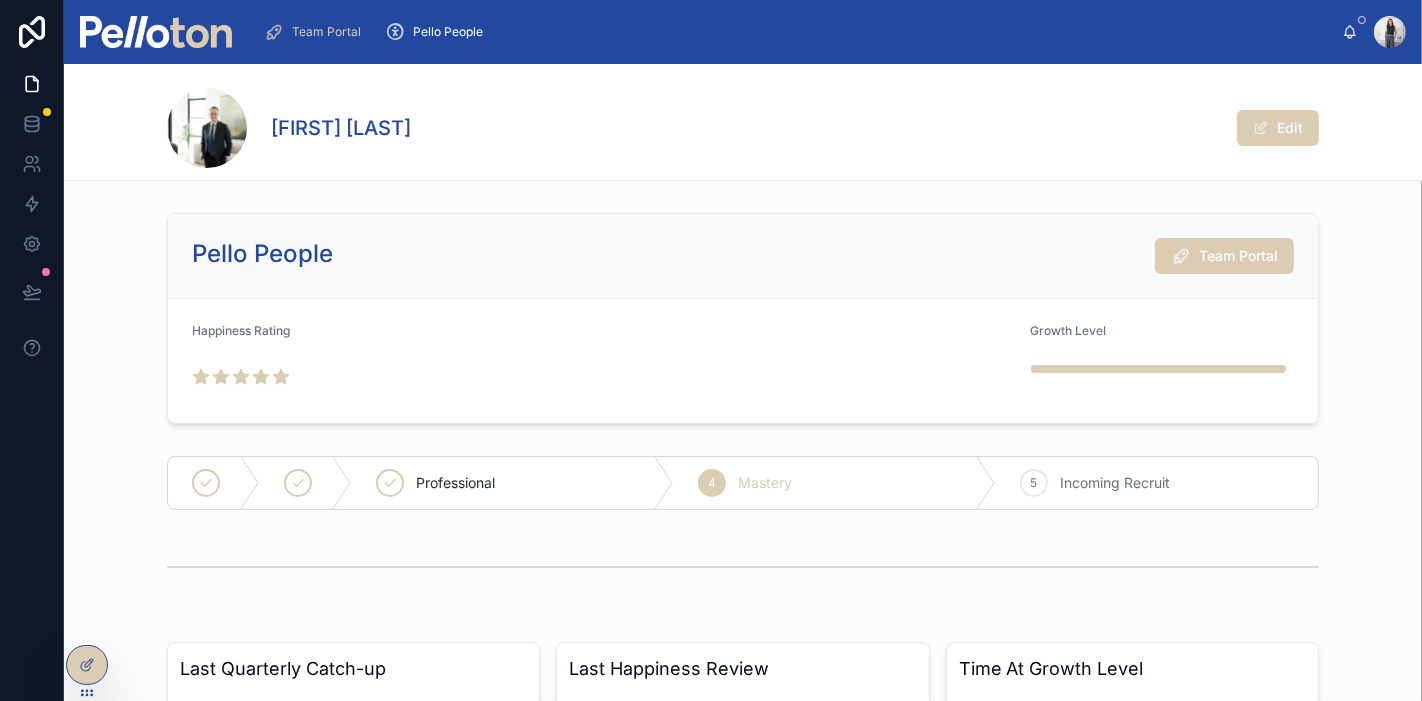 click on "Team Portal" at bounding box center [1238, 256] 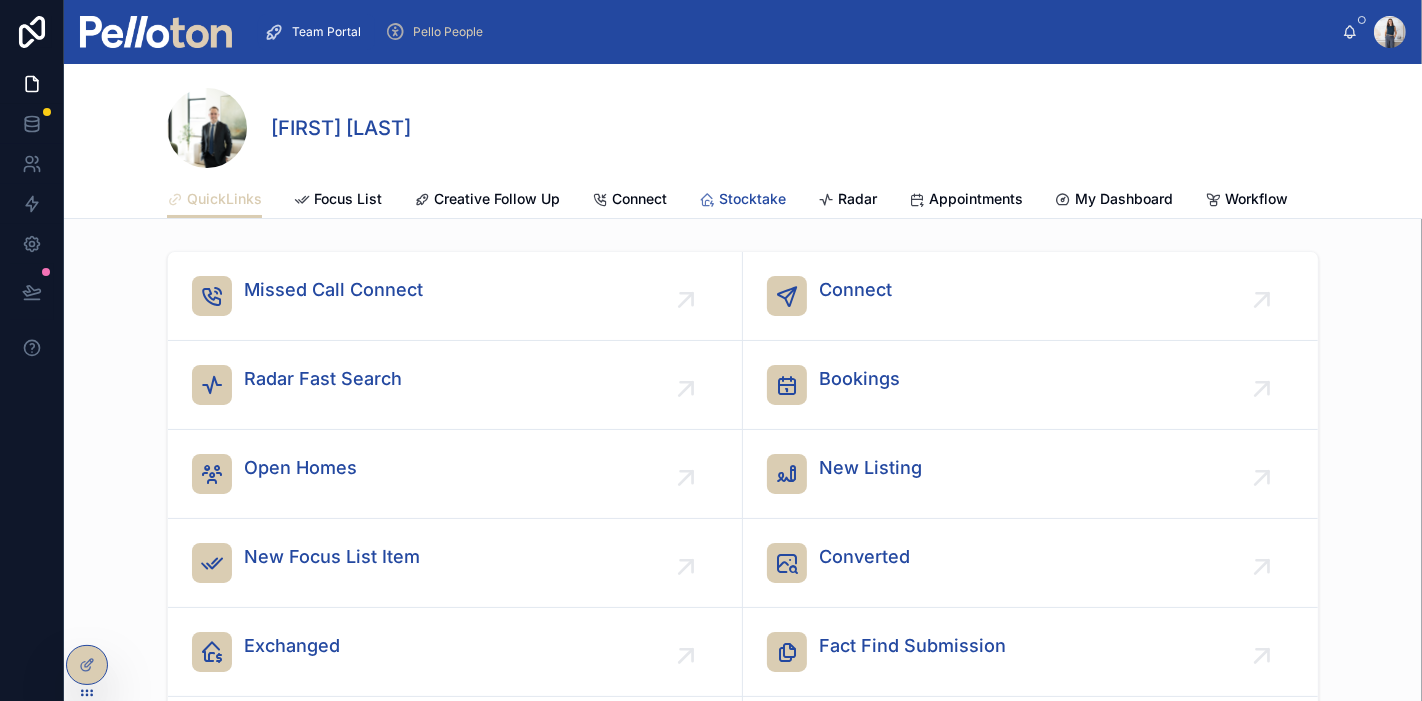 click on "Stocktake" at bounding box center [752, 199] 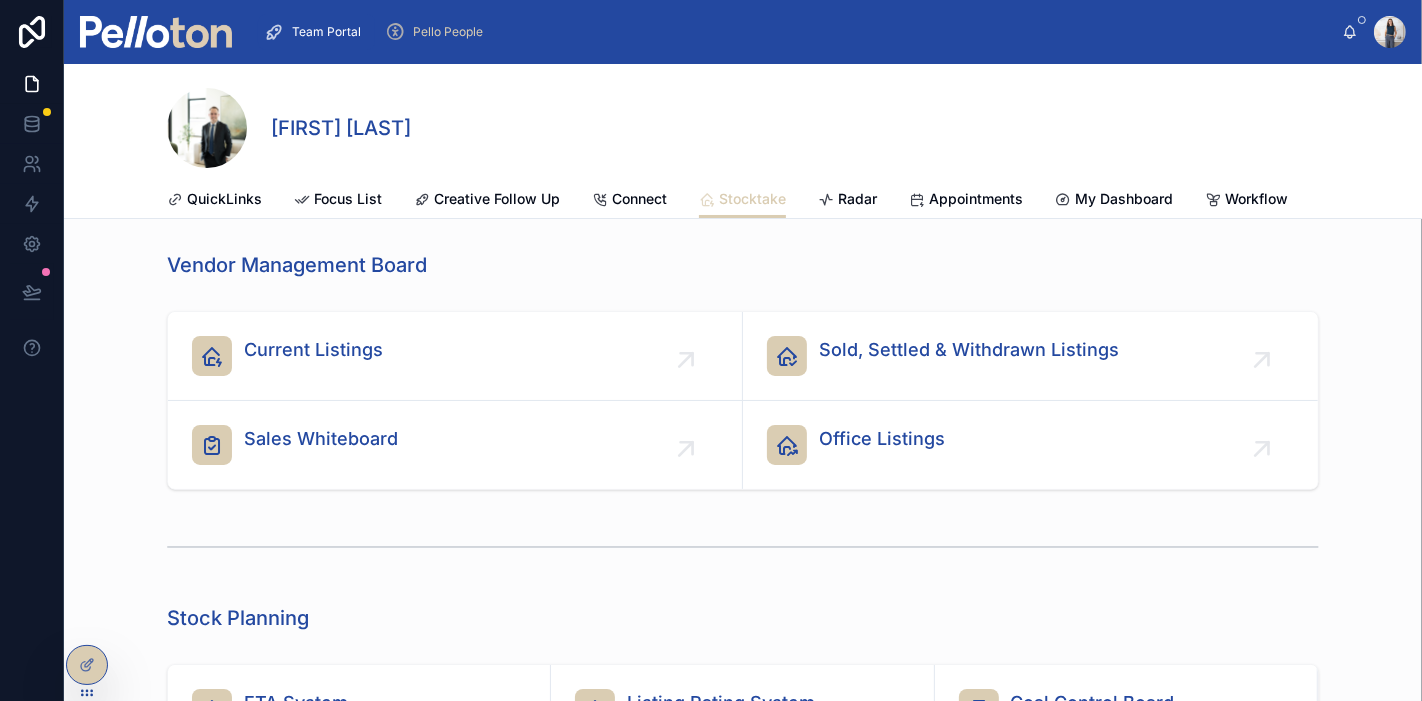 click on "Current Listings" at bounding box center (455, 356) 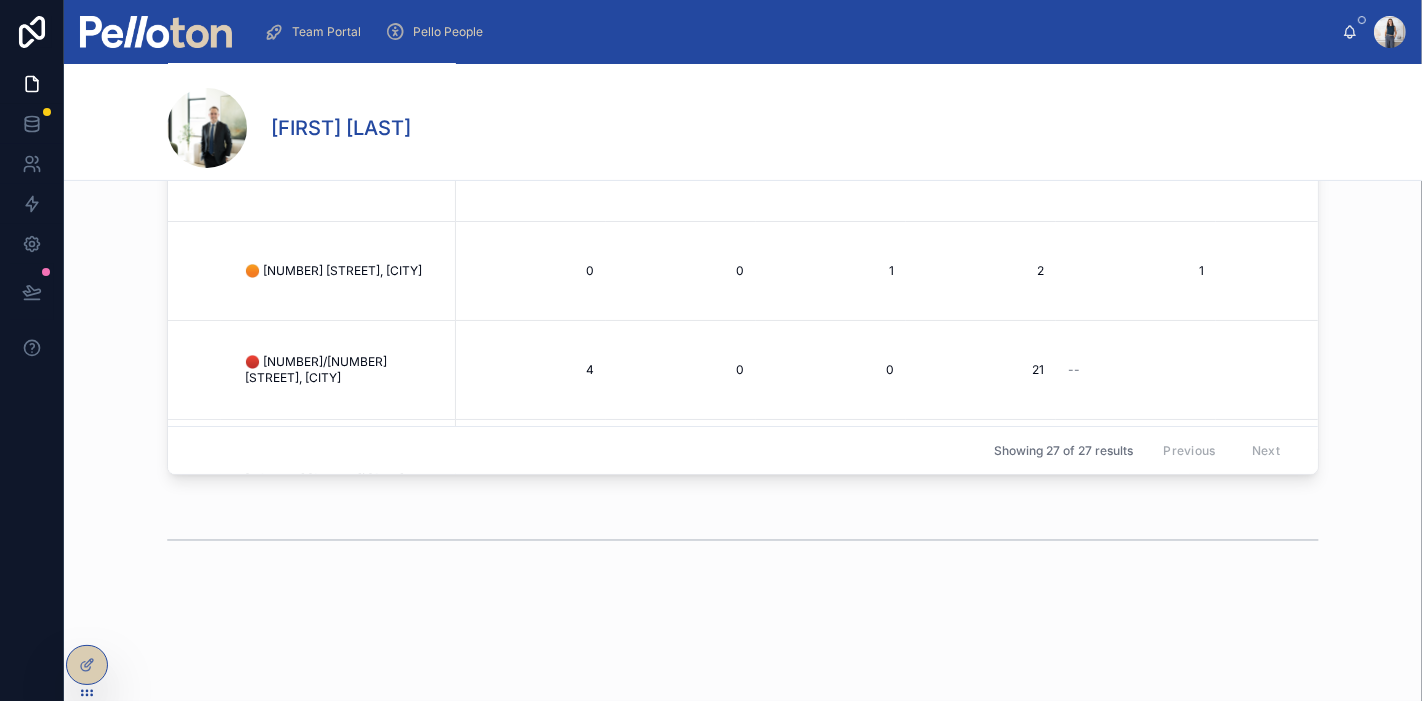 scroll, scrollTop: 248, scrollLeft: 0, axis: vertical 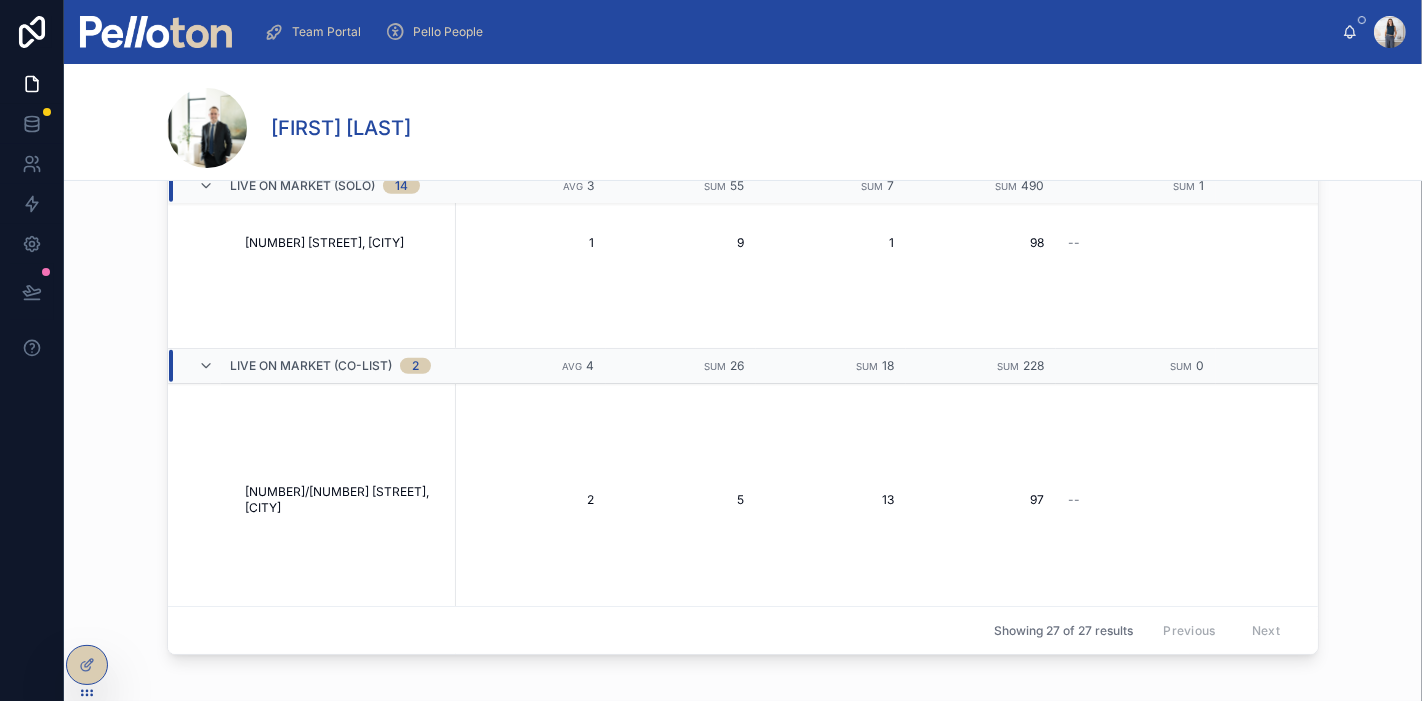 click on "[NUMBER]/[NUMBER] [STREET], [CITY]" at bounding box center (344, 500) 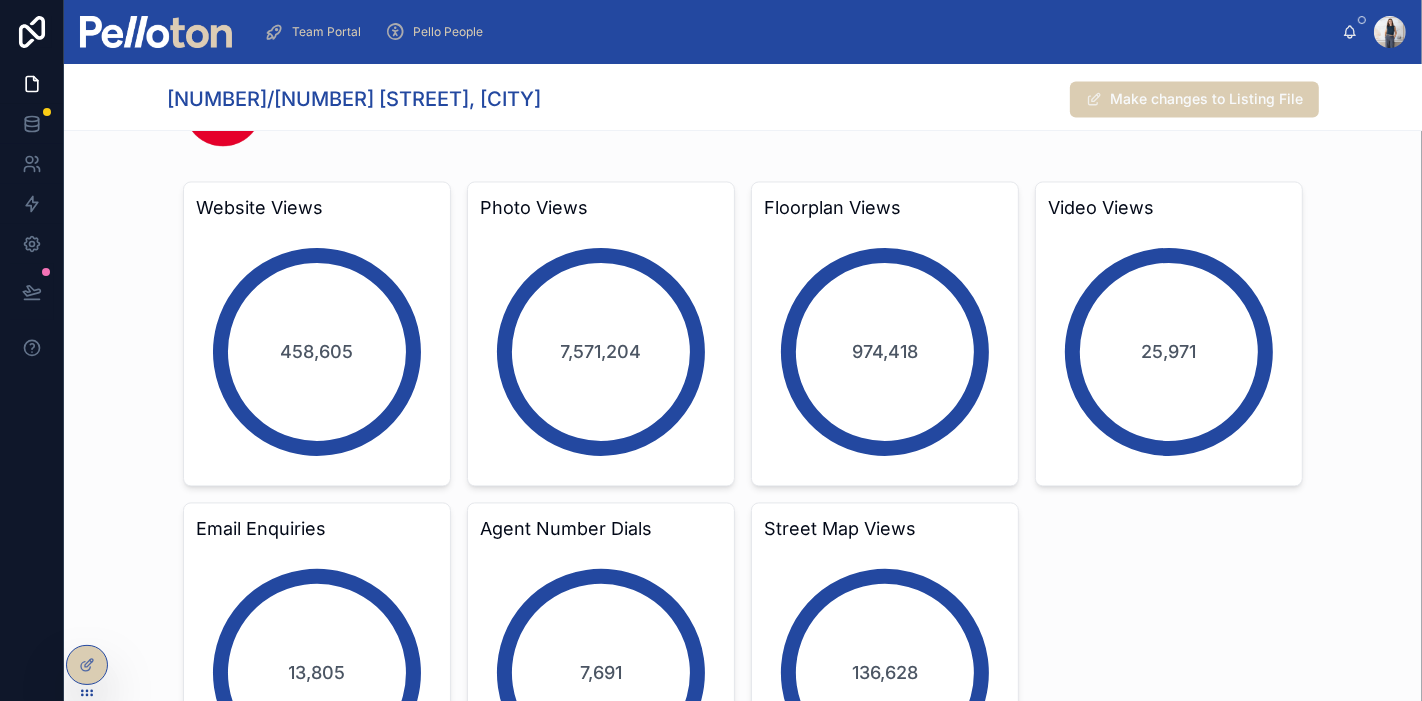 scroll, scrollTop: 3582, scrollLeft: 0, axis: vertical 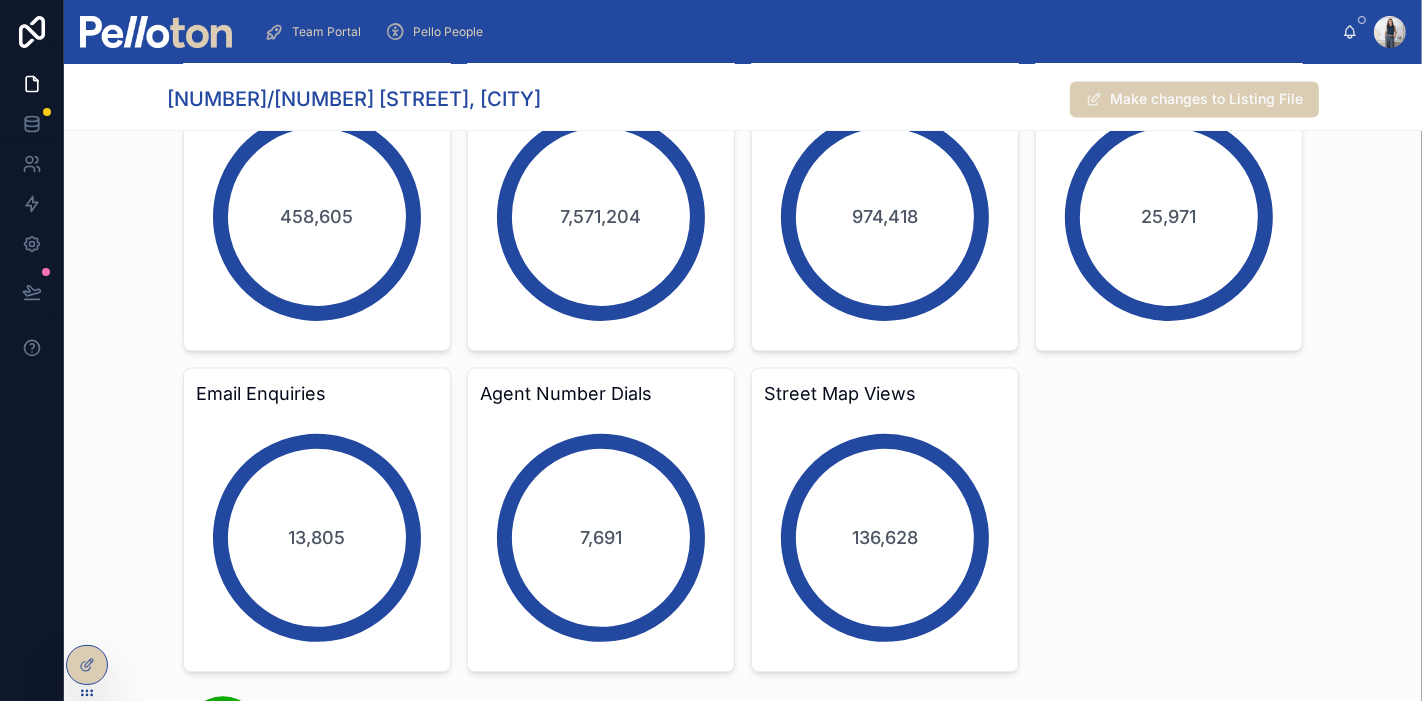 click 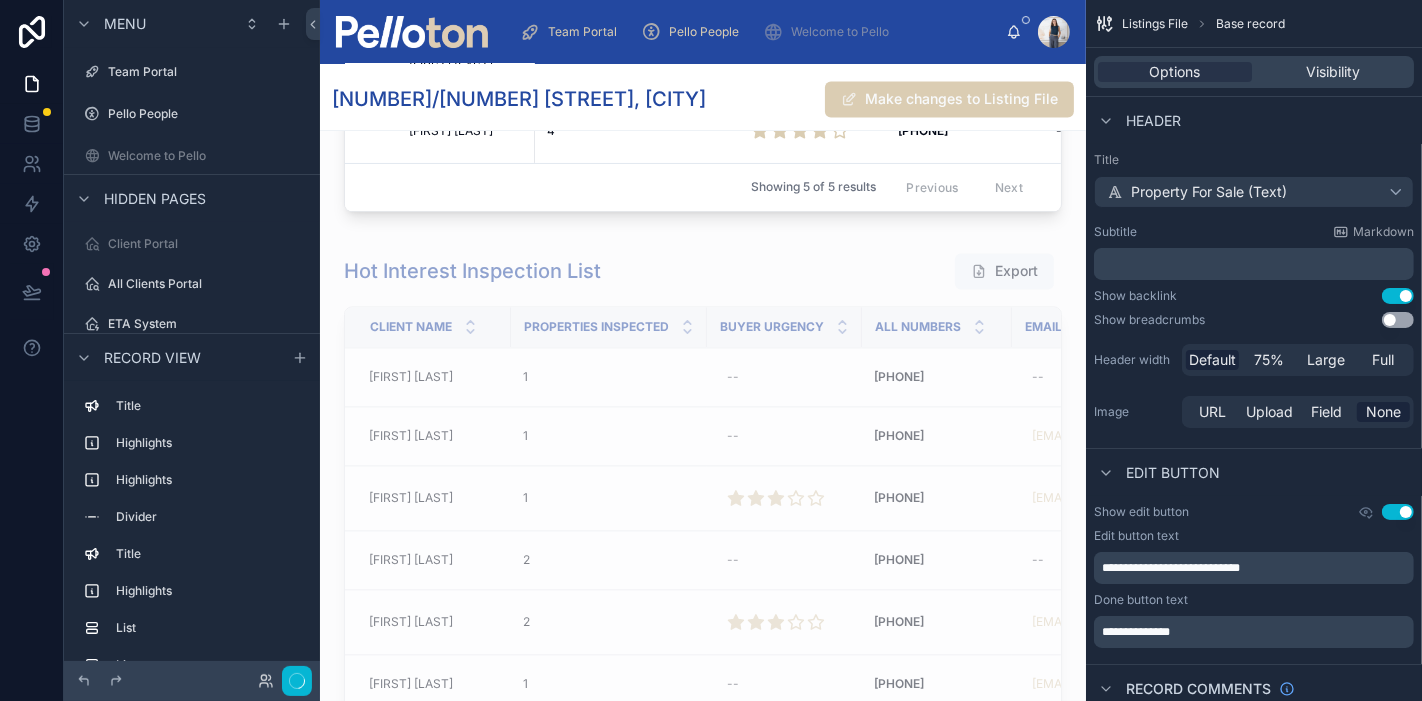 scroll, scrollTop: 4009, scrollLeft: 0, axis: vertical 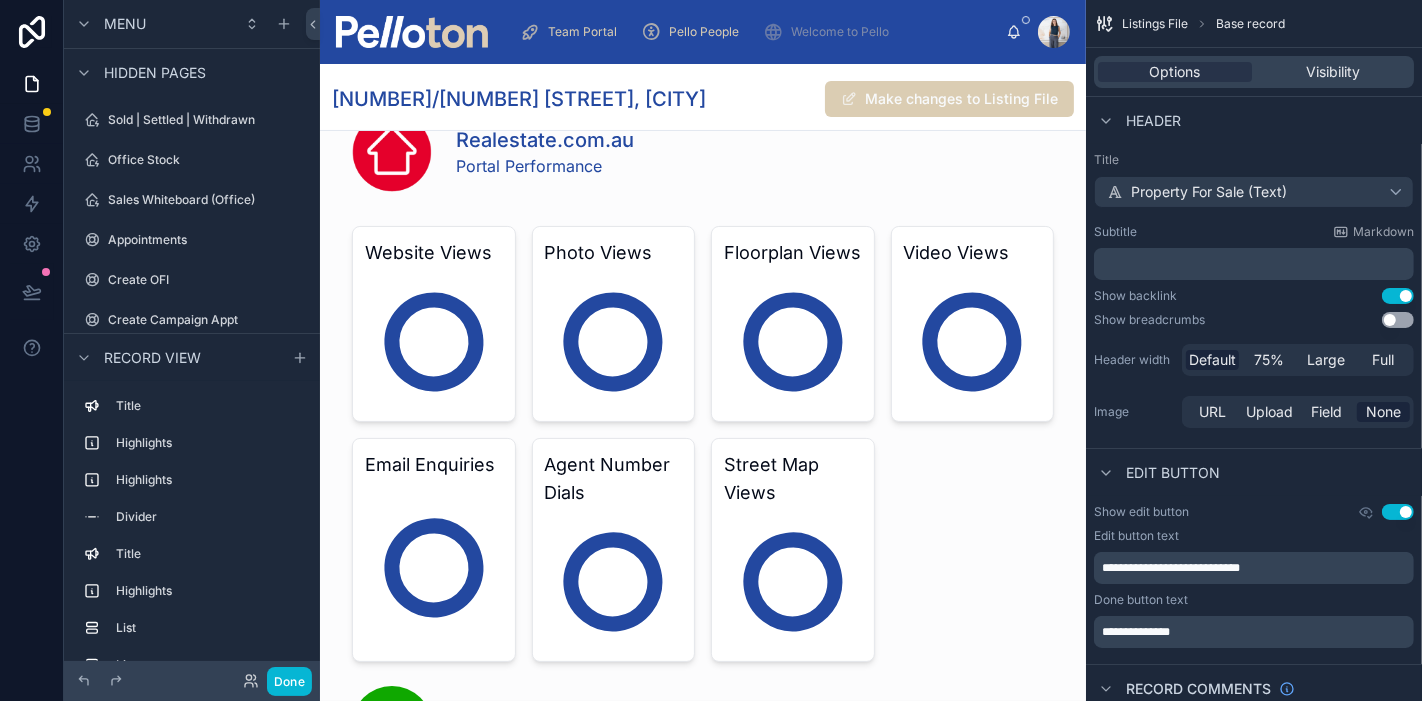 click at bounding box center [703, 670] 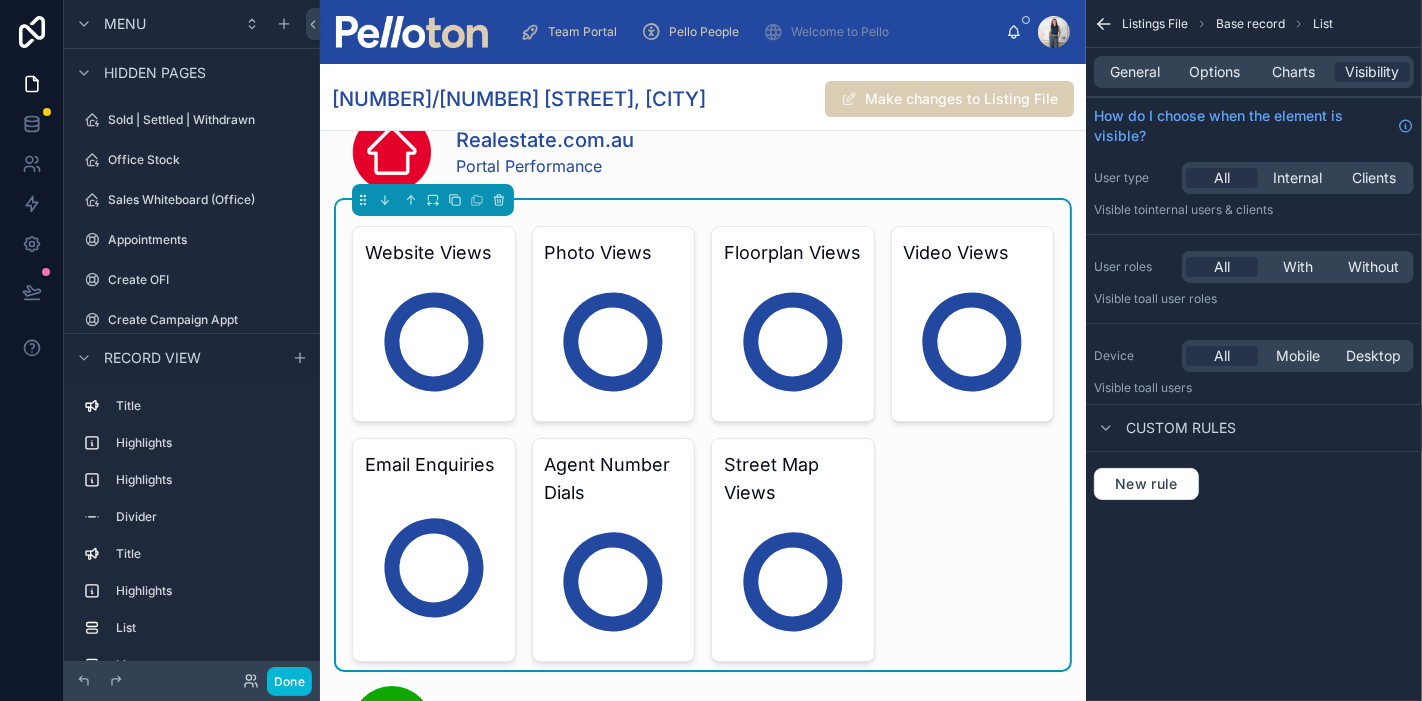 click on "User type All Internal Clients Visible to  Internal users & clients" at bounding box center [1254, 190] 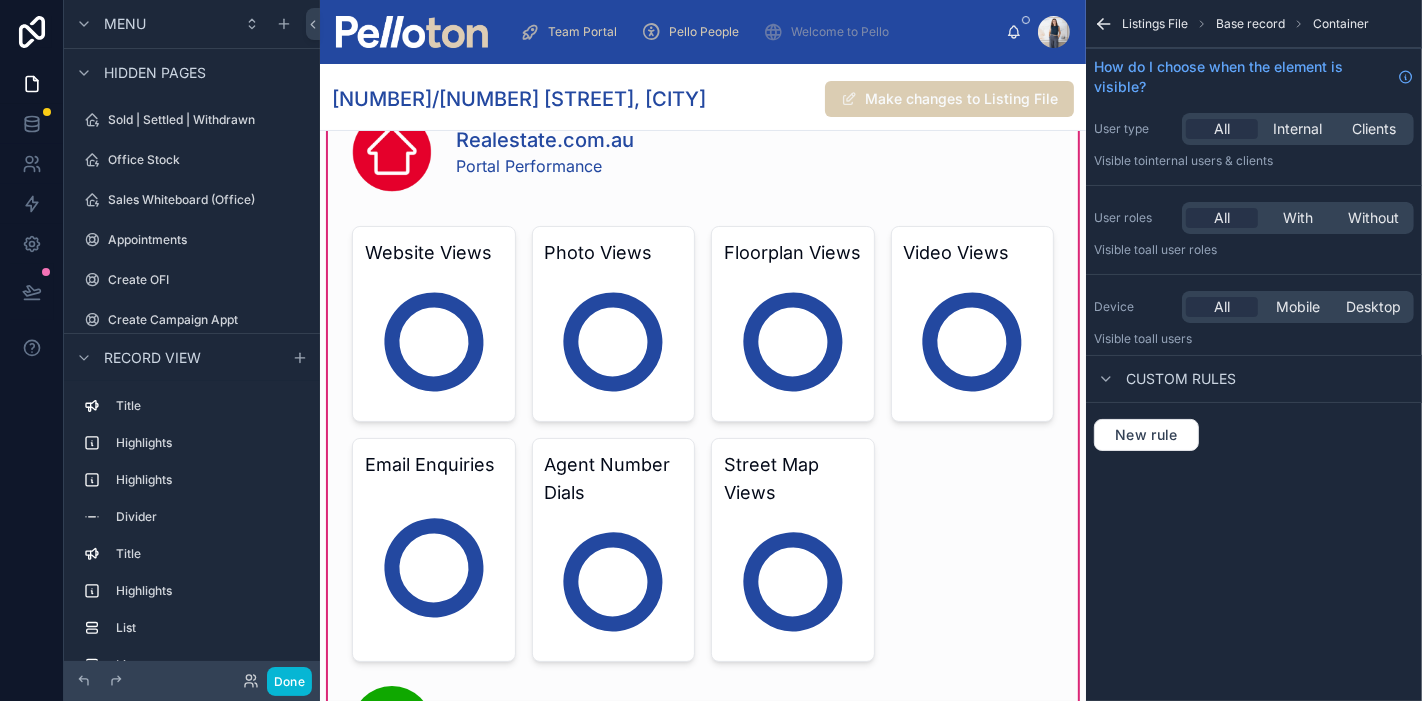 click at bounding box center (703, 435) 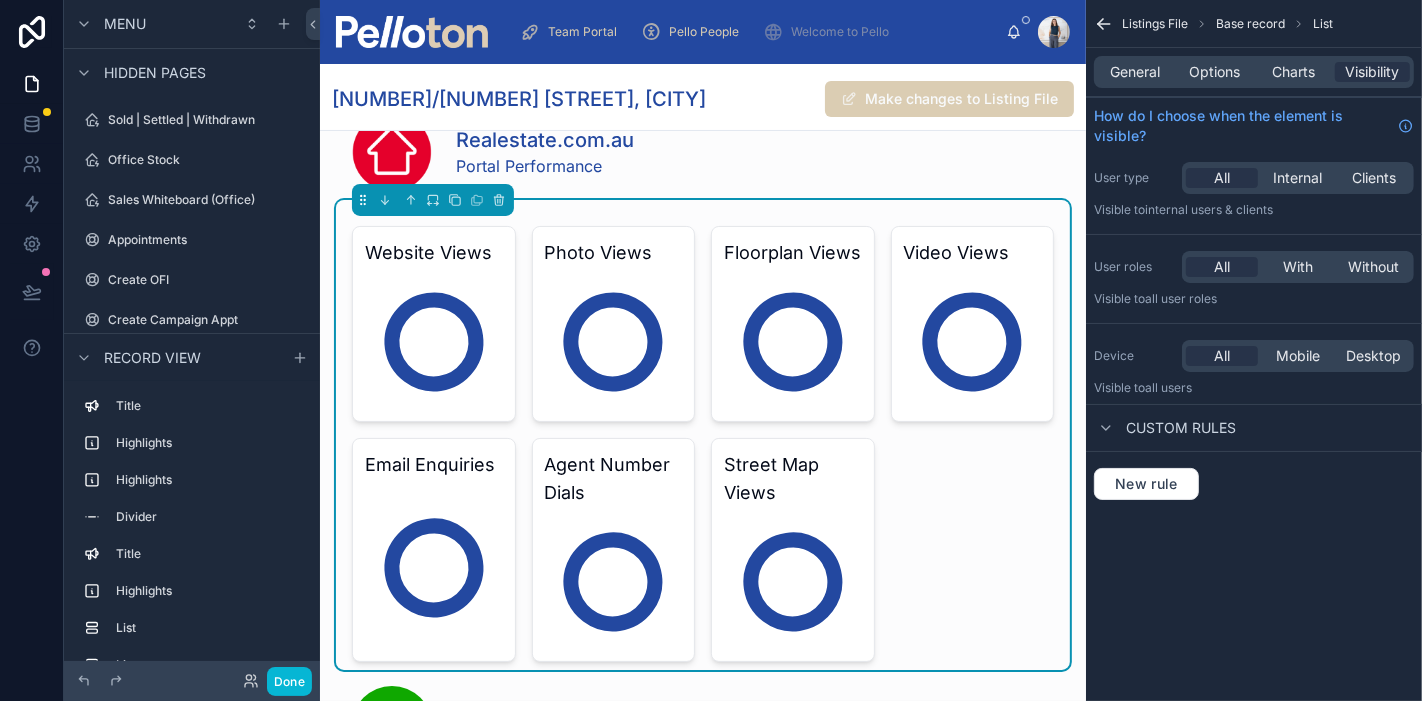 click on "Charts" at bounding box center [1293, 72] 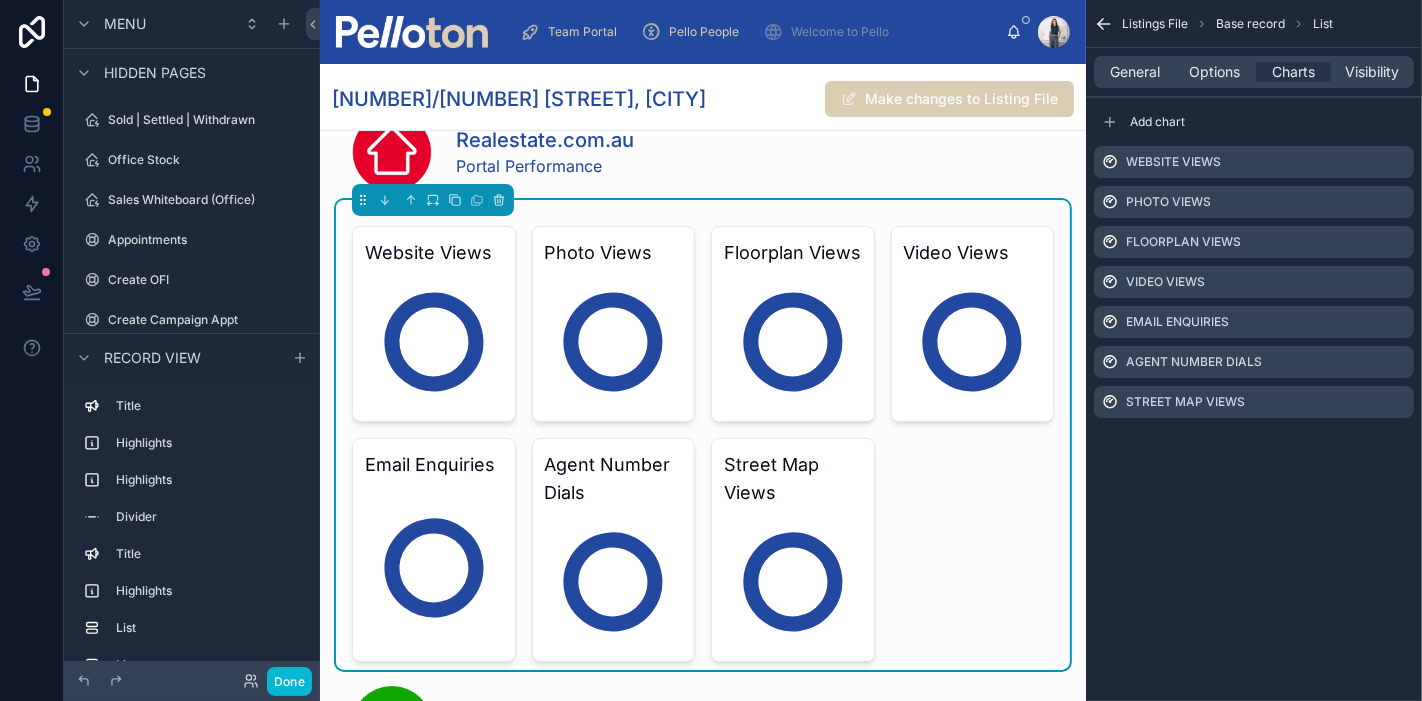 click 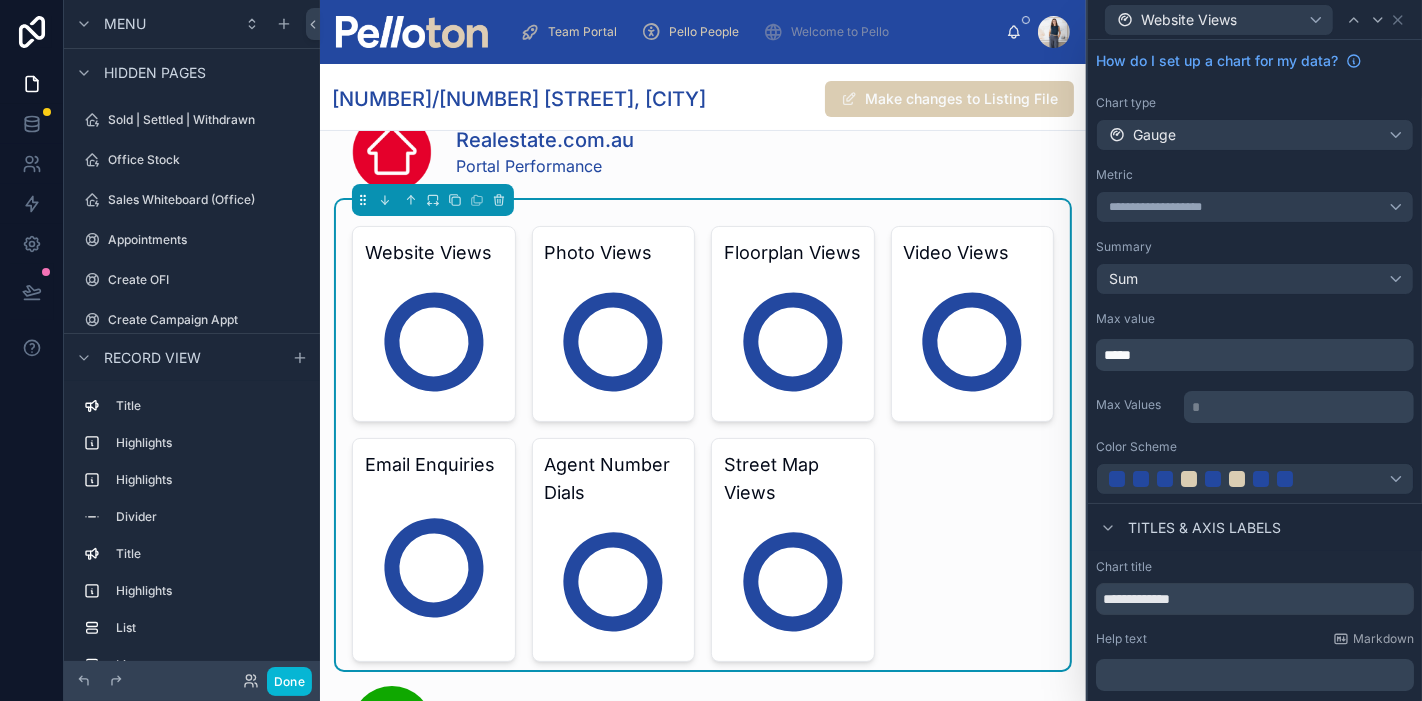 scroll, scrollTop: 0, scrollLeft: 0, axis: both 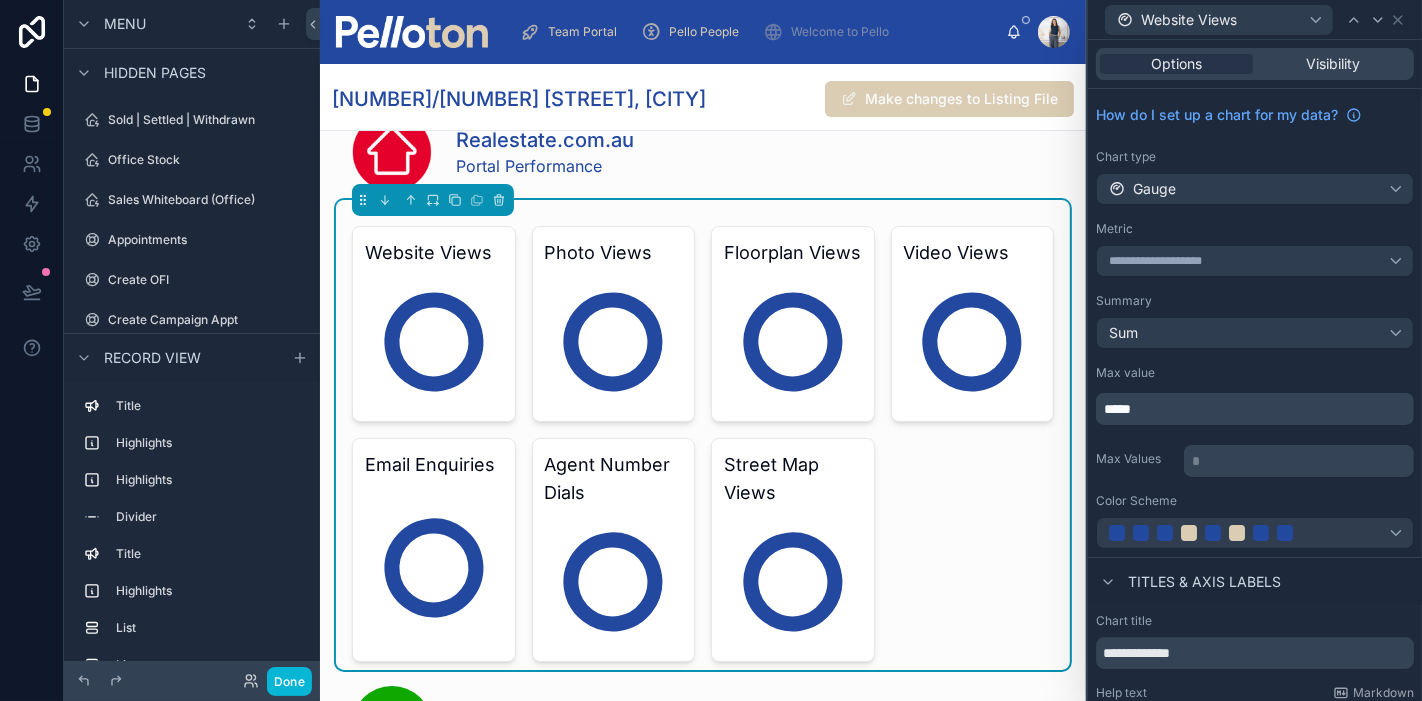 click on "Visibility" at bounding box center (1334, 64) 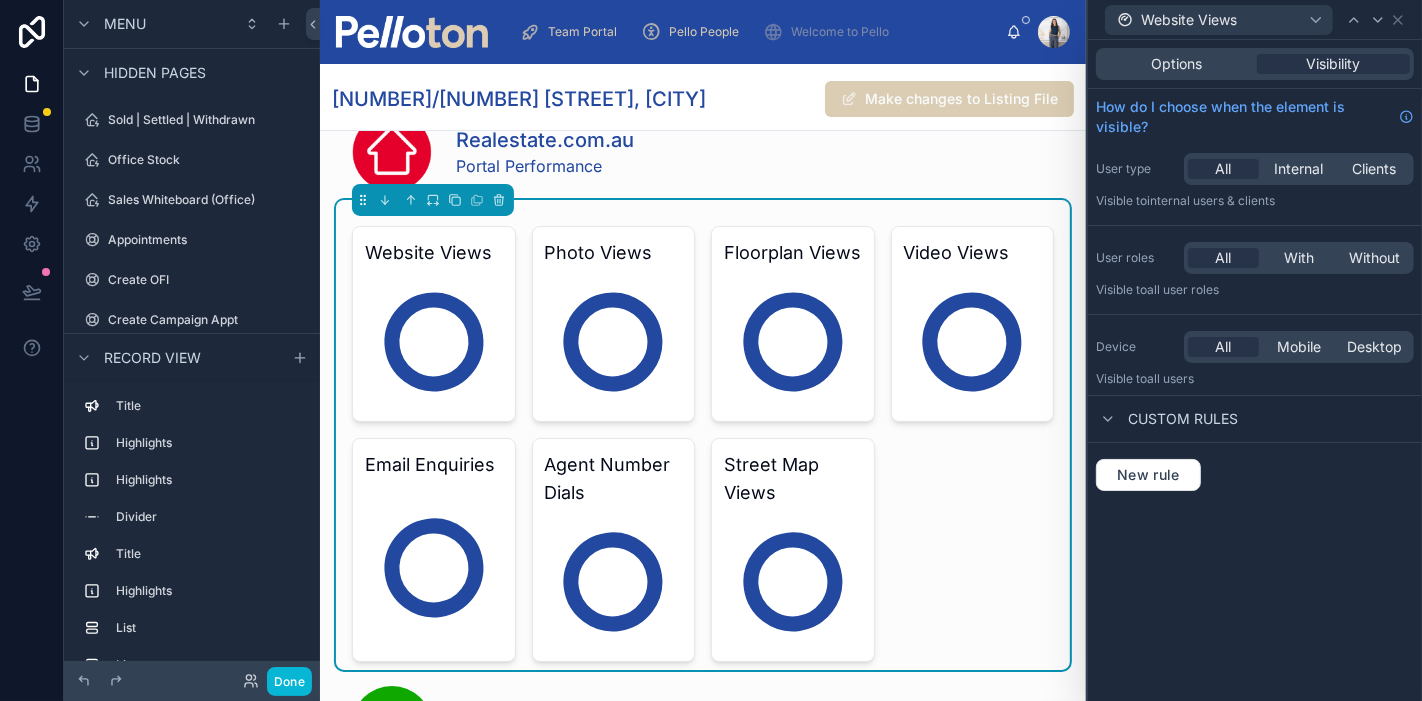 click on "Options" at bounding box center [1176, 64] 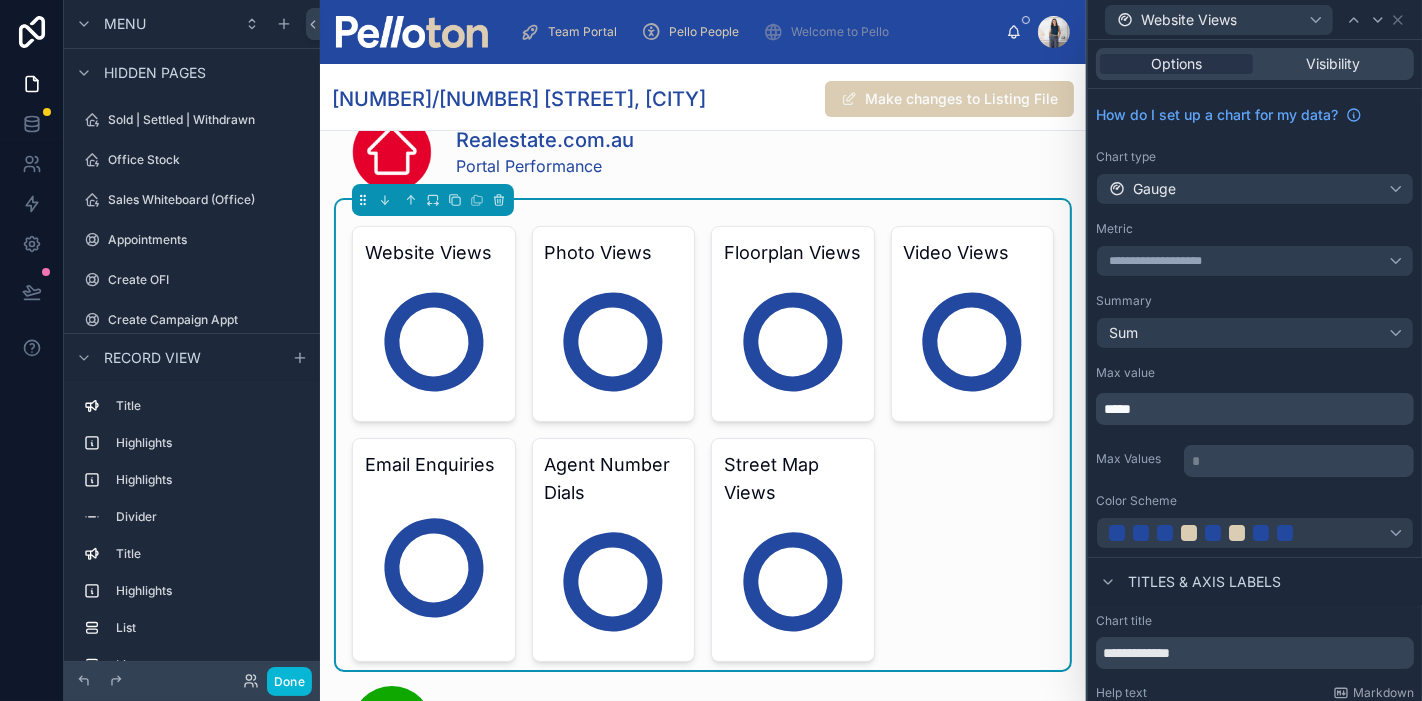 click on "458,605" at bounding box center [447, 355] 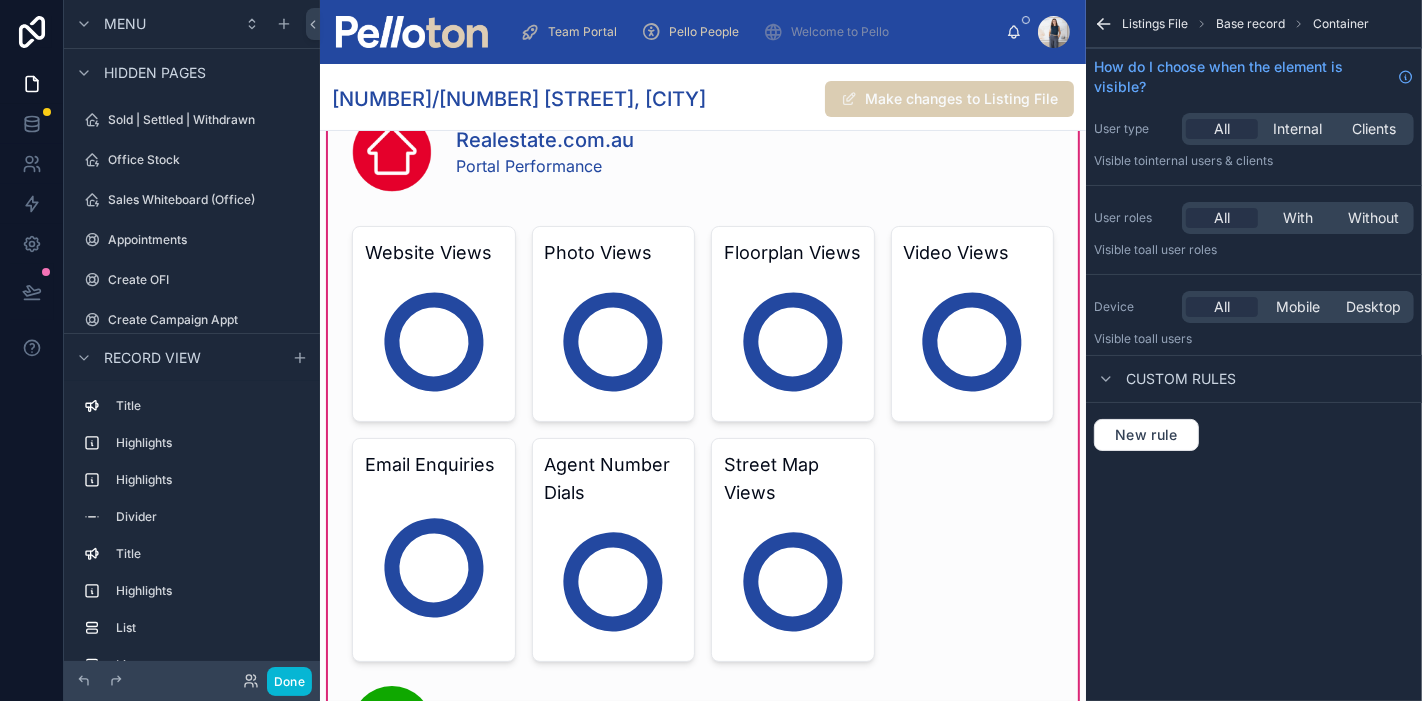 click at bounding box center [703, 148] 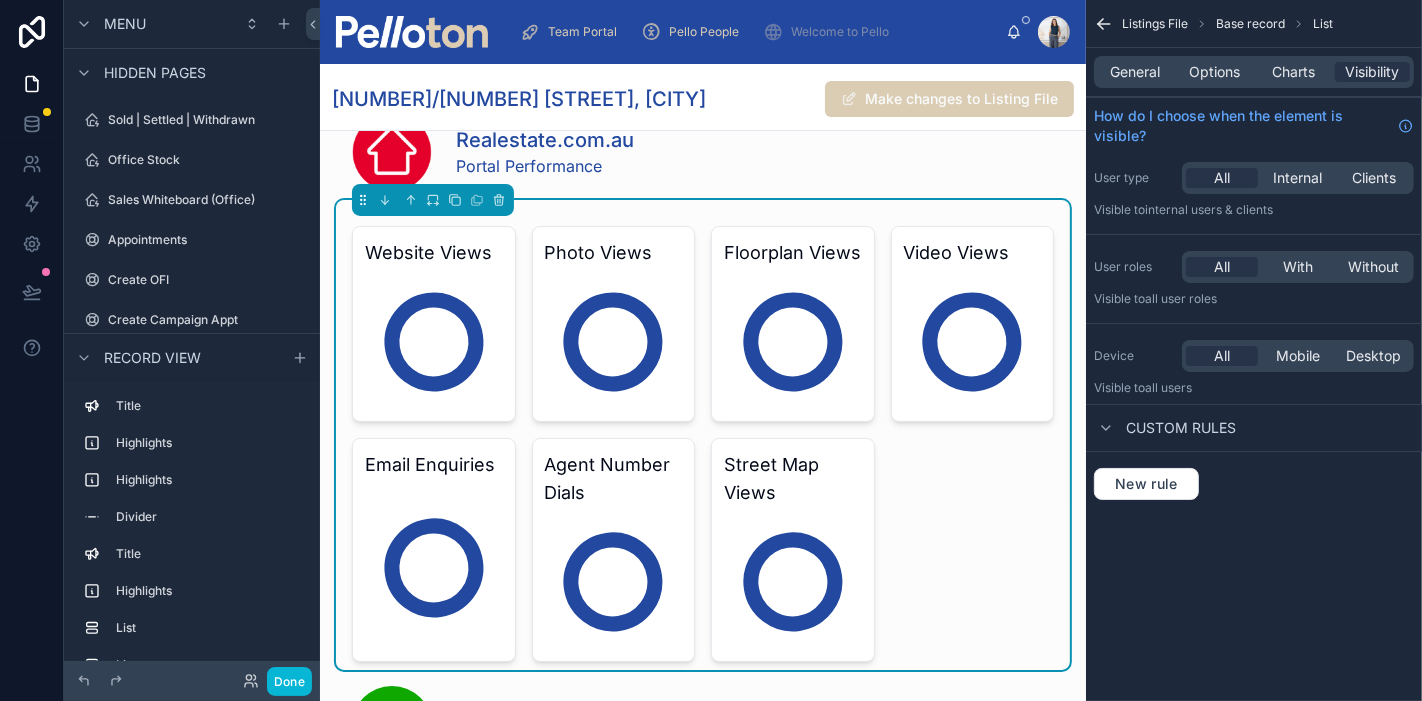 click on "Options" at bounding box center (1214, 72) 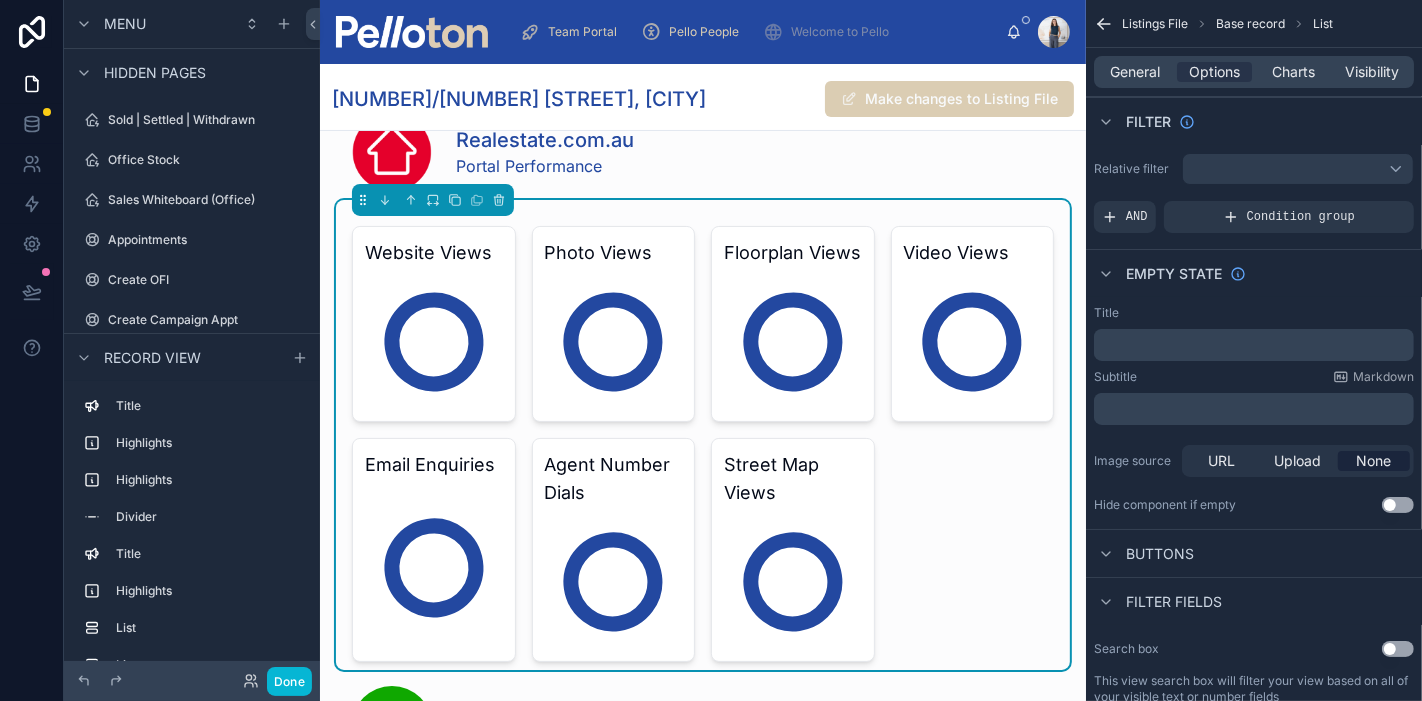 click on "Charts" at bounding box center (1293, 72) 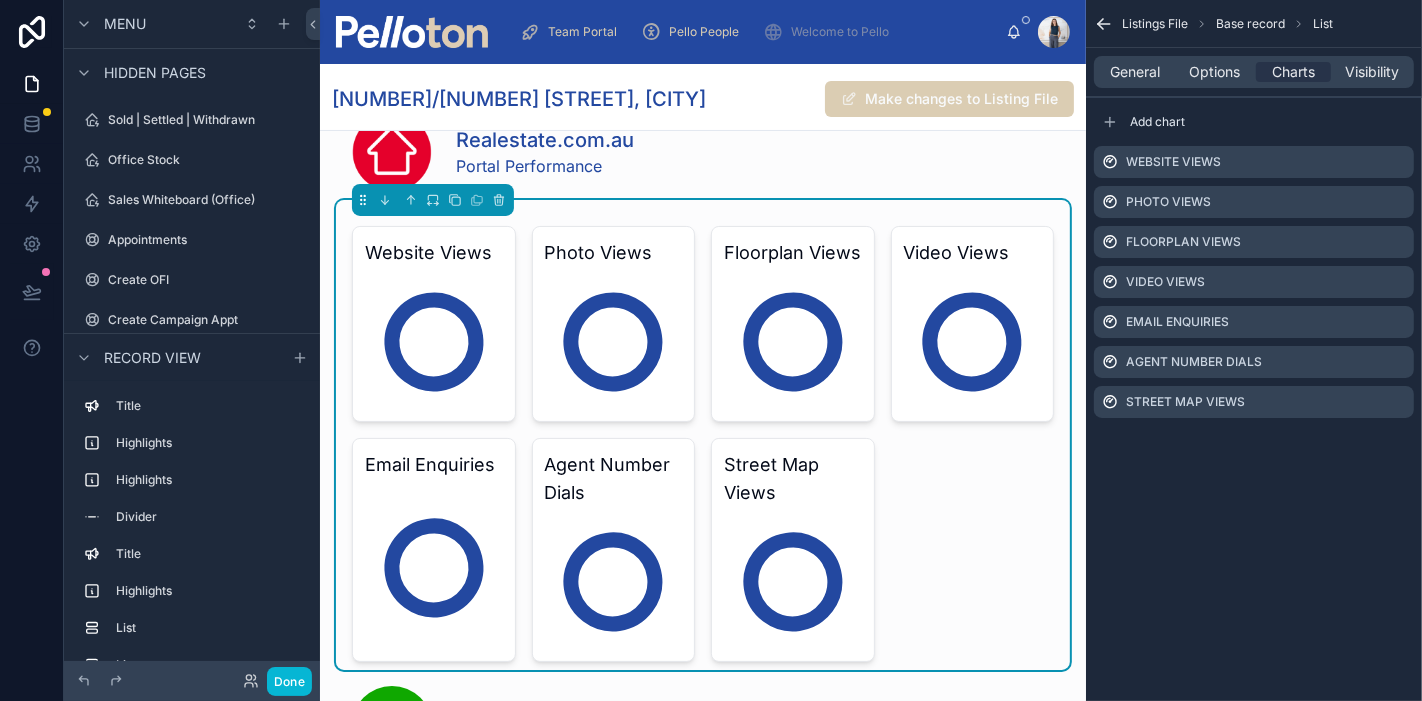click 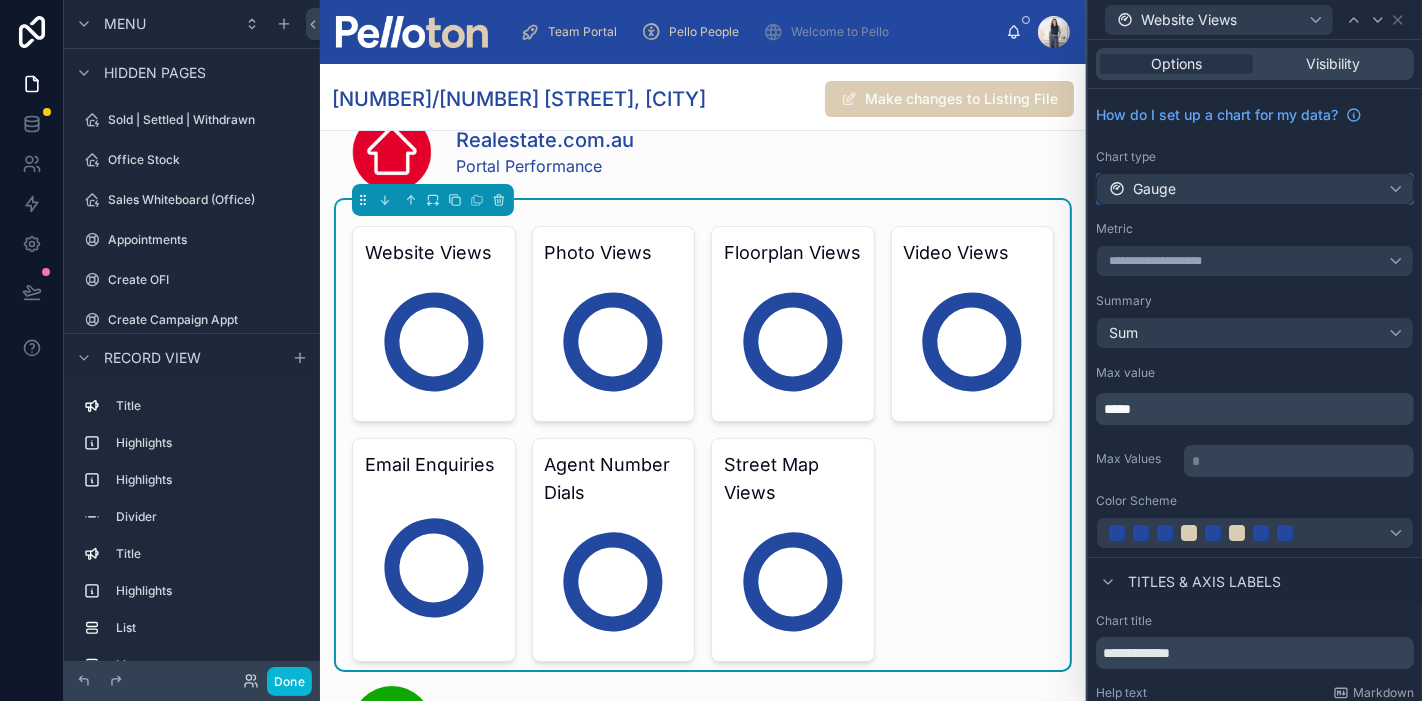 click on "Gauge" at bounding box center [1255, 189] 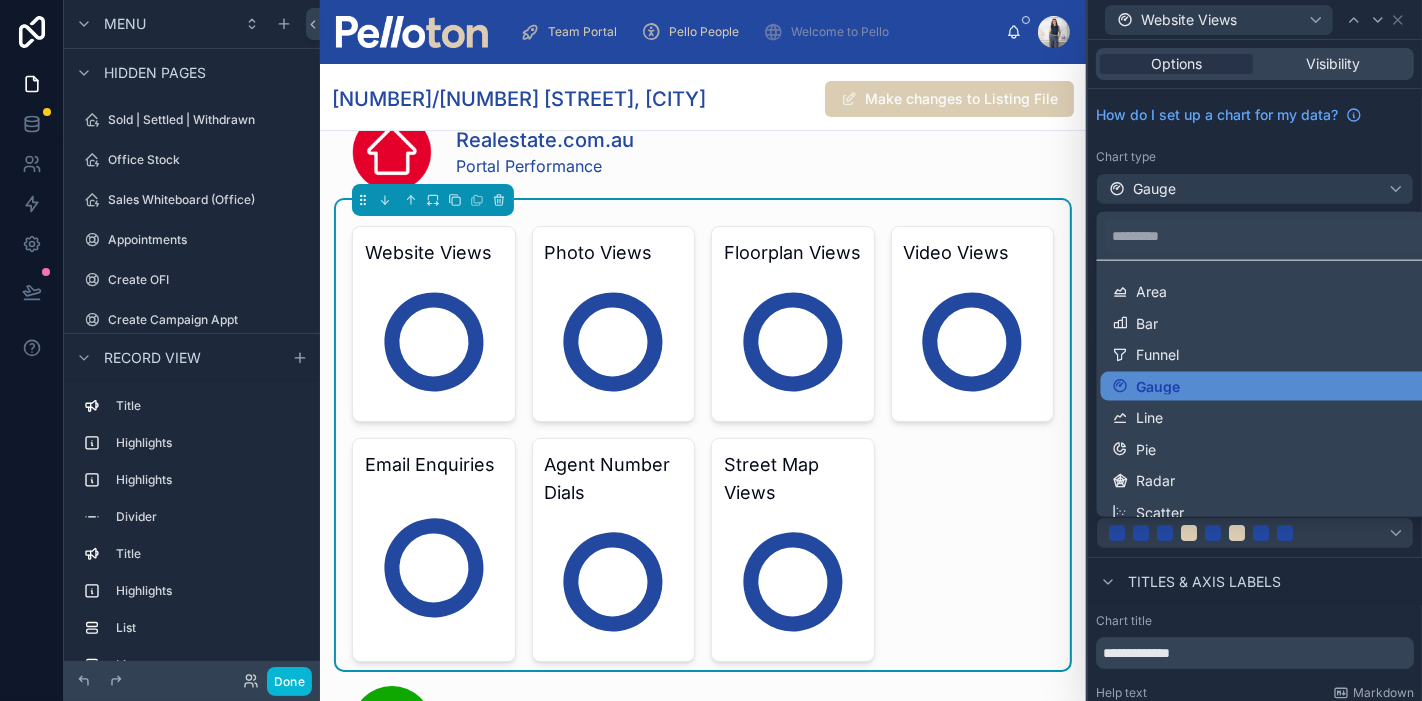 click at bounding box center (1255, 350) 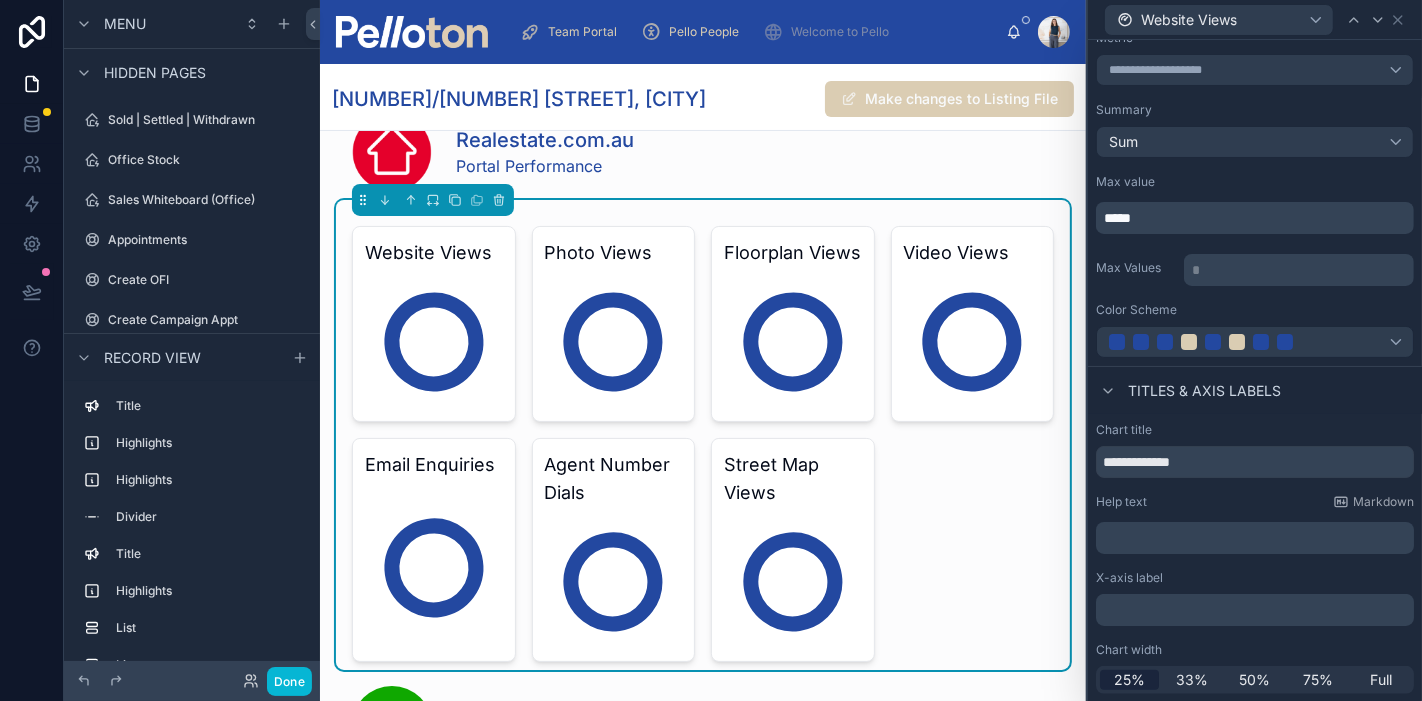 scroll, scrollTop: 0, scrollLeft: 0, axis: both 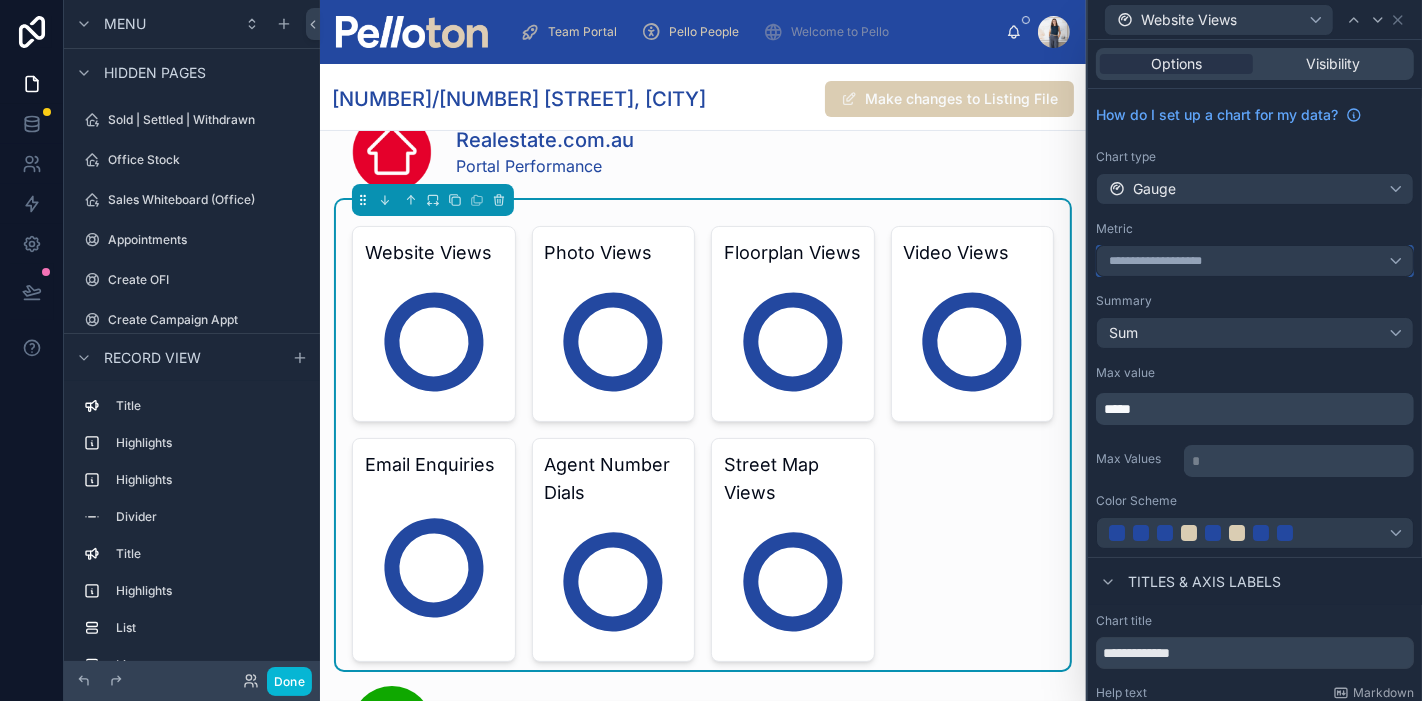 click on "**********" at bounding box center [1255, 261] 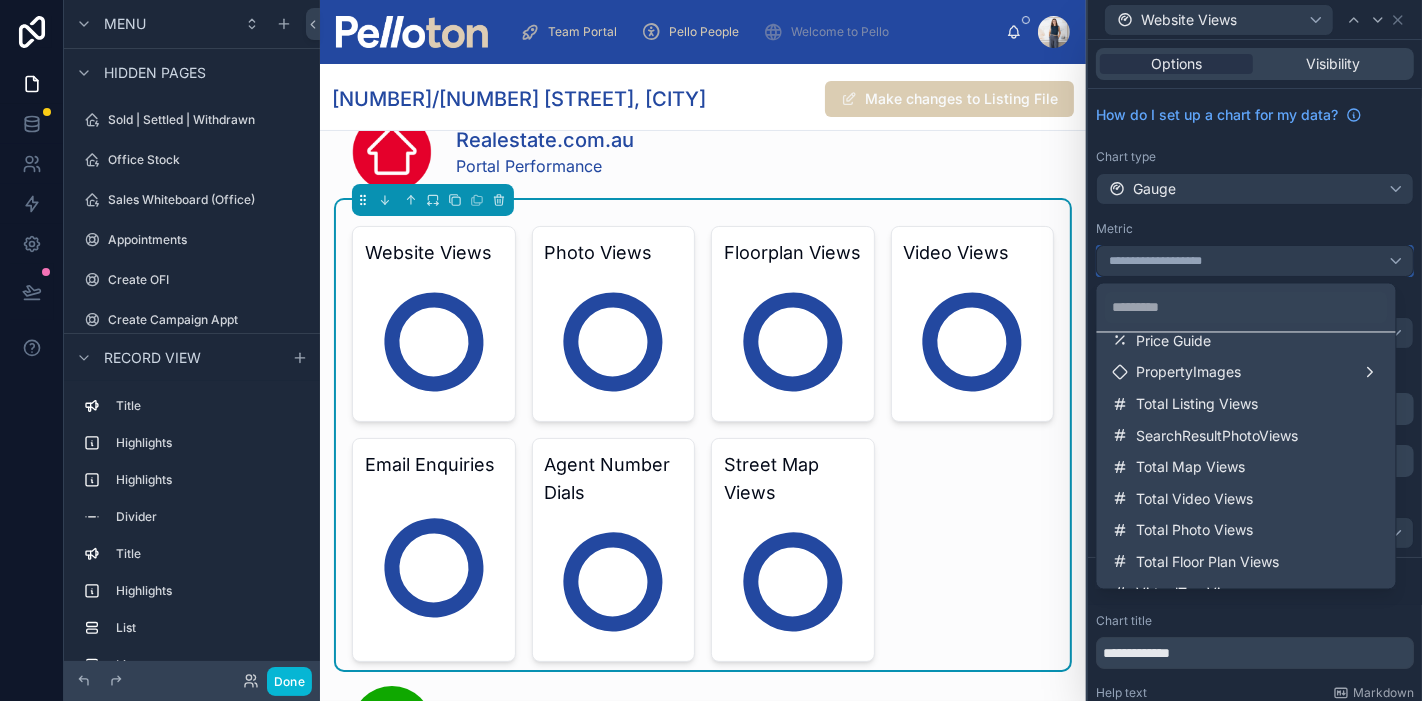 scroll, scrollTop: 0, scrollLeft: 0, axis: both 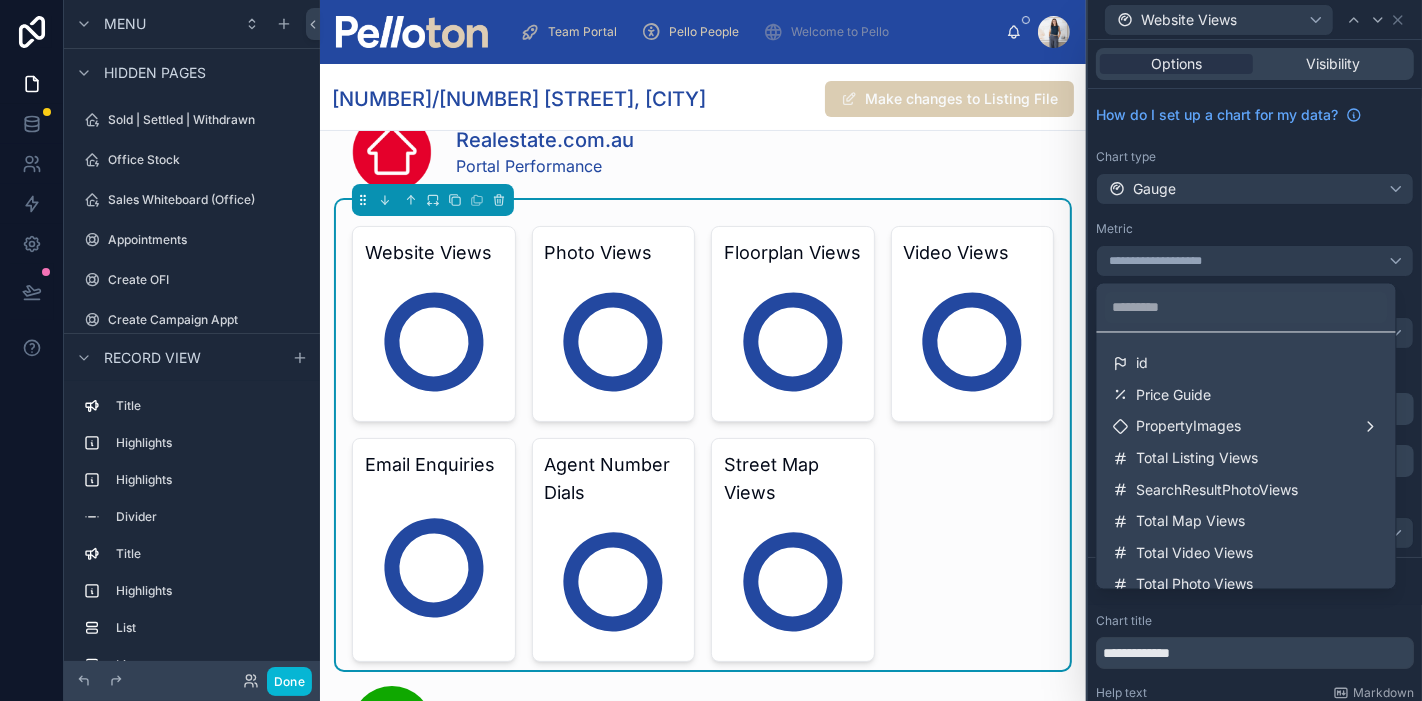 click at bounding box center (1255, 350) 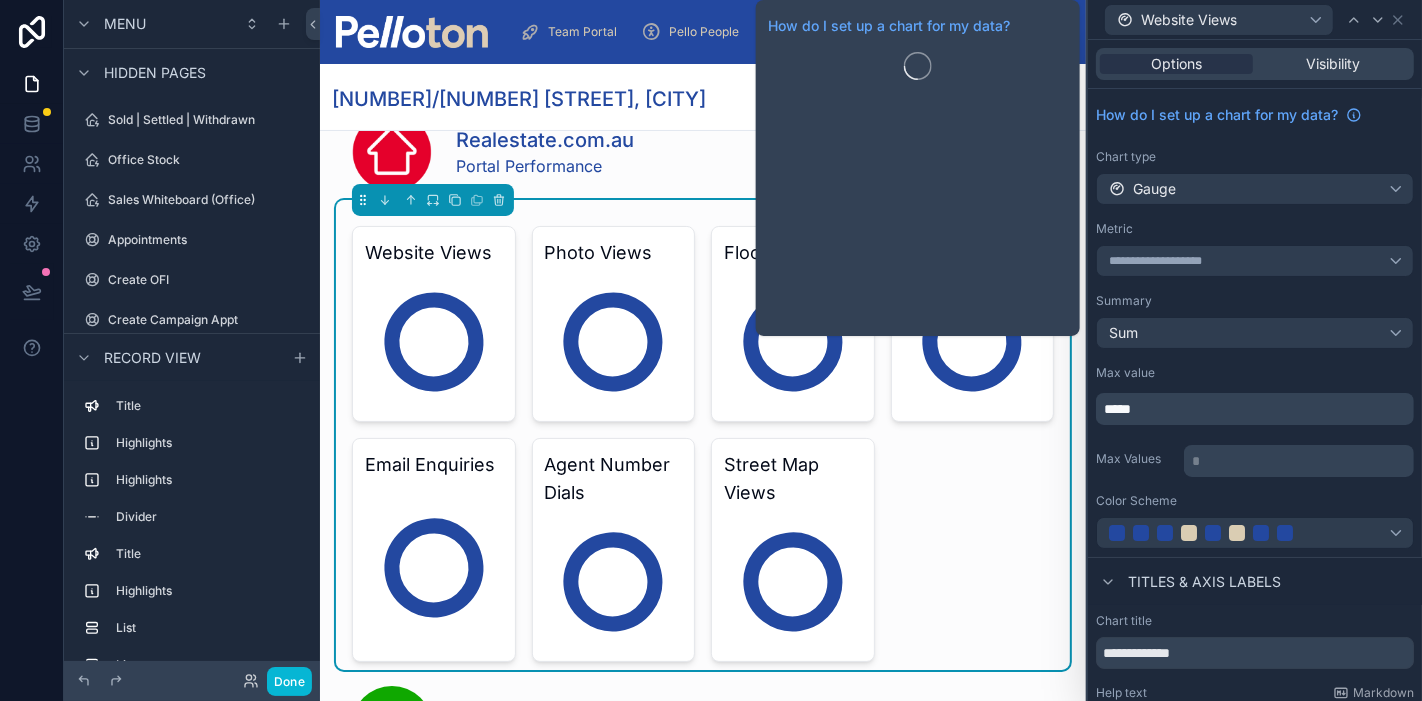 click on "Visibility" at bounding box center [1334, 64] 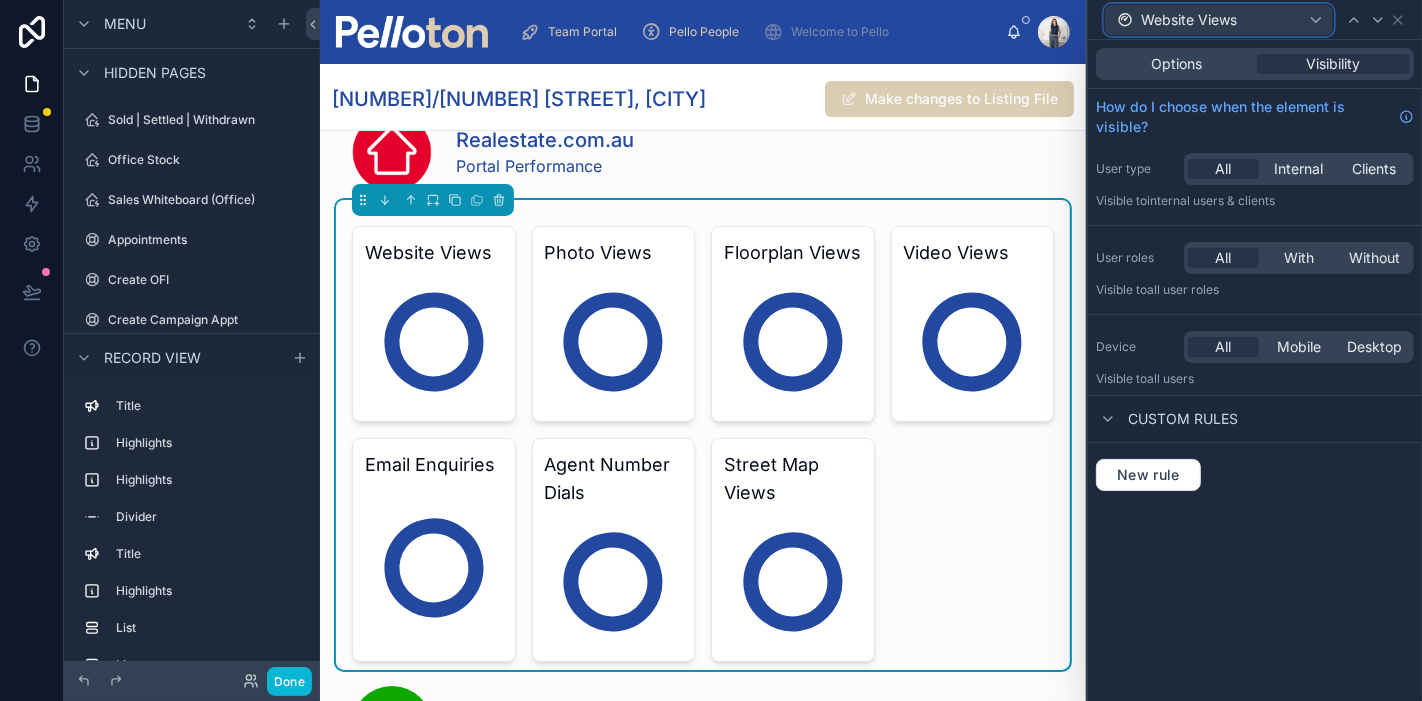 click on "Website Views" at bounding box center (1219, 20) 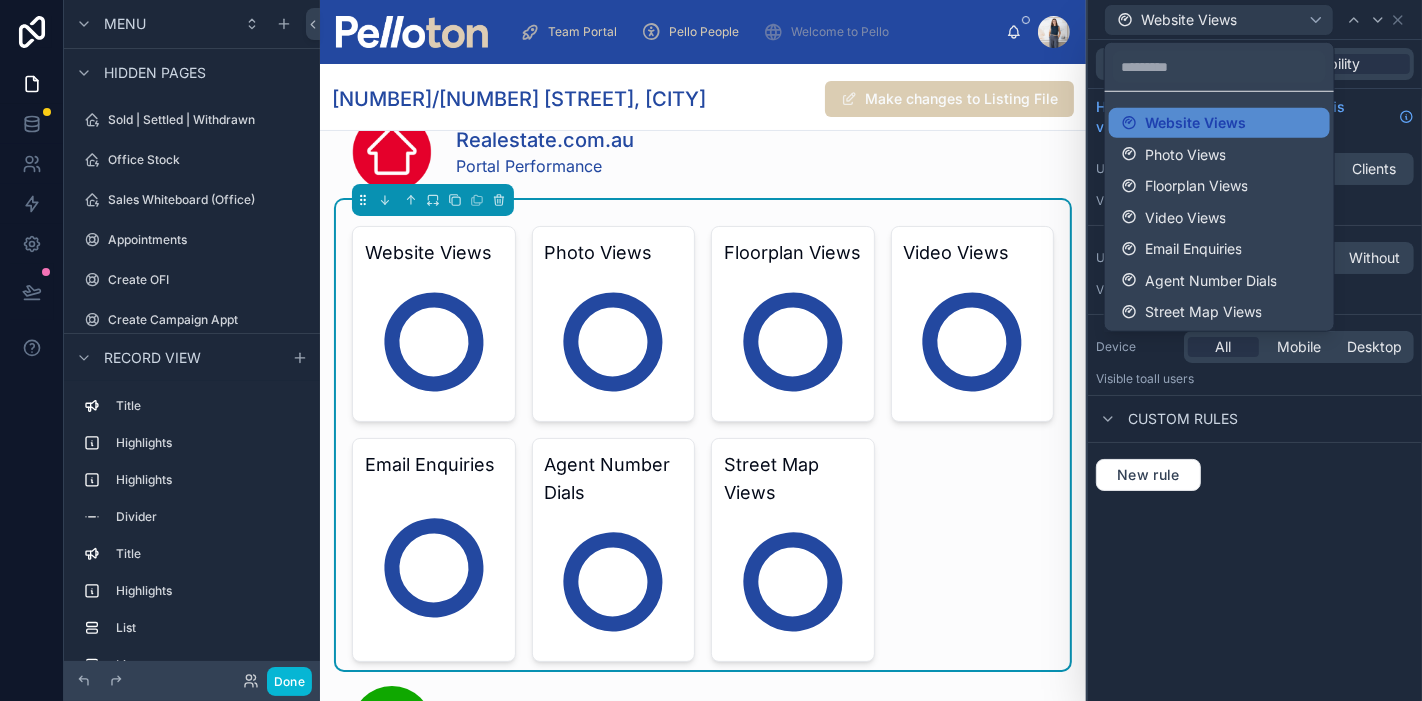 click at bounding box center [1255, 350] 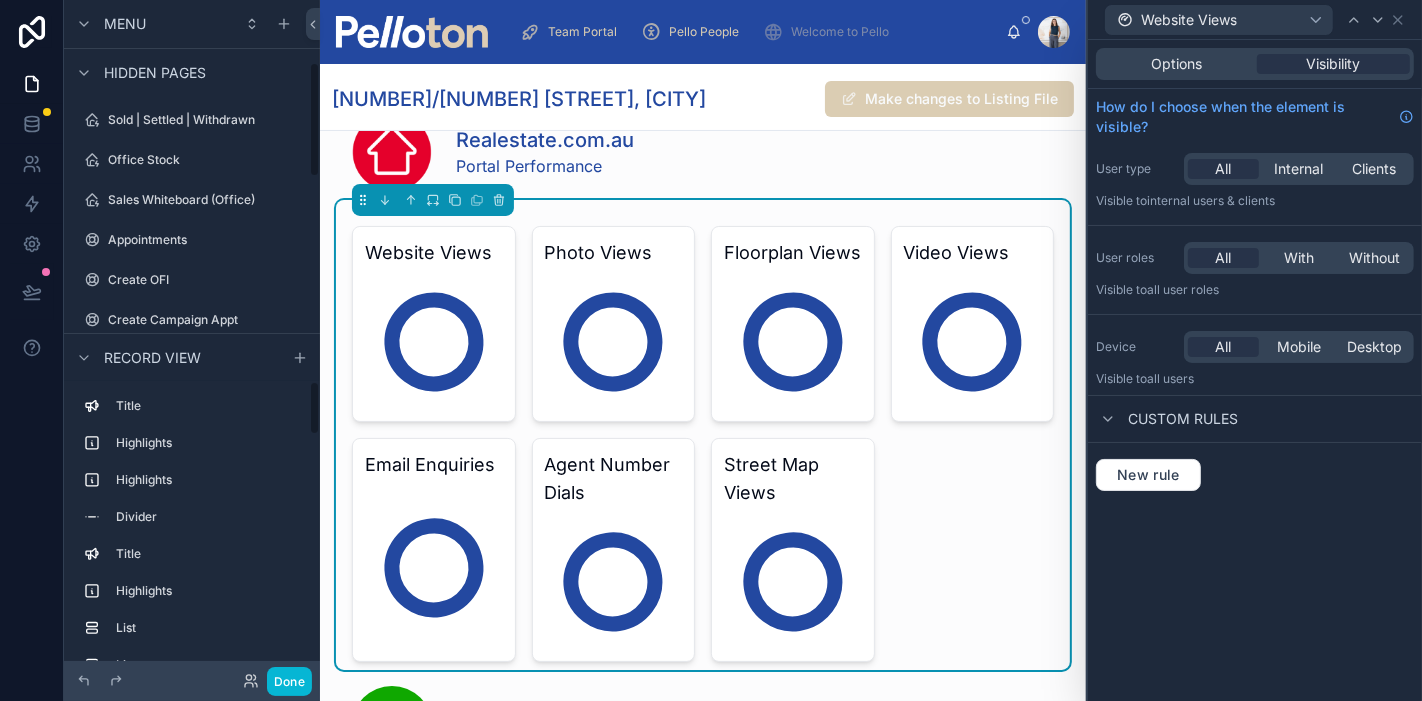 click at bounding box center [703, 148] 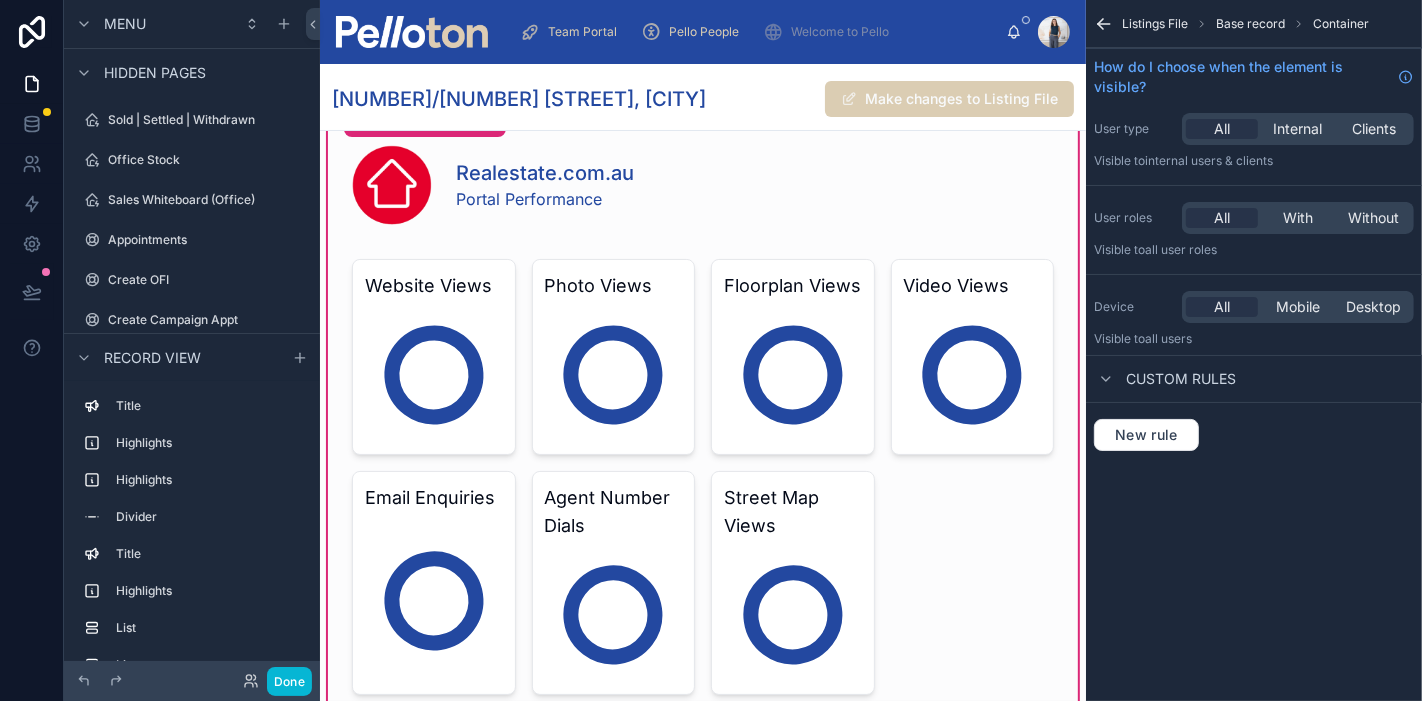 scroll, scrollTop: 6471, scrollLeft: 0, axis: vertical 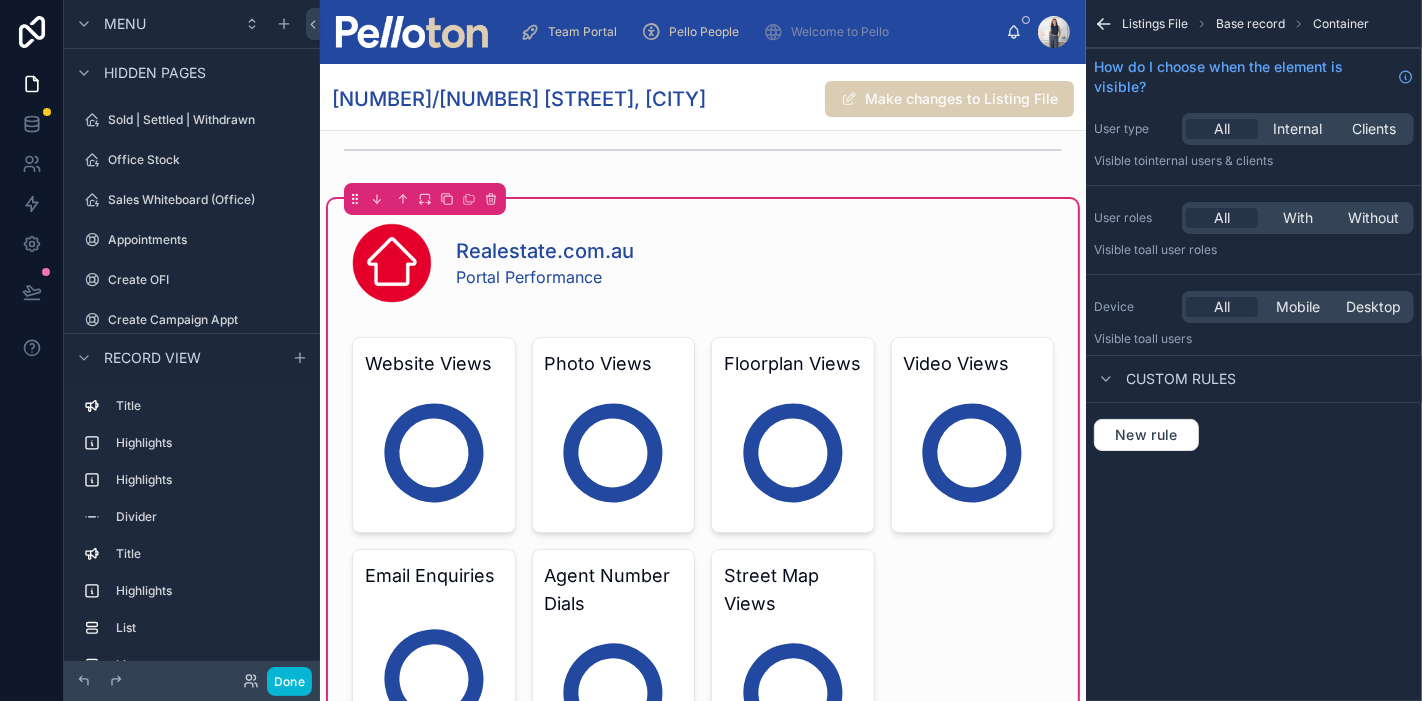 click at bounding box center (703, 546) 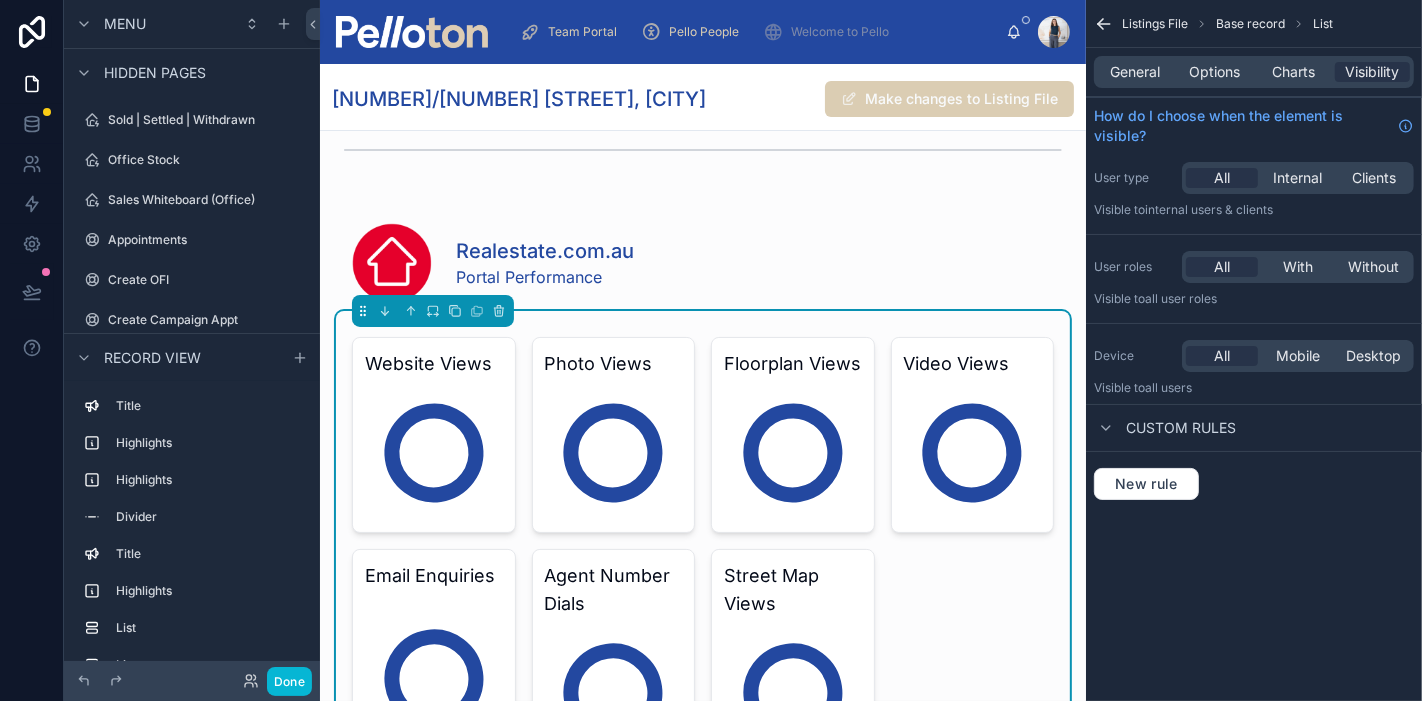click on "Options" at bounding box center (1214, 72) 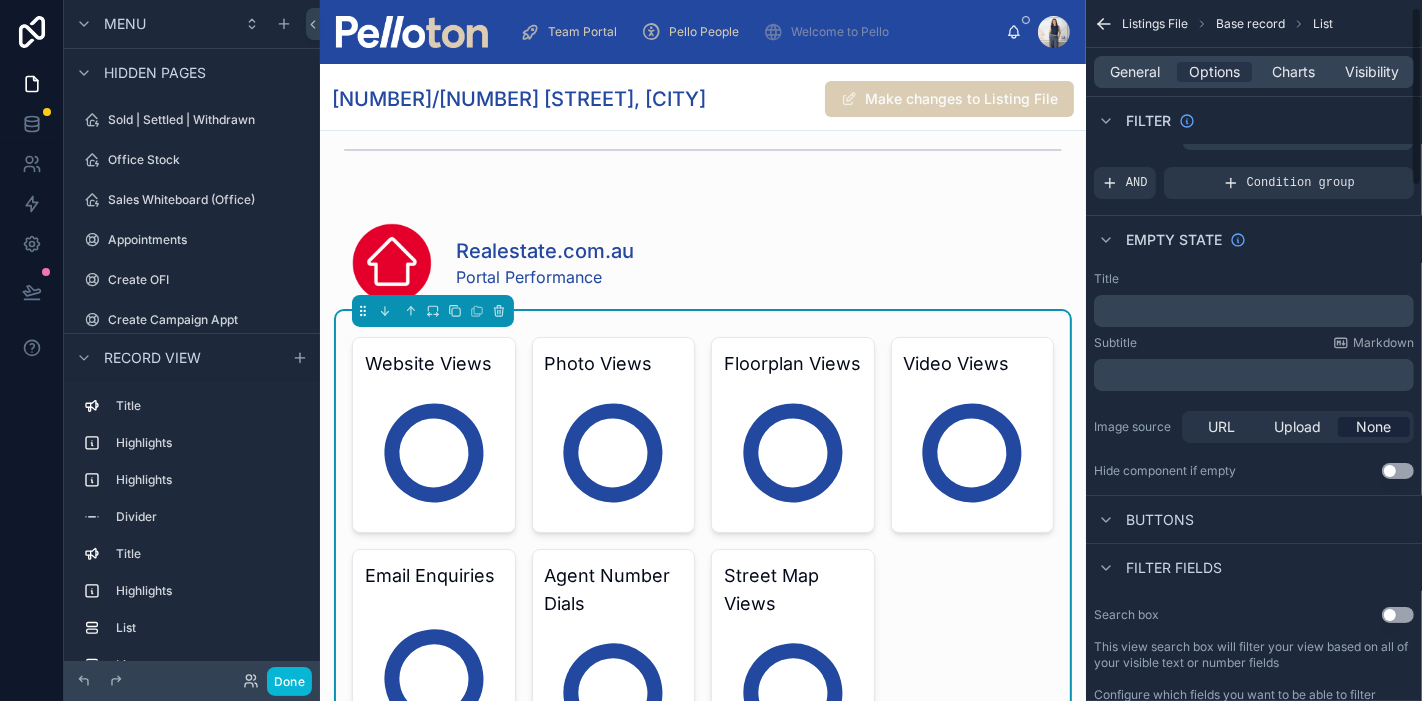 scroll, scrollTop: 0, scrollLeft: 0, axis: both 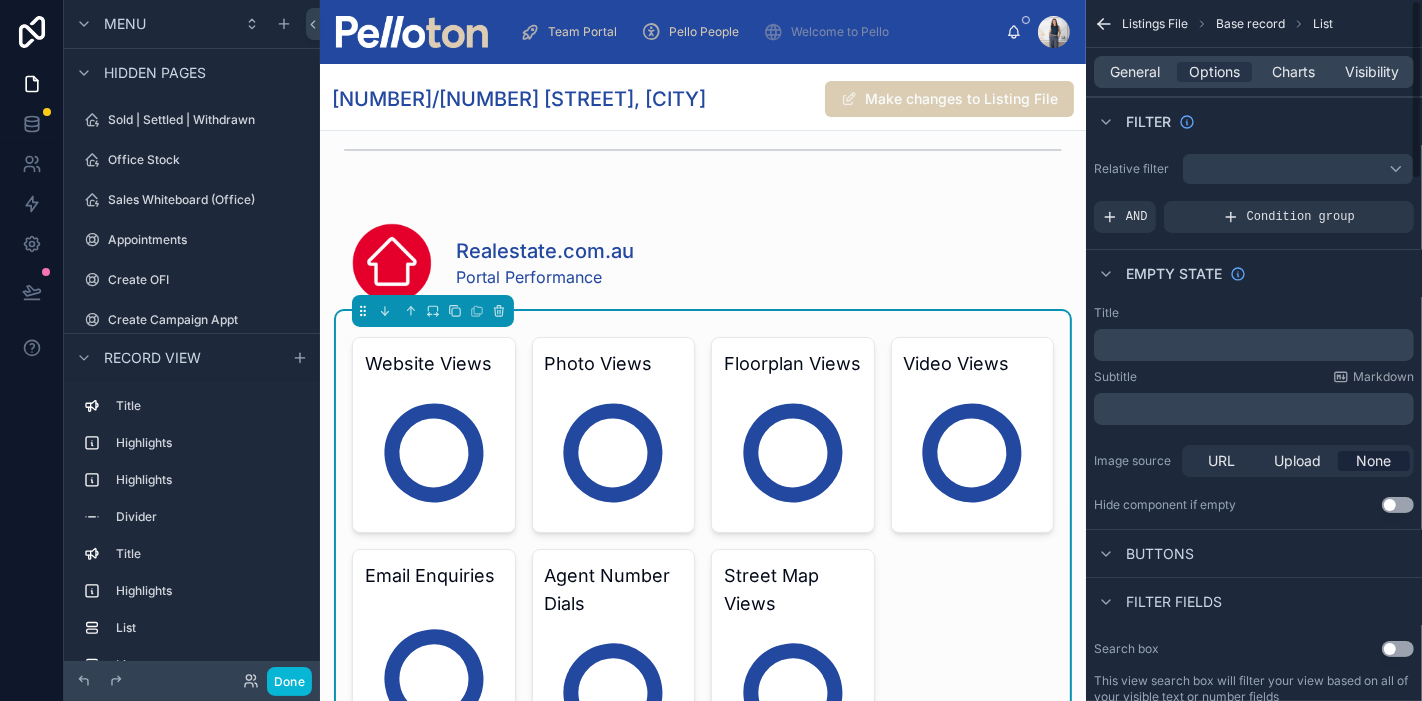 click on "General" at bounding box center [1136, 72] 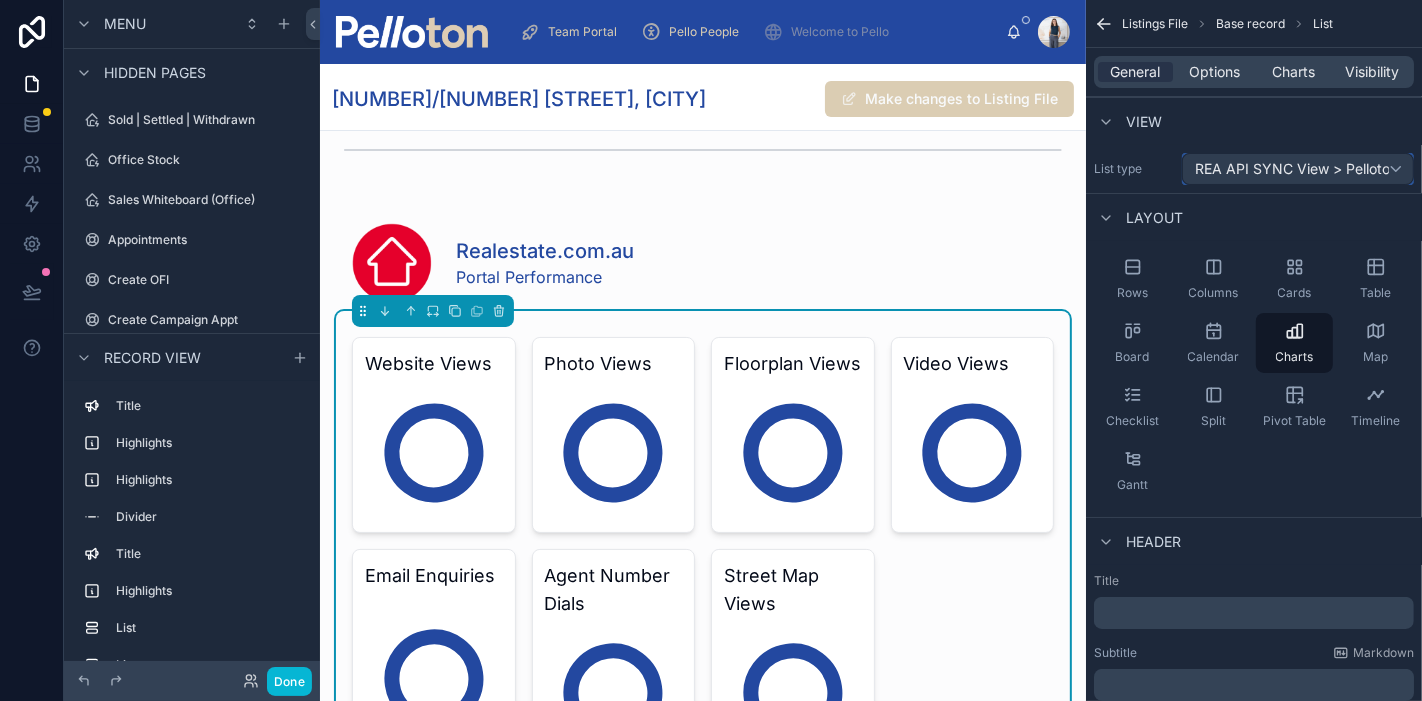 click on "REA API SYNC View > Pelloton" at bounding box center [1298, 169] 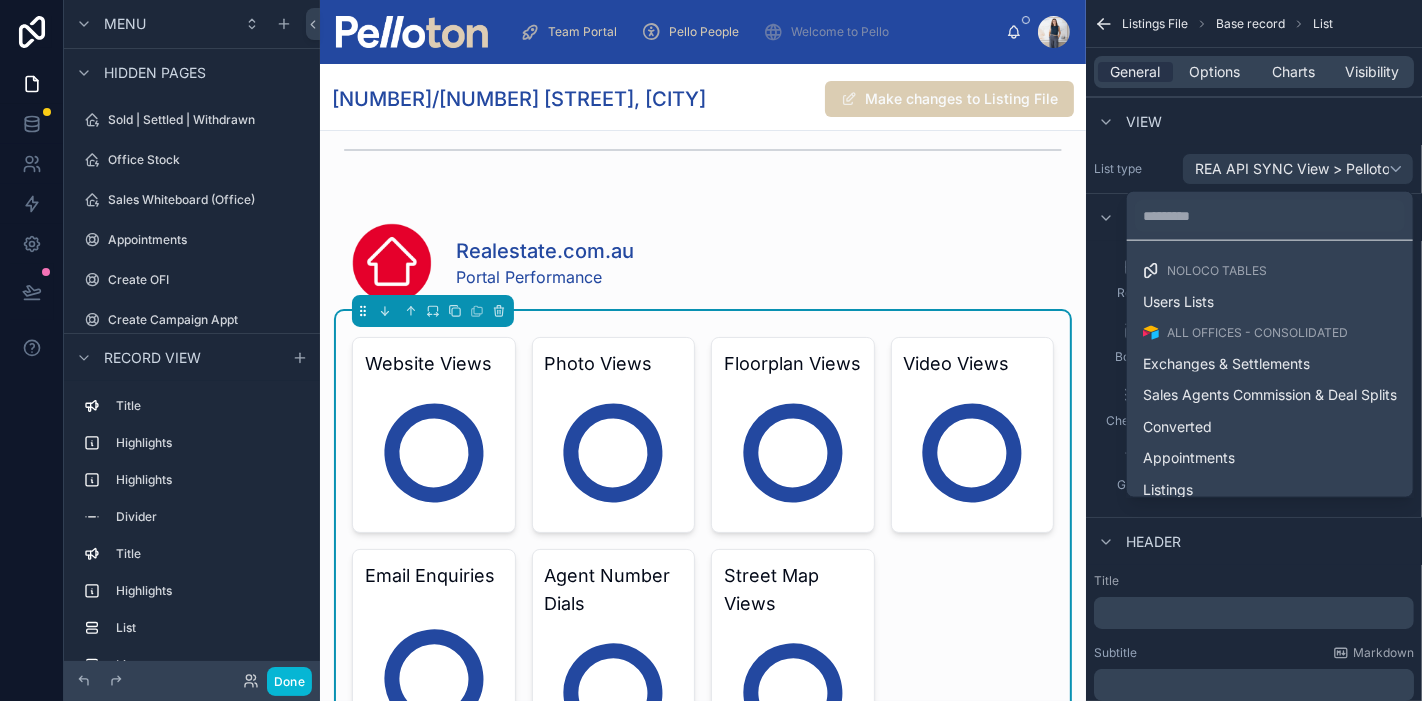 click at bounding box center (711, 350) 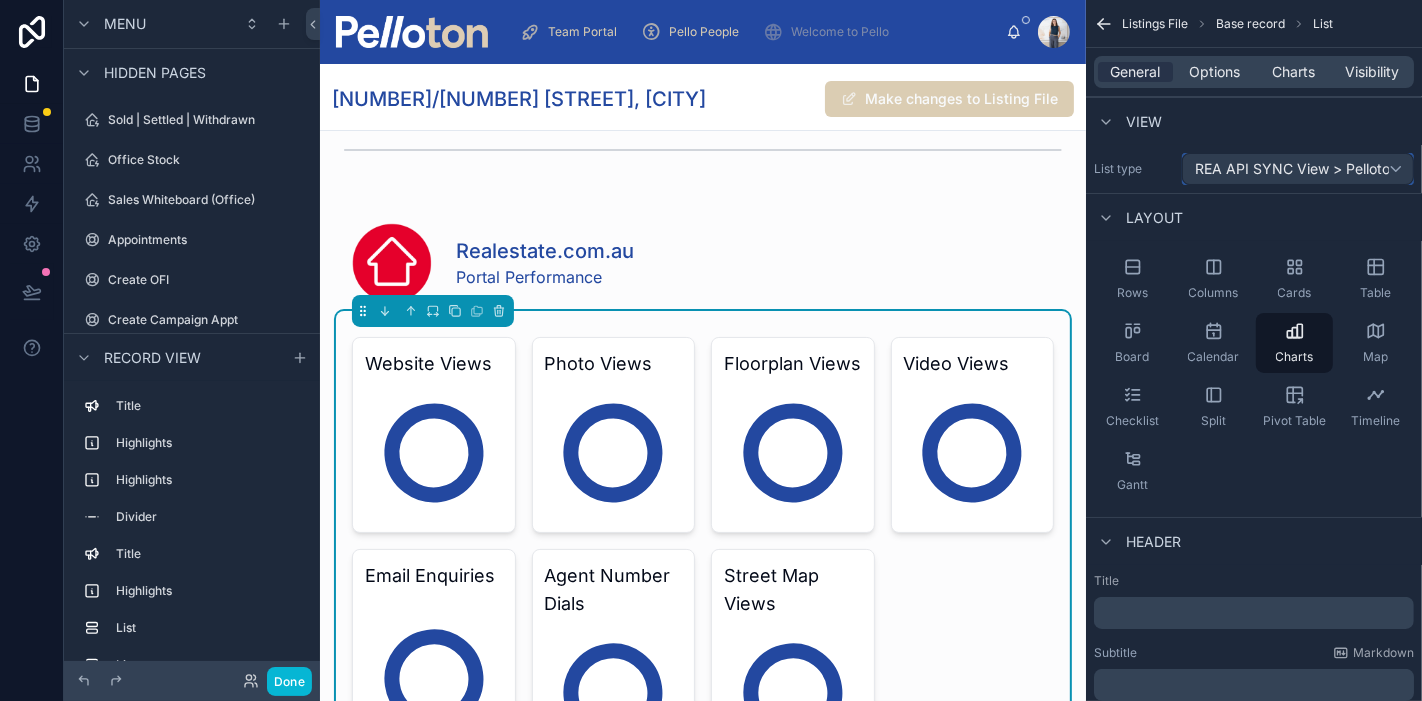 click on "REA API SYNC View > Pelloton" at bounding box center (1298, 169) 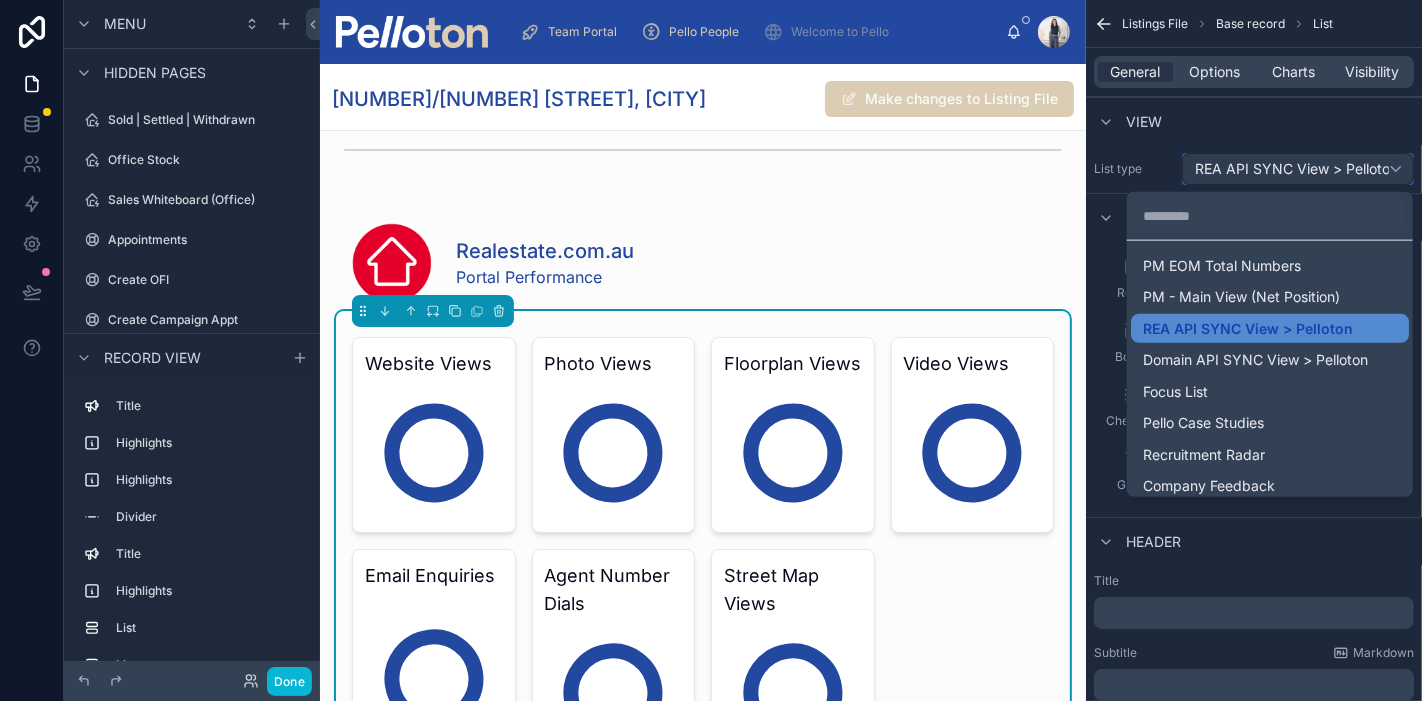 scroll, scrollTop: 888, scrollLeft: 0, axis: vertical 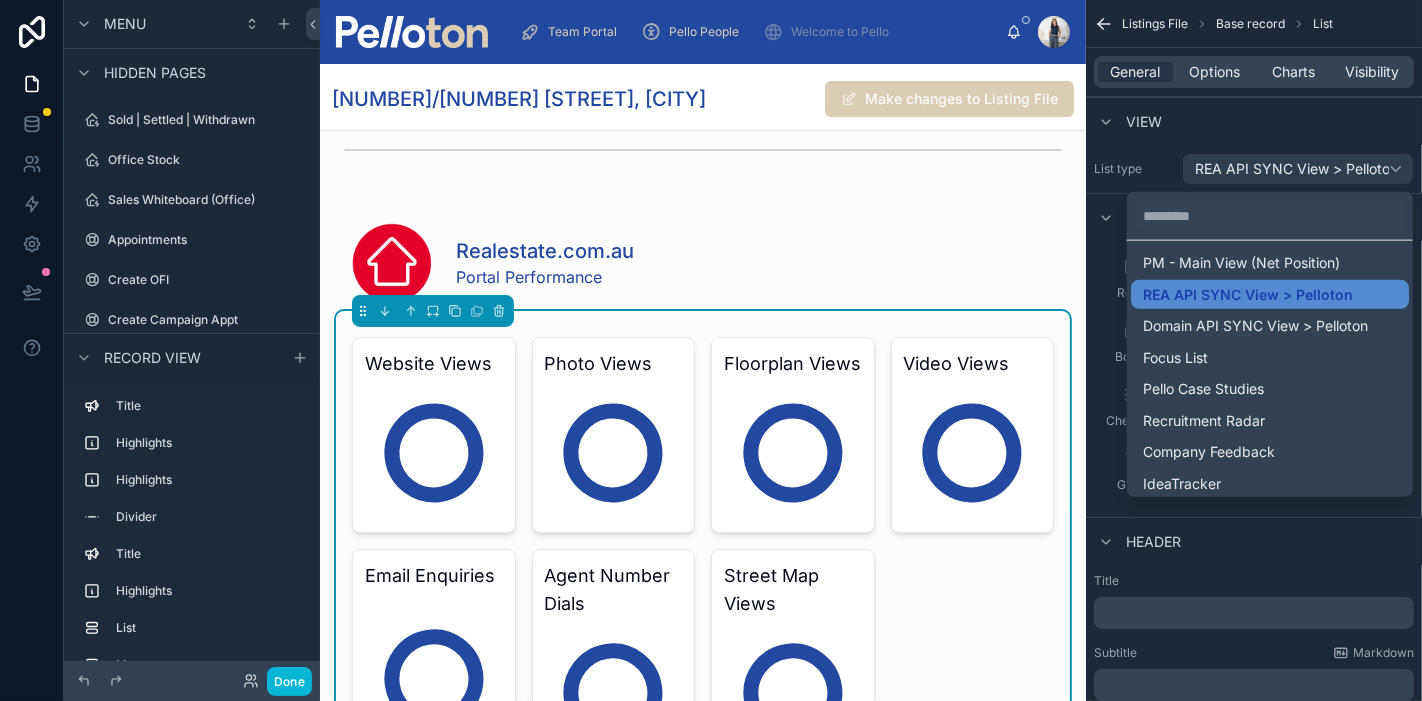click on "REA API SYNC View > Pelloton" at bounding box center [1248, 294] 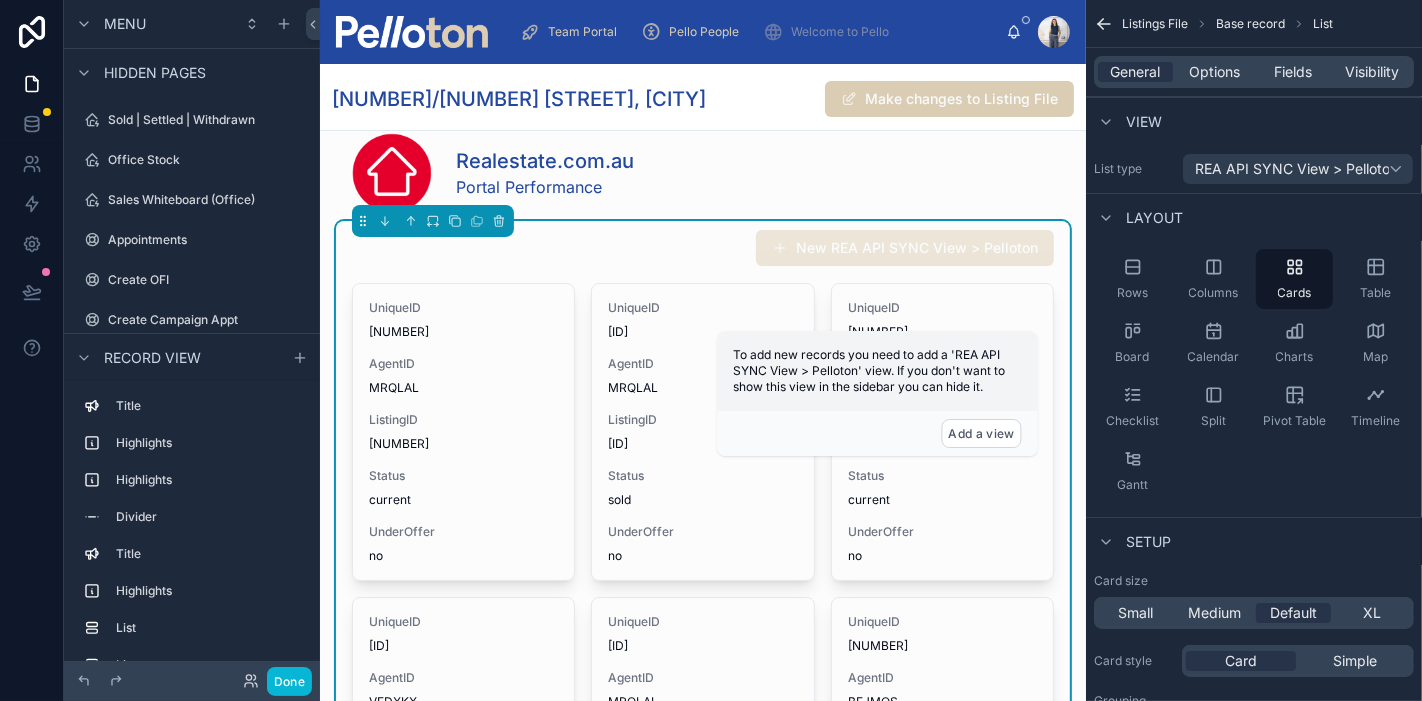 scroll, scrollTop: 6582, scrollLeft: 0, axis: vertical 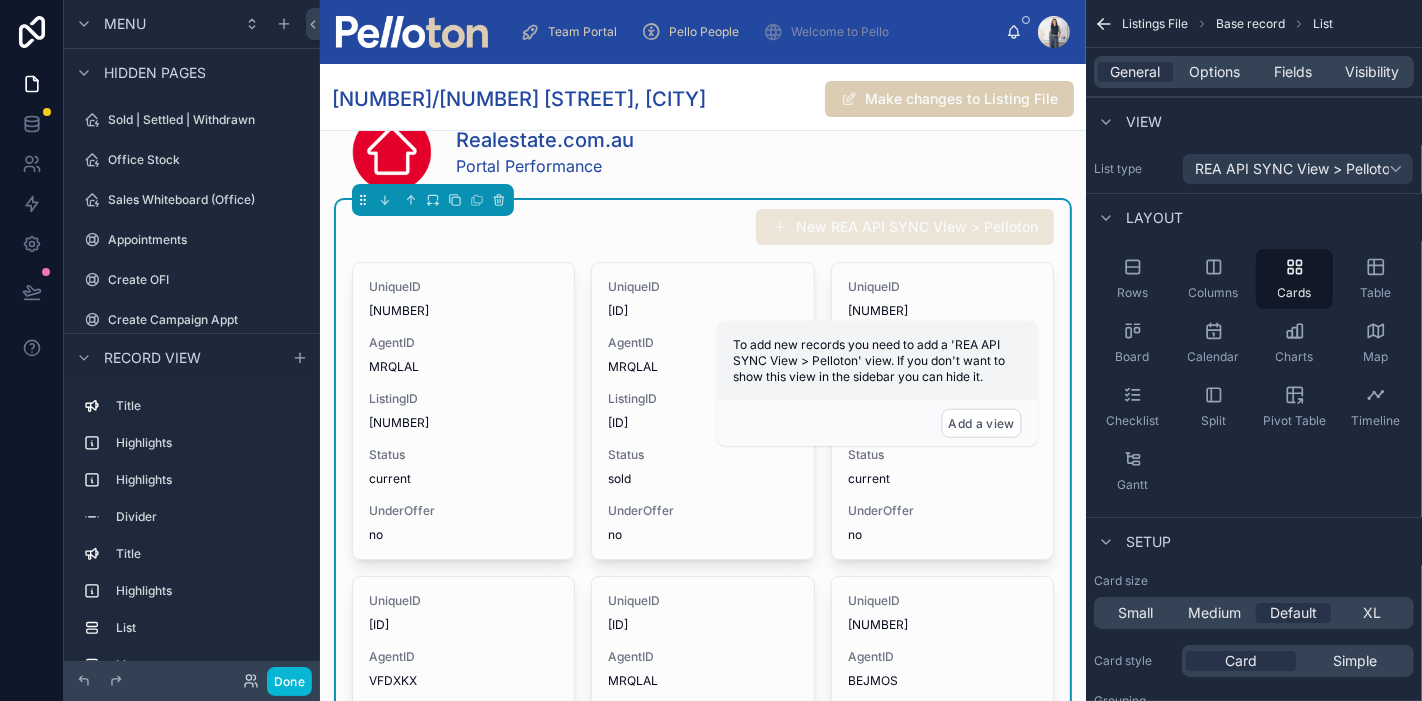 click 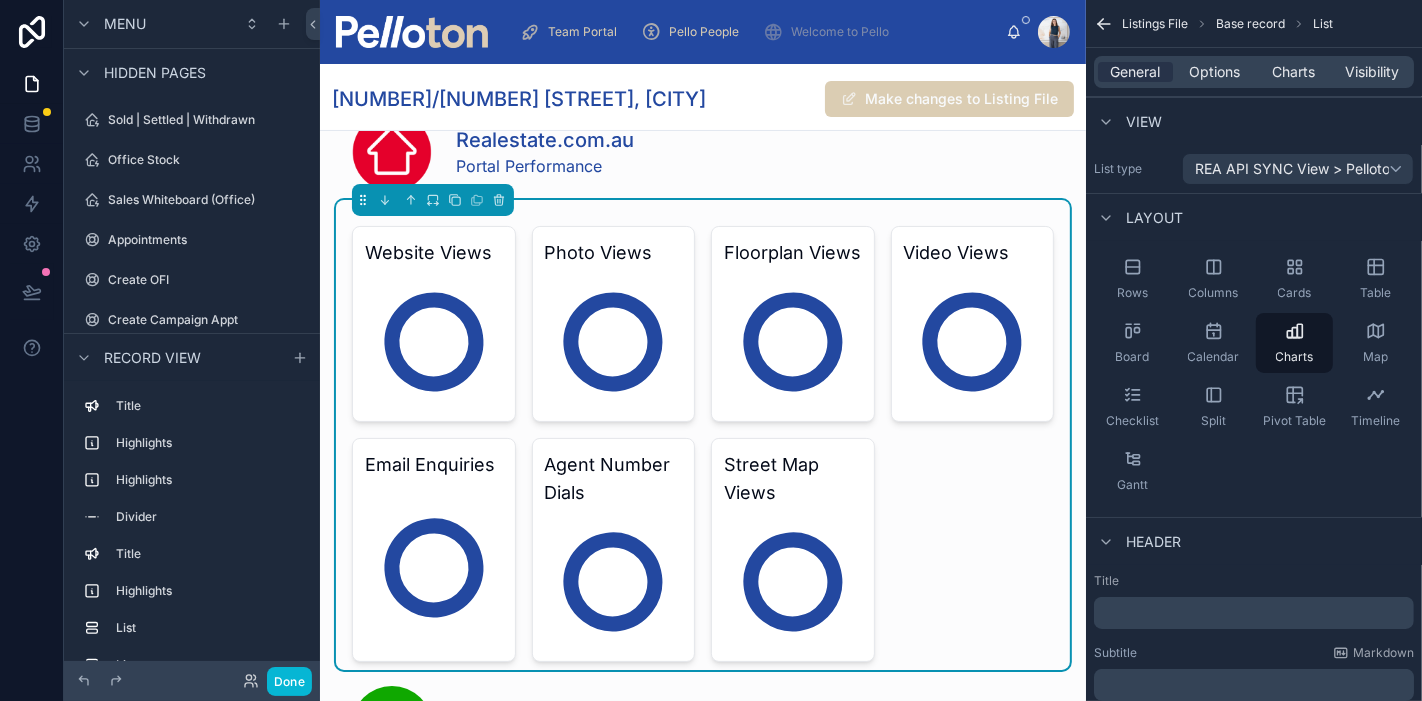 click on "458,605" at bounding box center [434, 342] 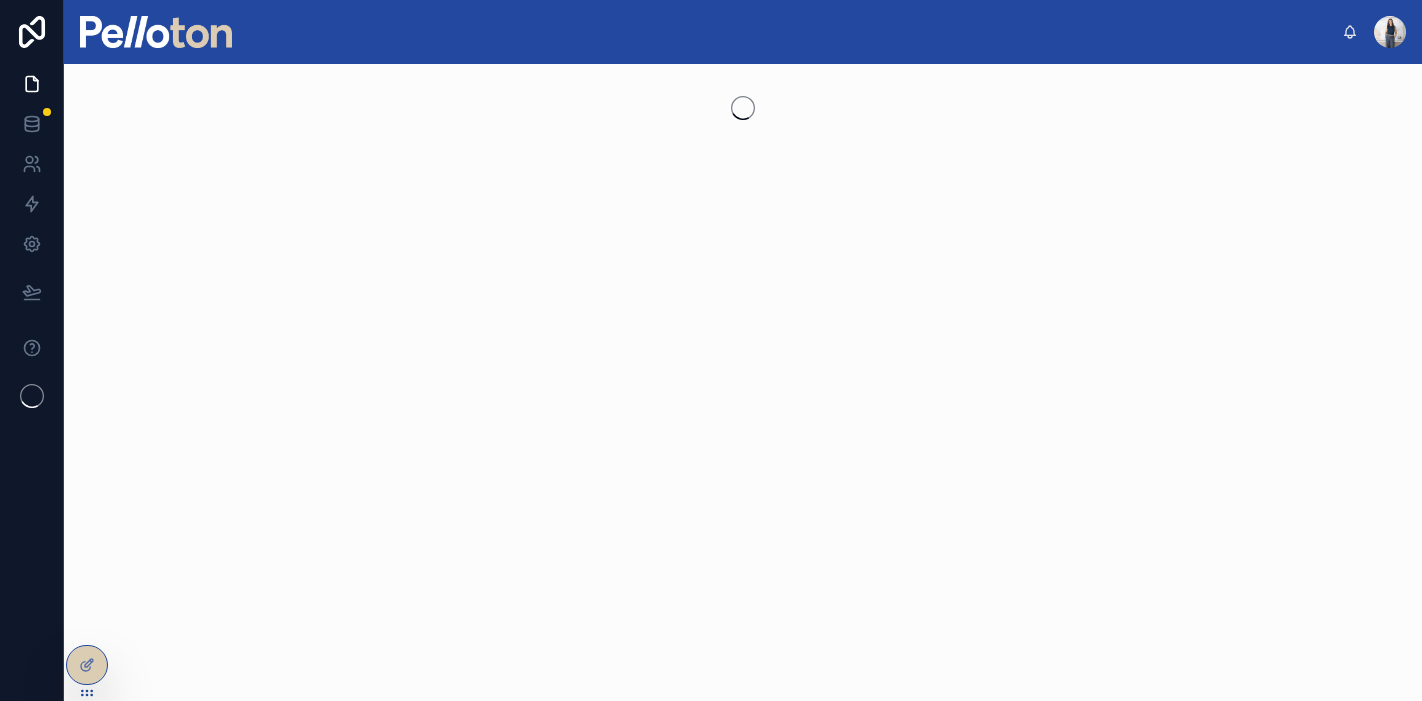 scroll, scrollTop: 0, scrollLeft: 0, axis: both 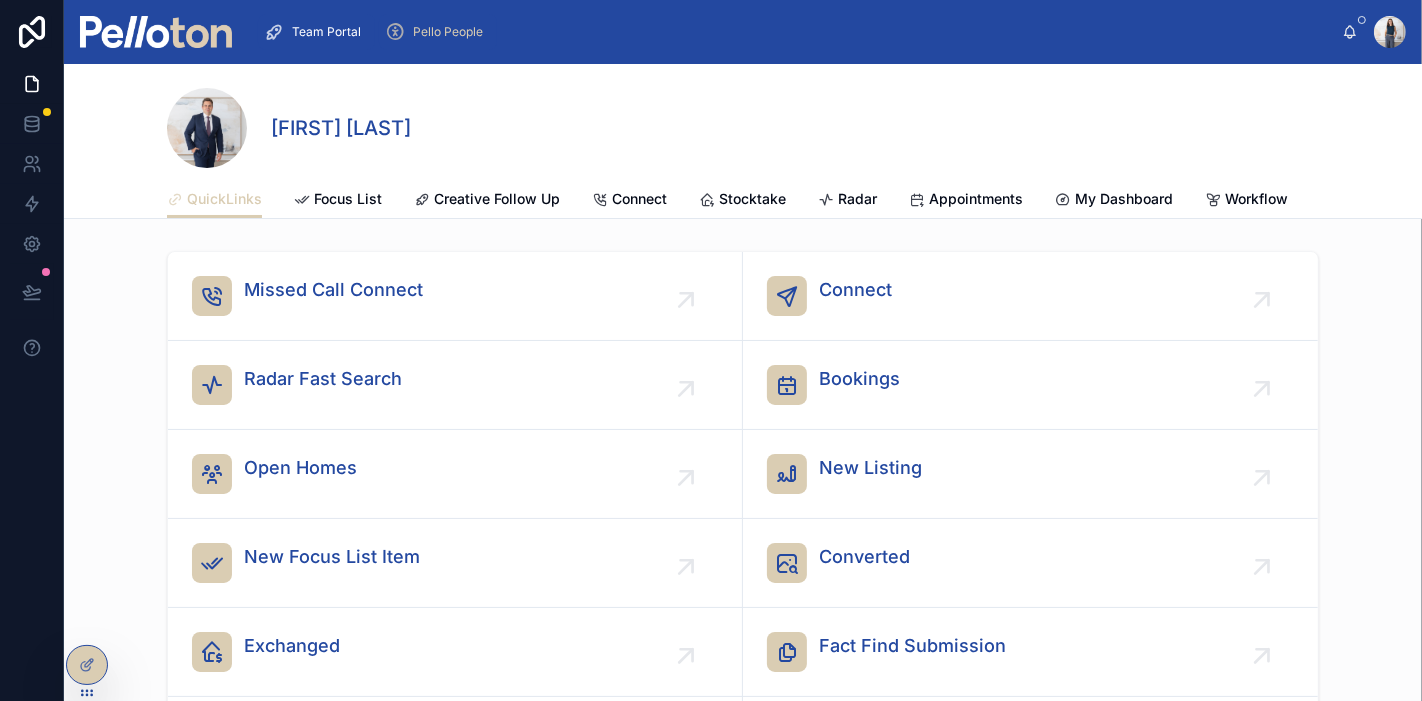 click on "Pello People" at bounding box center (448, 32) 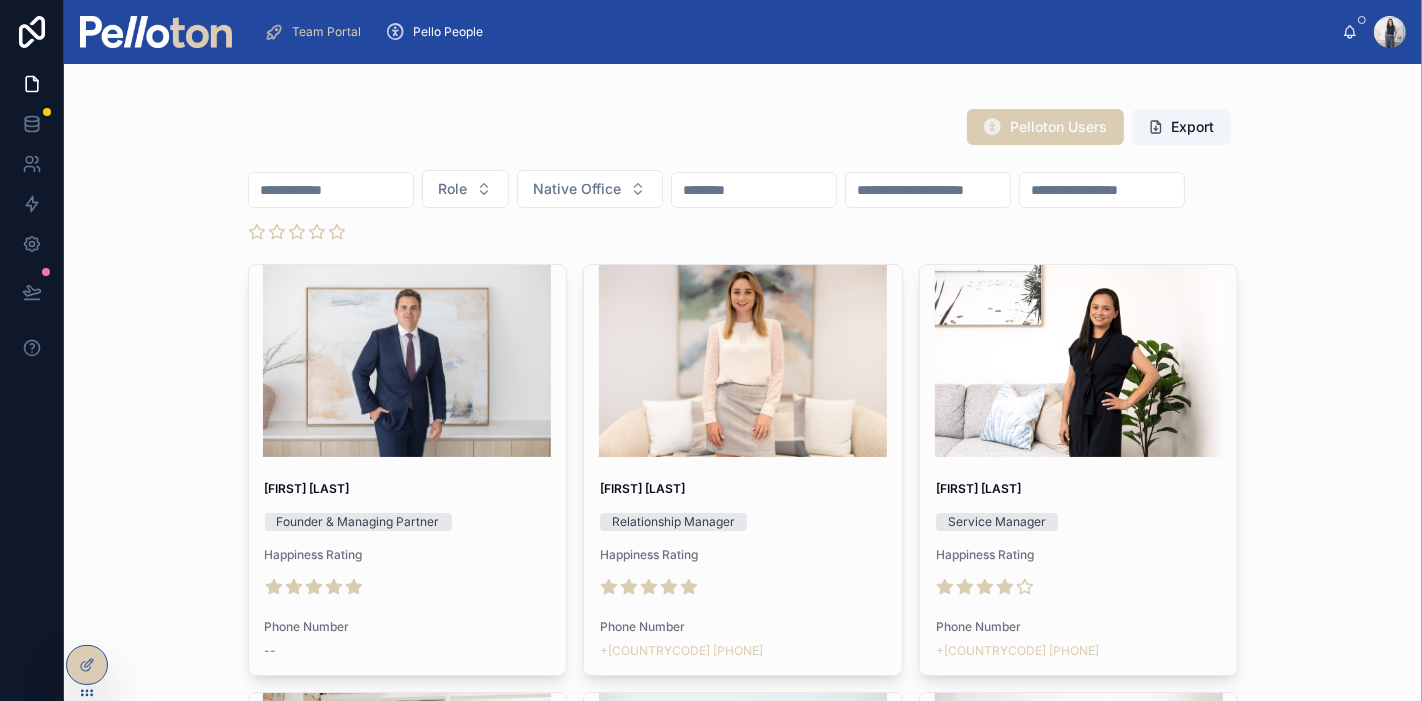 click at bounding box center (331, 190) 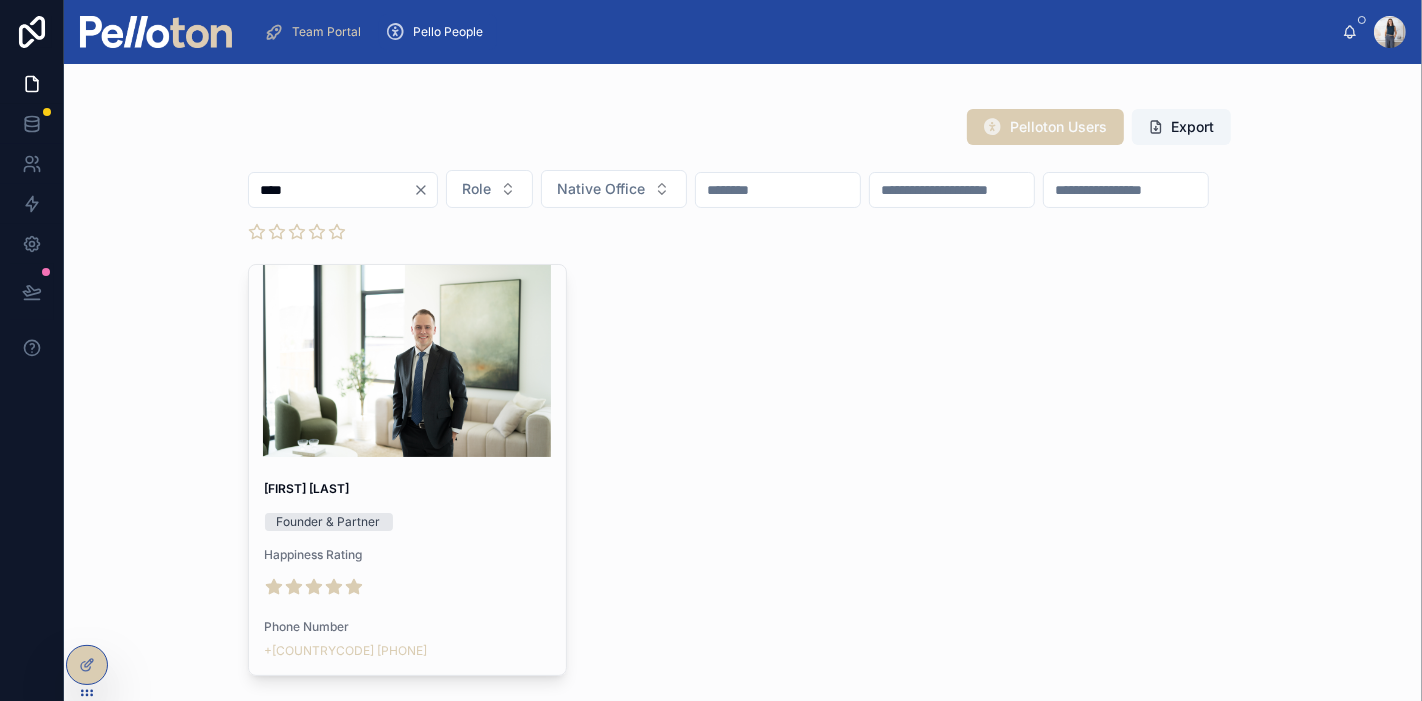 type on "****" 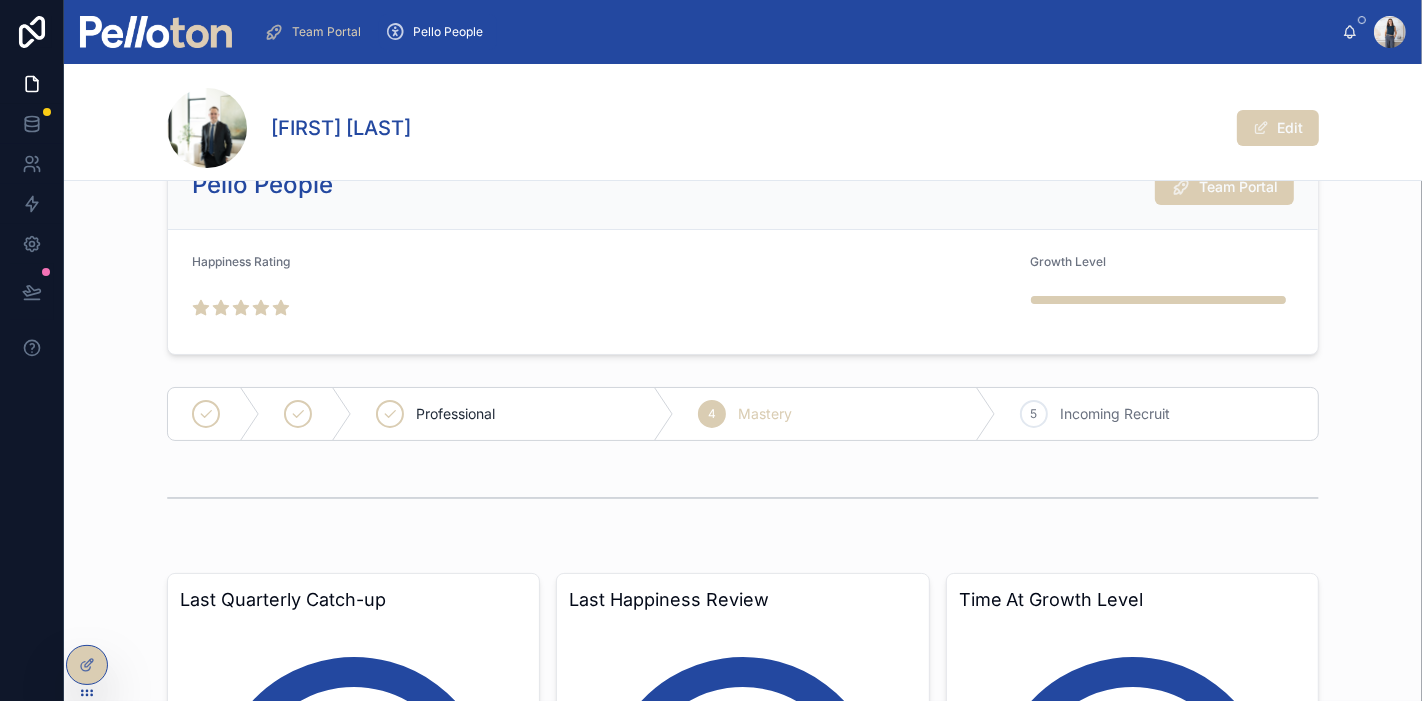 scroll, scrollTop: 0, scrollLeft: 0, axis: both 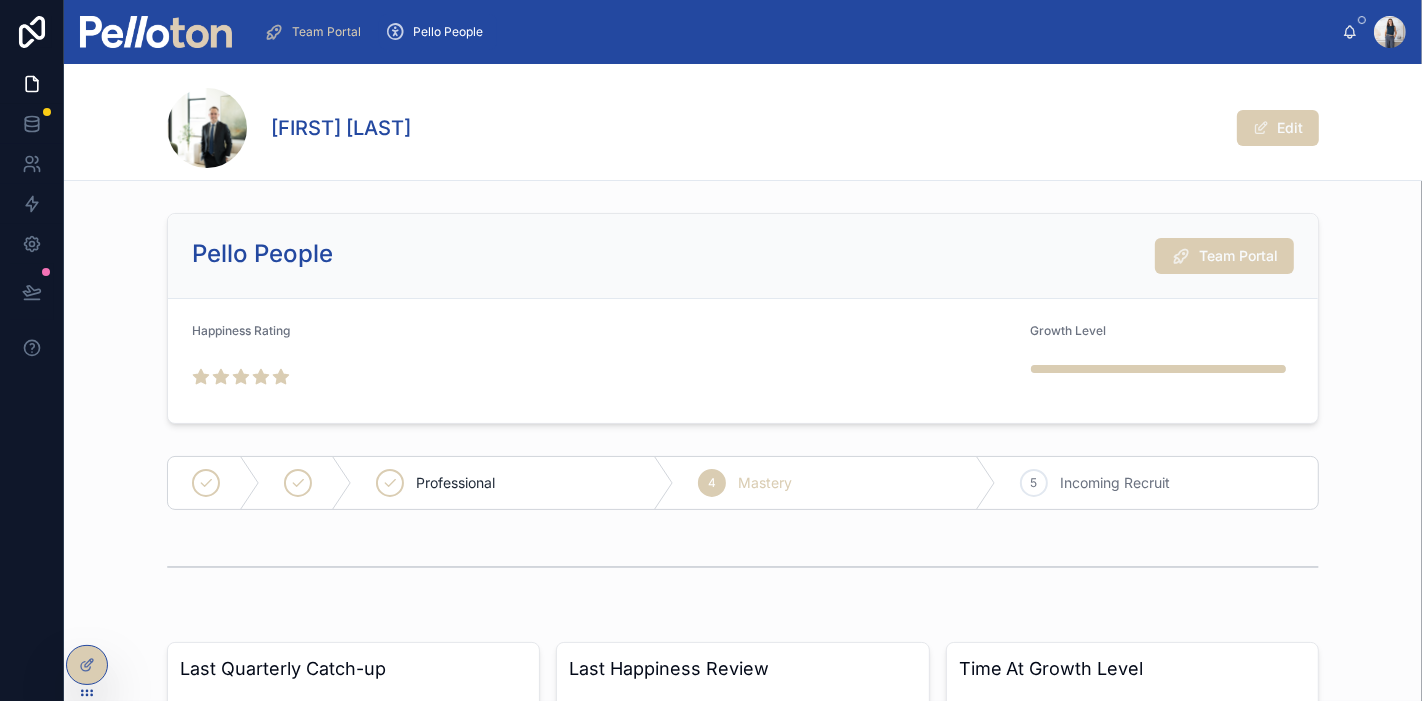 click on "Team Portal" at bounding box center (1224, 256) 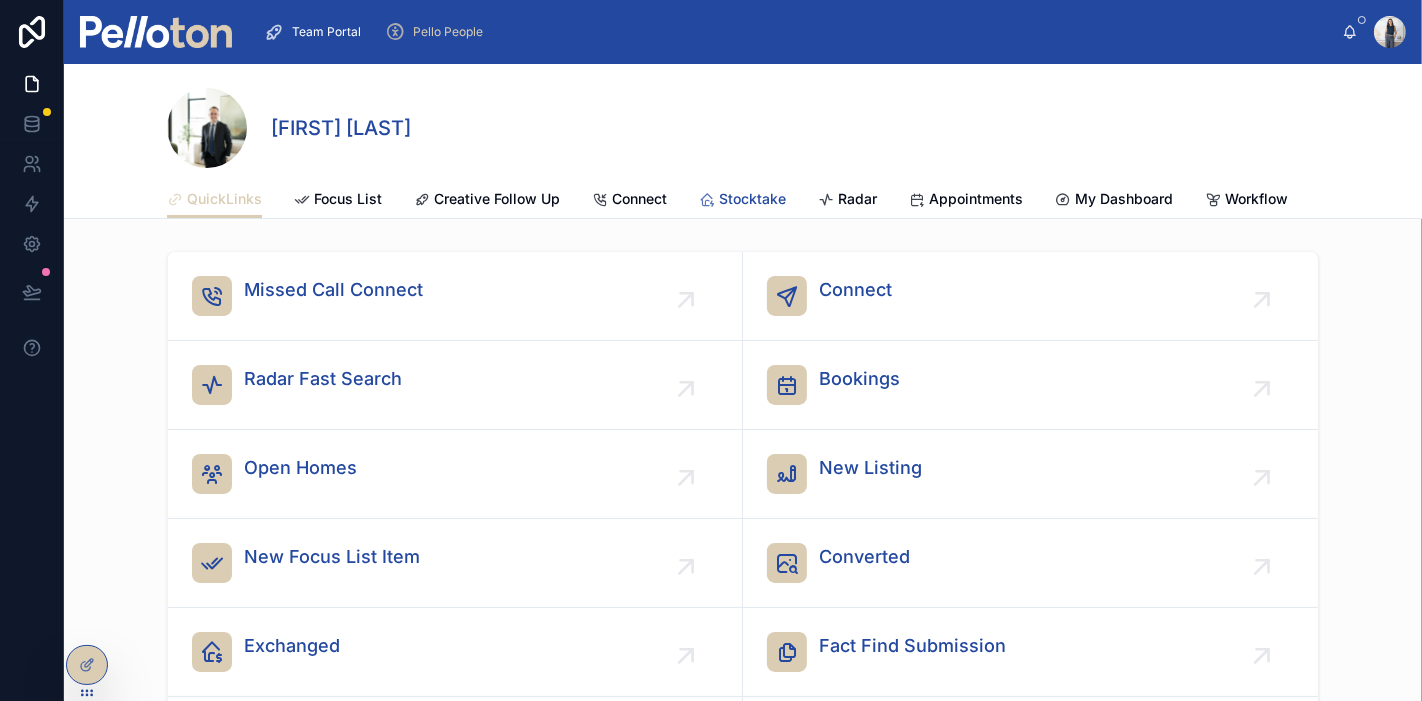 click on "Stocktake" at bounding box center (752, 199) 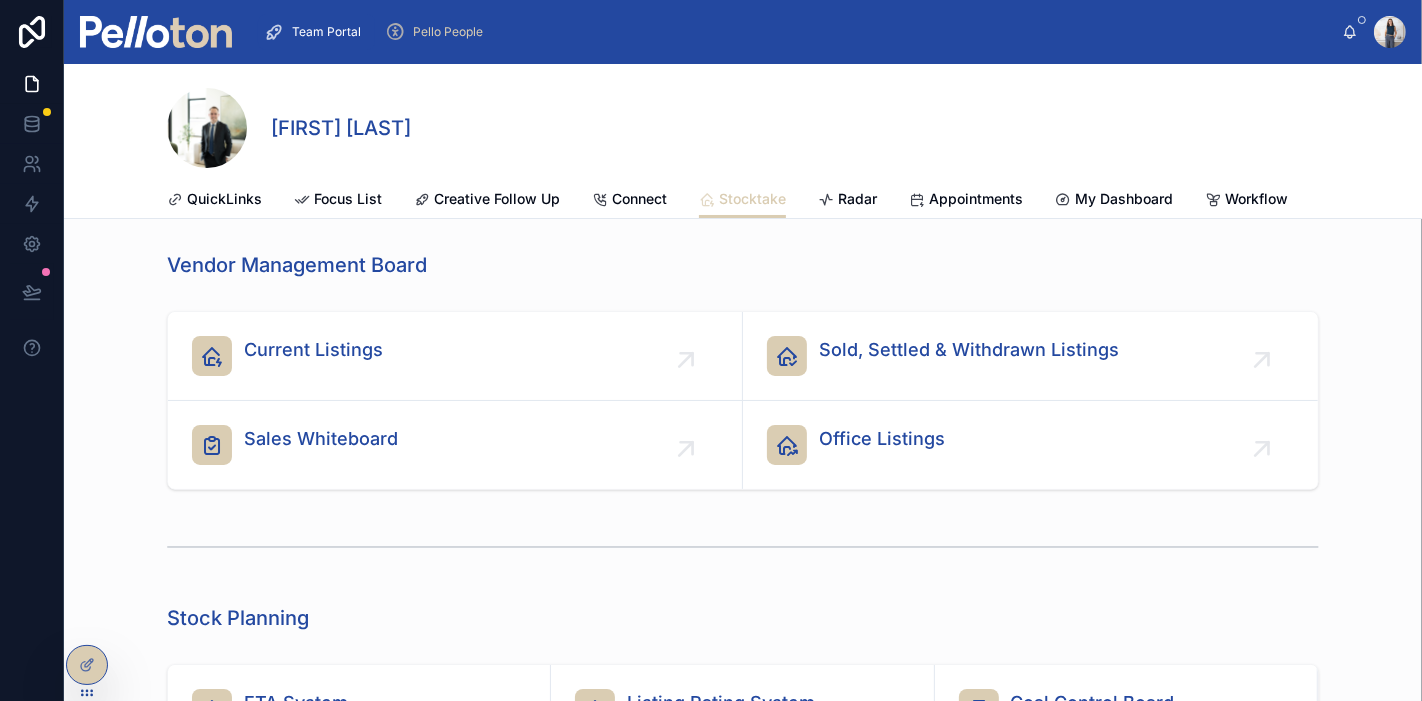 click on "Current Listings" at bounding box center [313, 350] 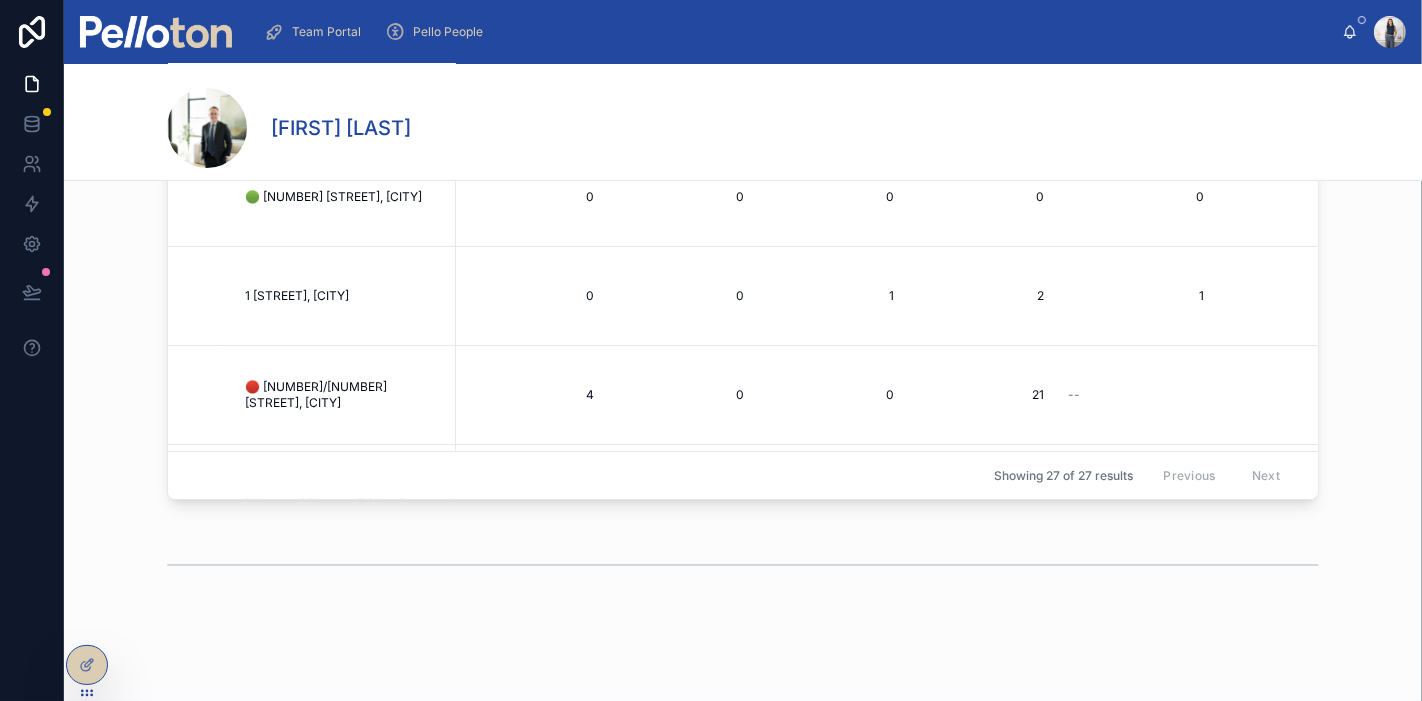 scroll, scrollTop: 471, scrollLeft: 0, axis: vertical 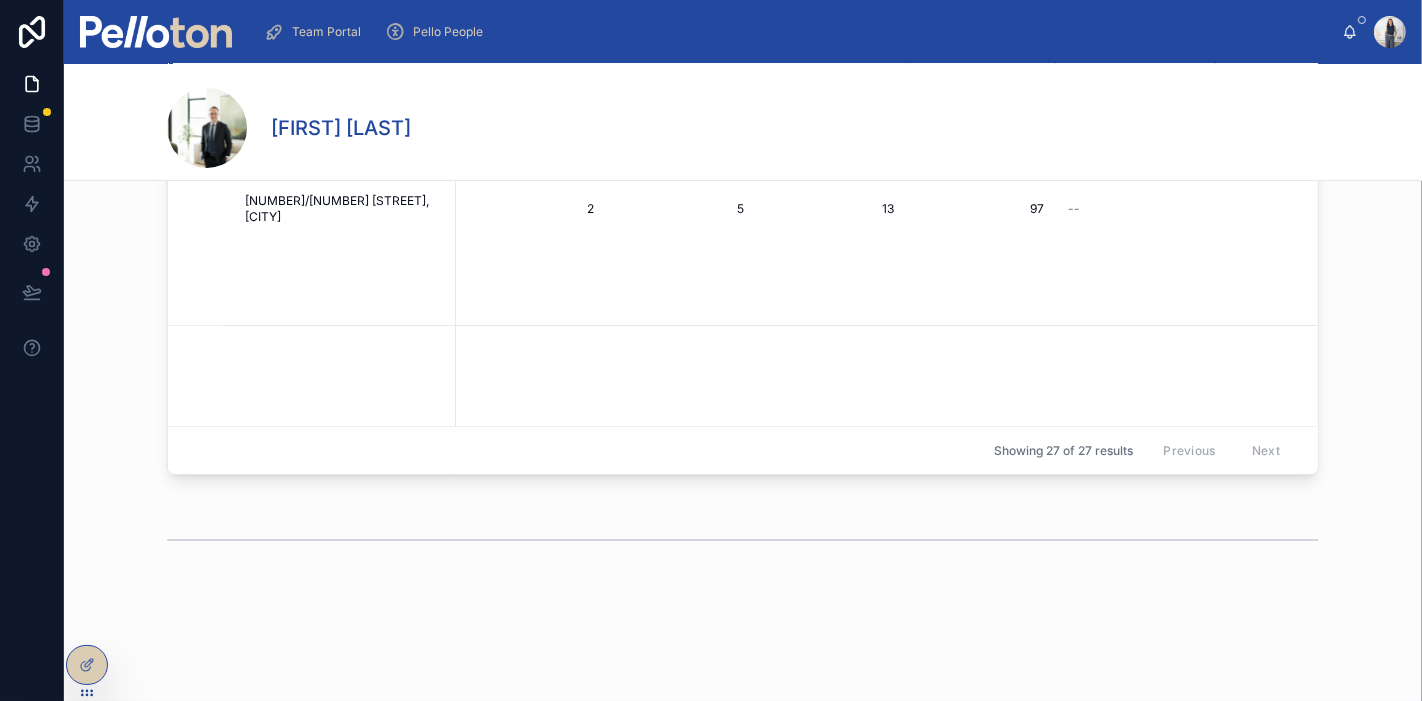 click on "[NUMBER]/[NUMBER] [STREET], [CITY]" at bounding box center [344, 209] 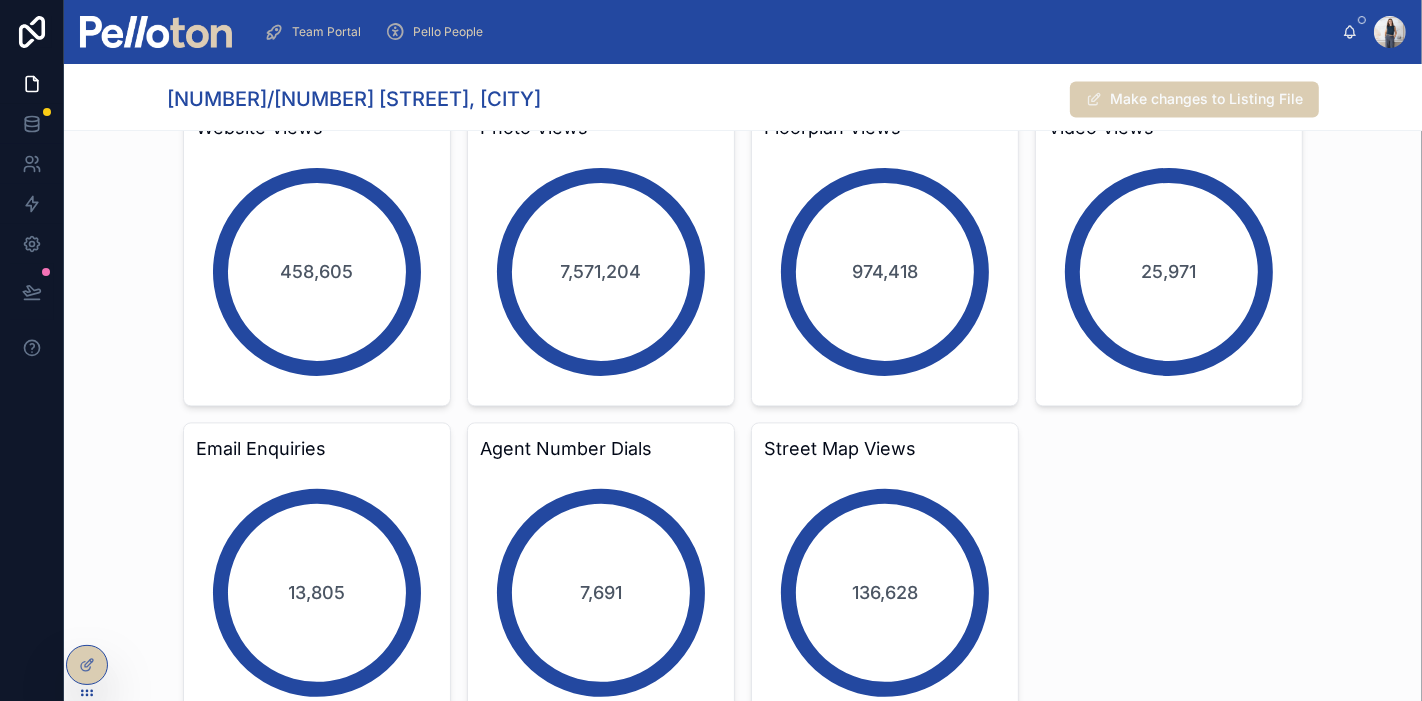 scroll, scrollTop: 3444, scrollLeft: 0, axis: vertical 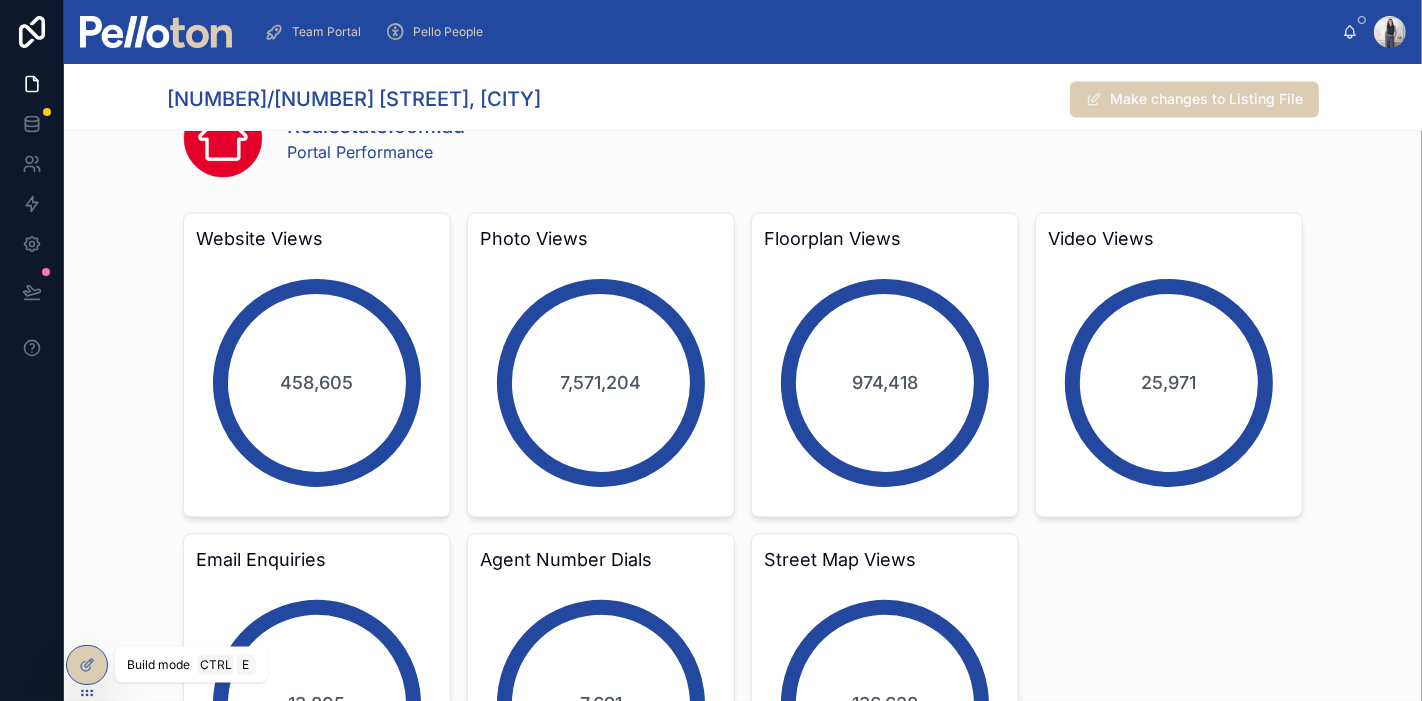 click 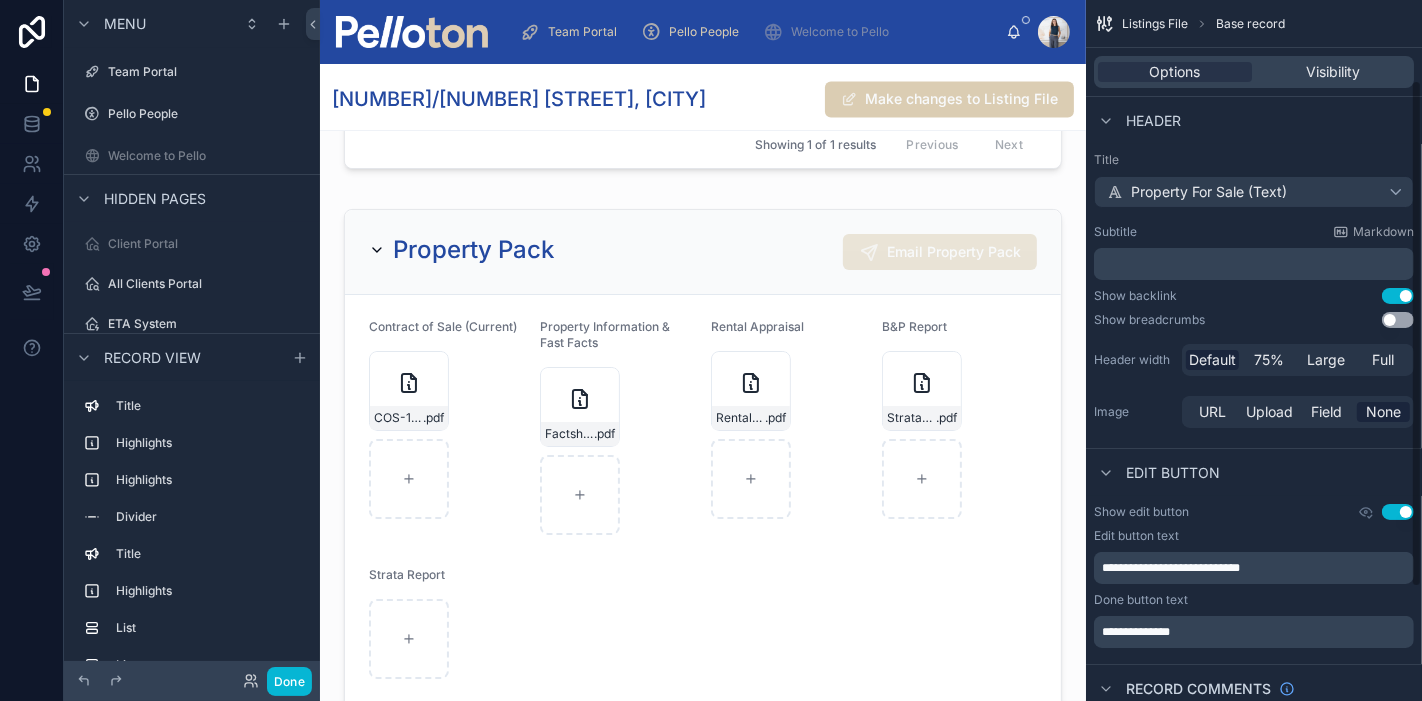 scroll, scrollTop: 111, scrollLeft: 0, axis: vertical 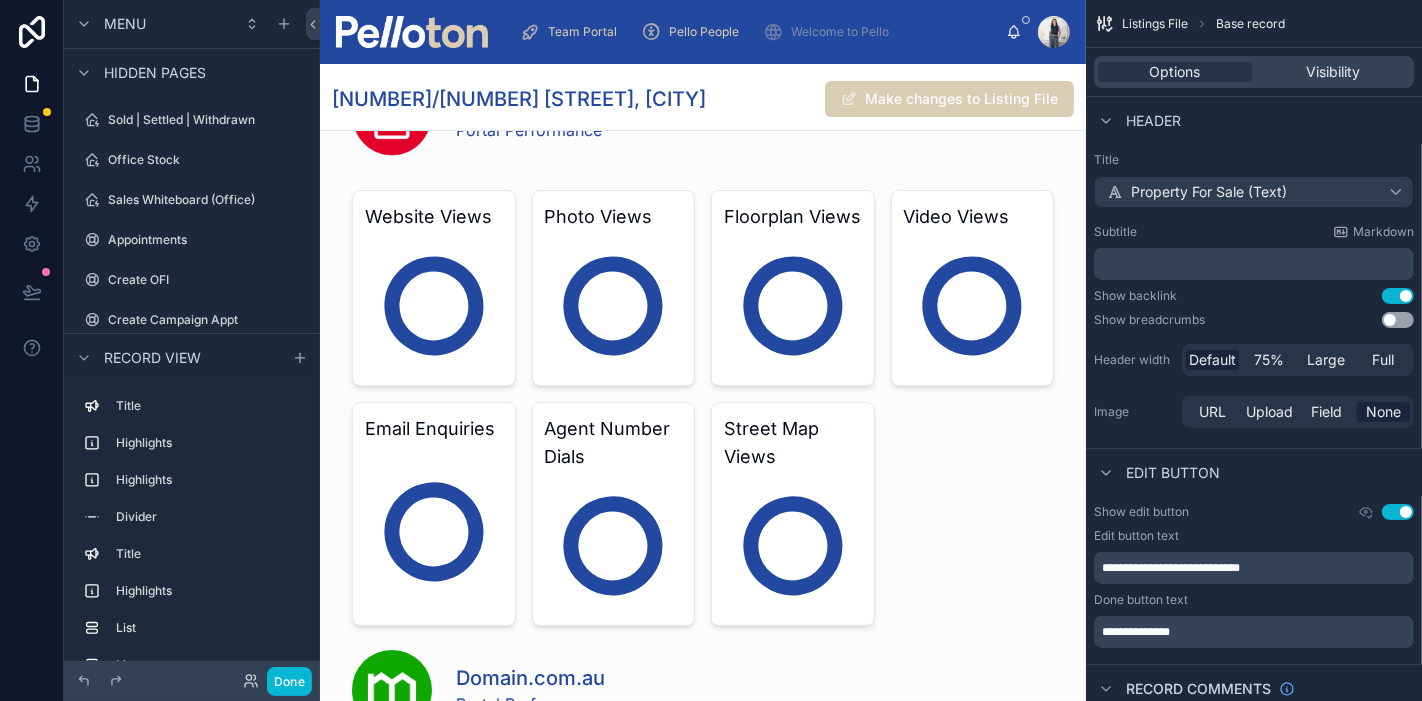 click at bounding box center (703, 634) 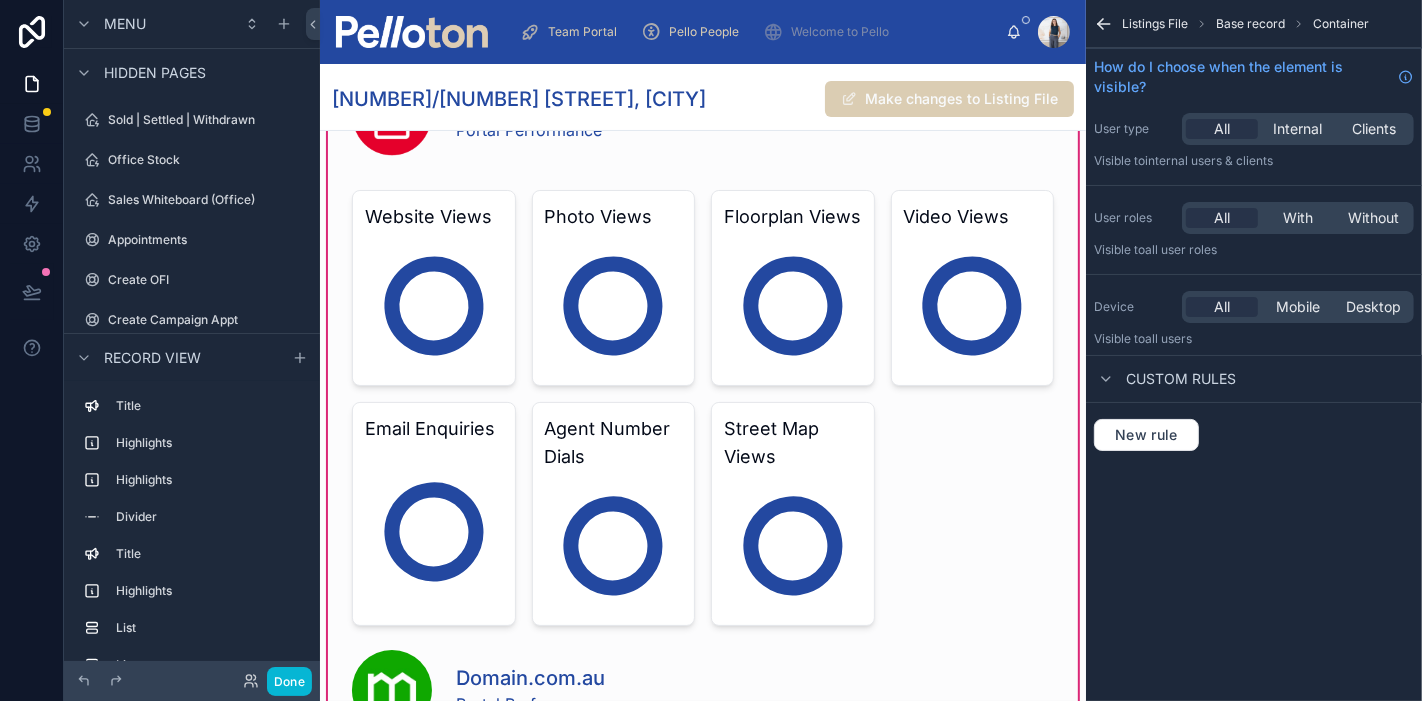 click at bounding box center (703, 399) 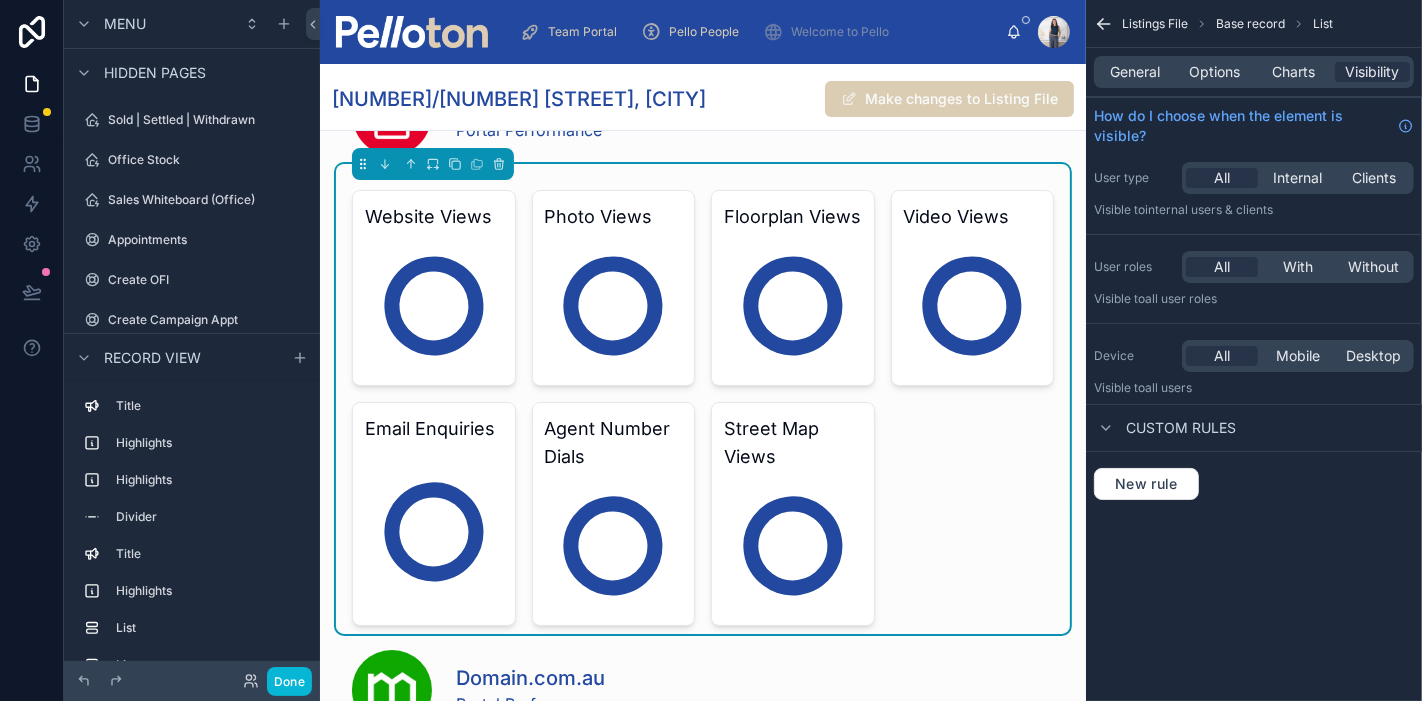 click on "General Options Charts Visibility" at bounding box center (1254, 72) 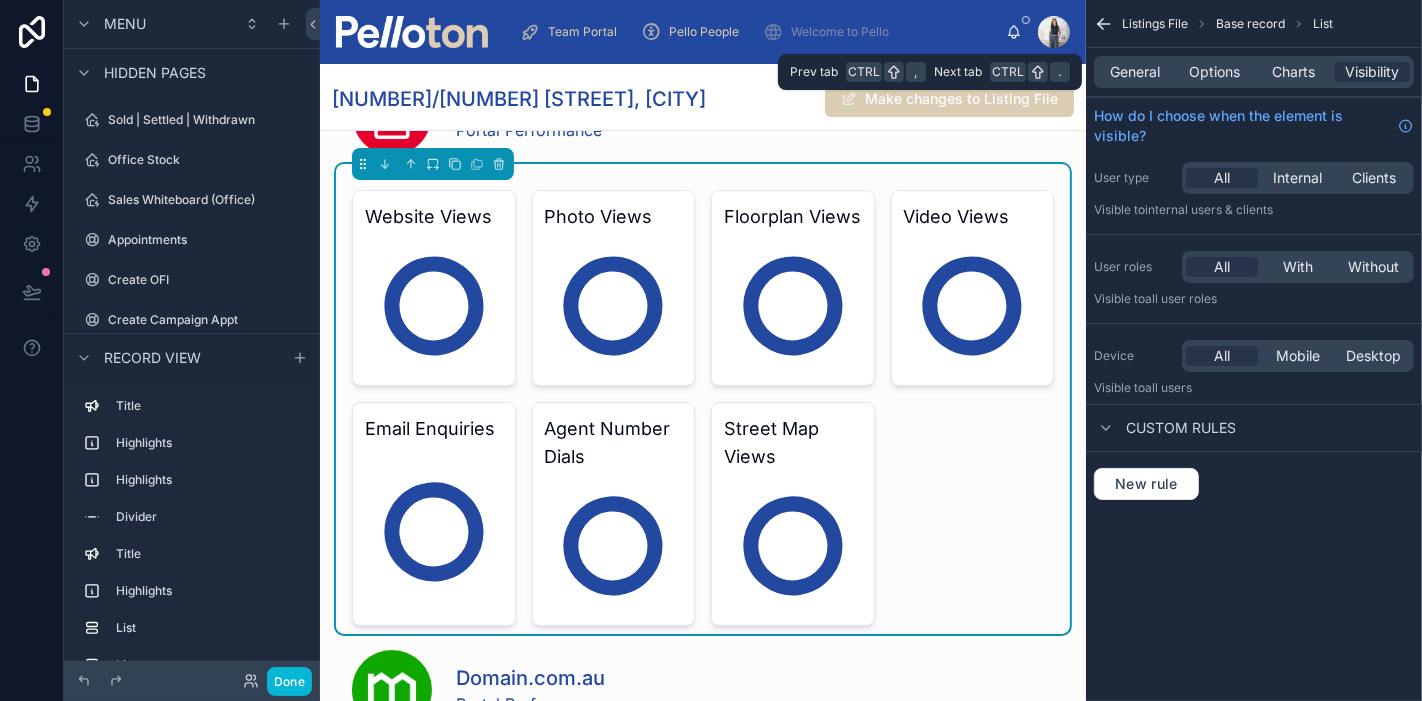 click on "Charts" at bounding box center [1293, 72] 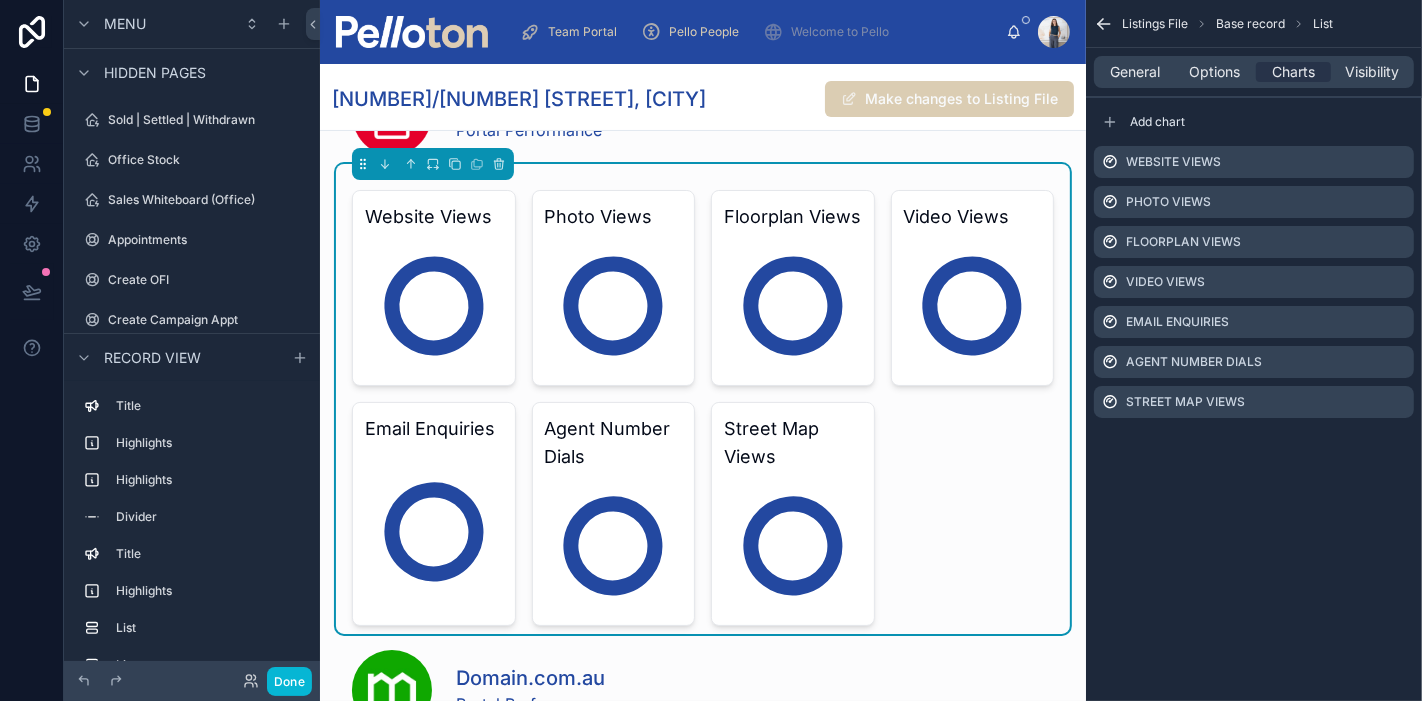 click 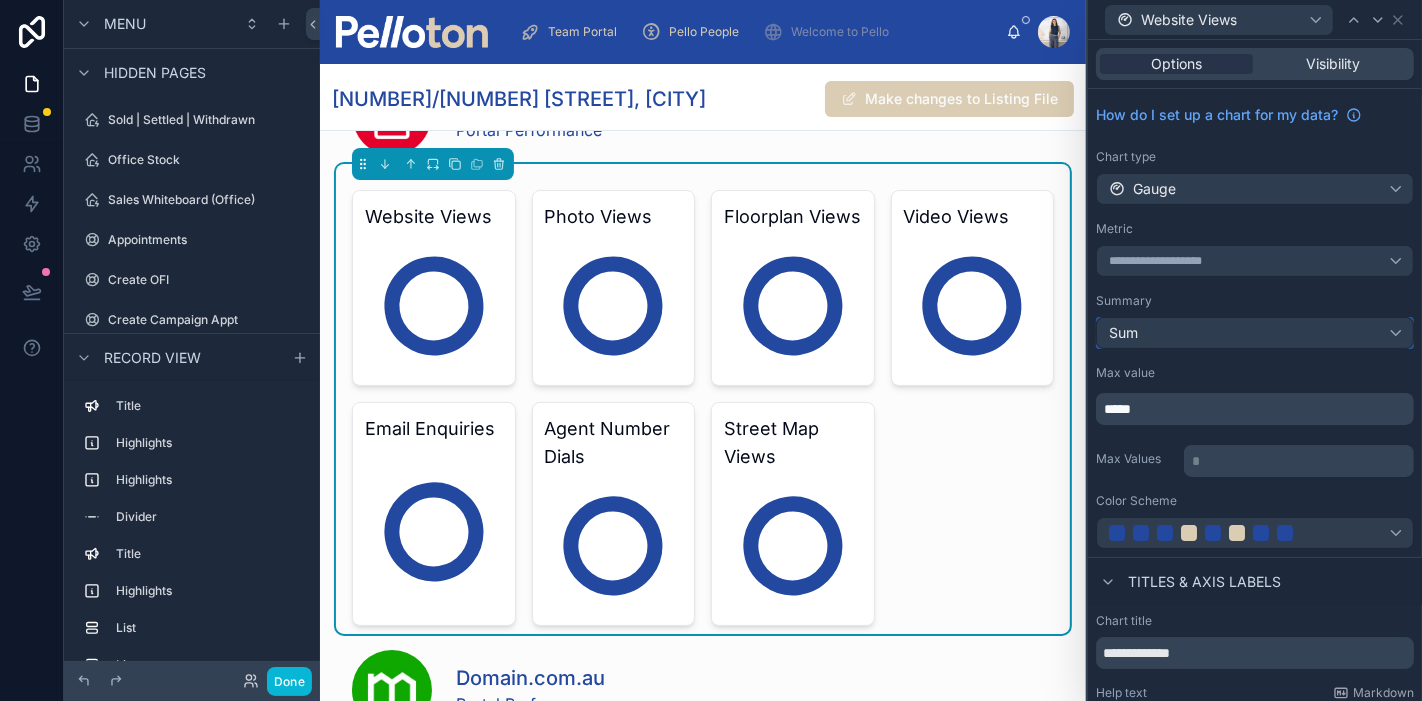 click on "Sum" at bounding box center (1255, 333) 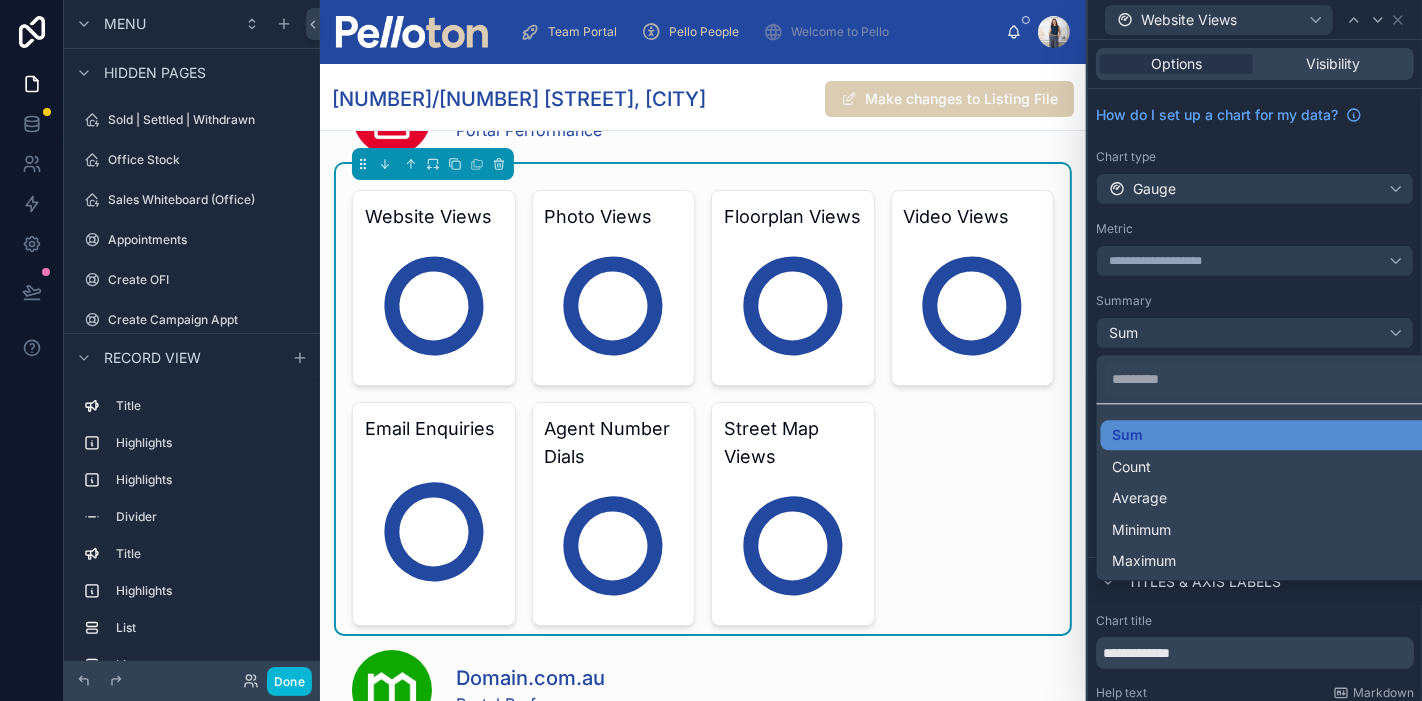 click at bounding box center (1255, 350) 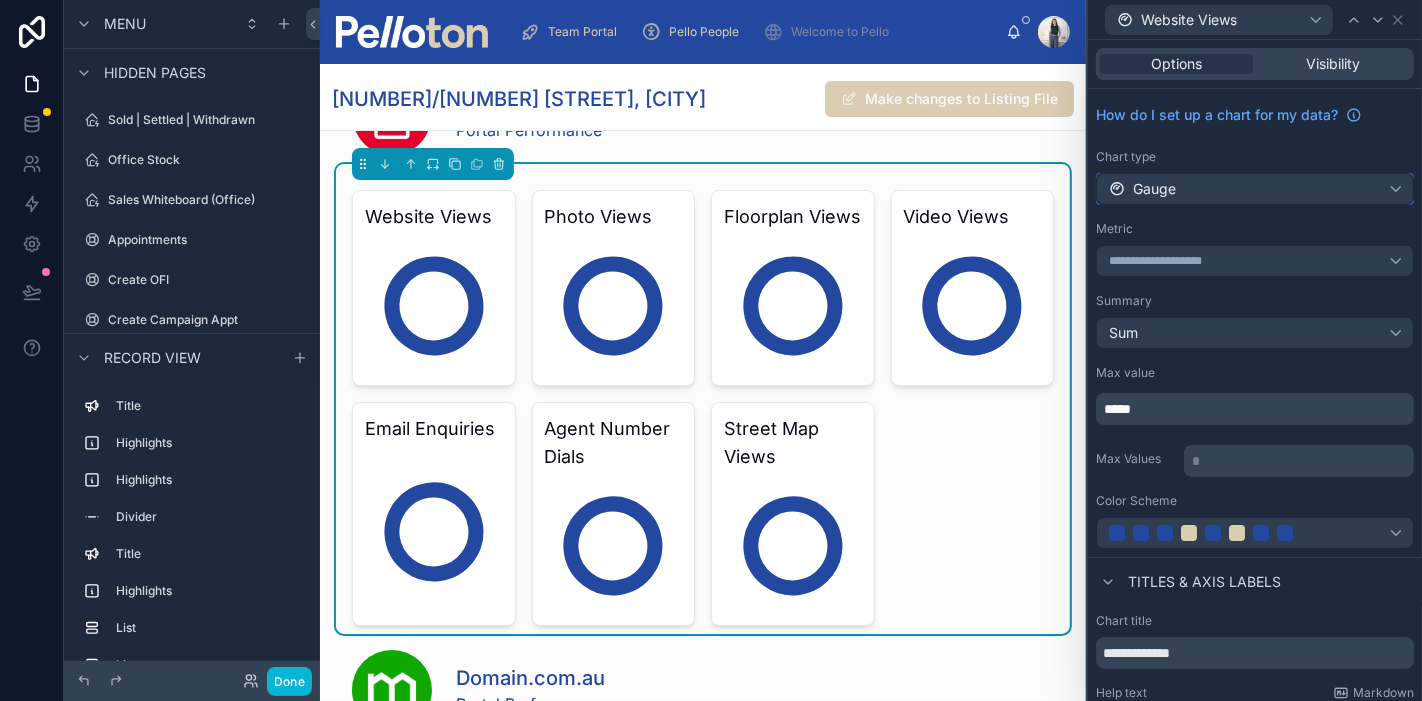 click on "Gauge" at bounding box center [1255, 189] 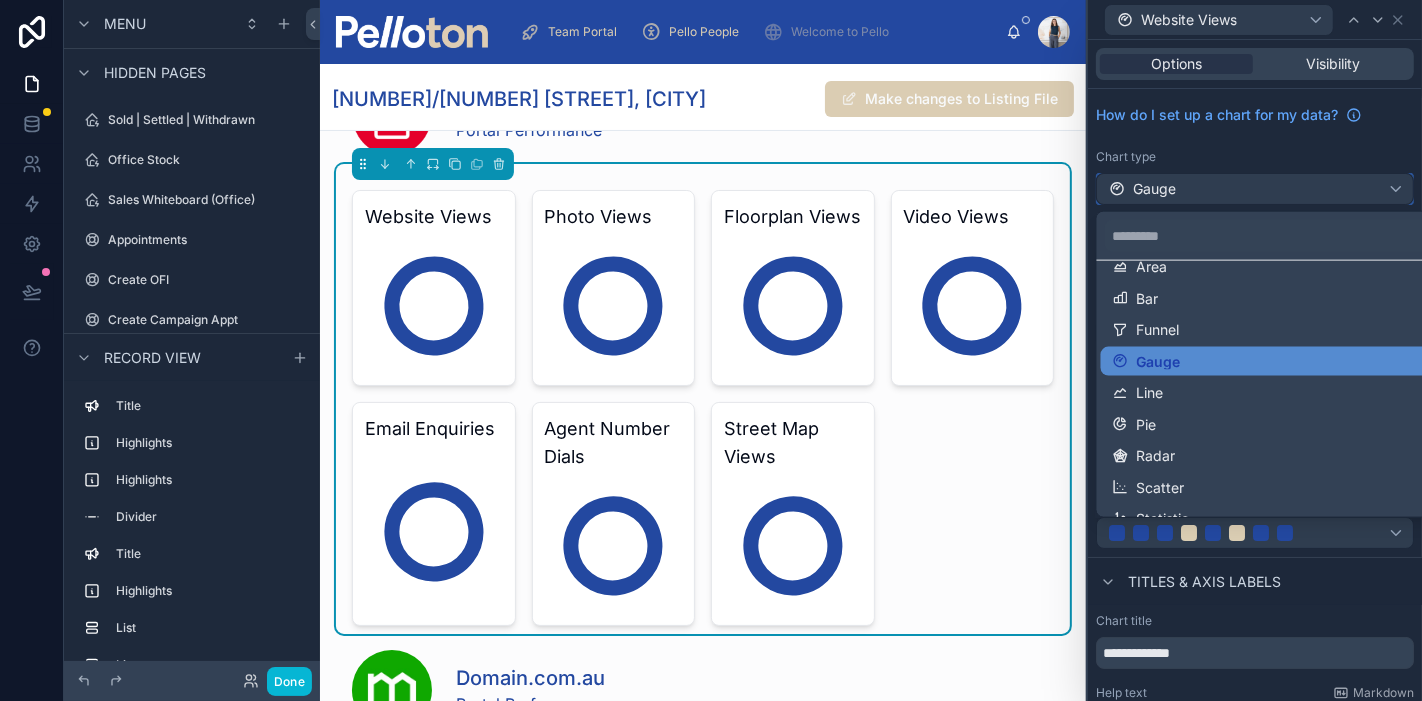 scroll, scrollTop: 0, scrollLeft: 0, axis: both 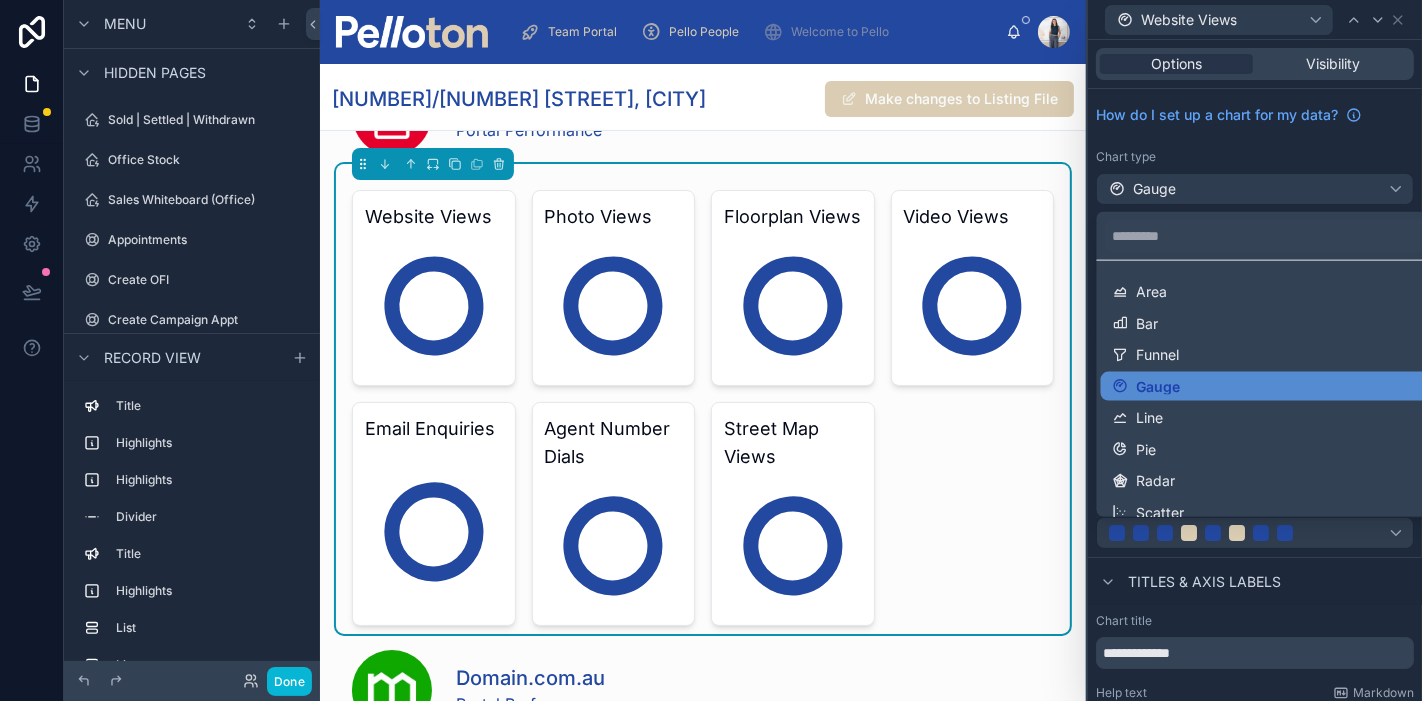 click at bounding box center (1255, 350) 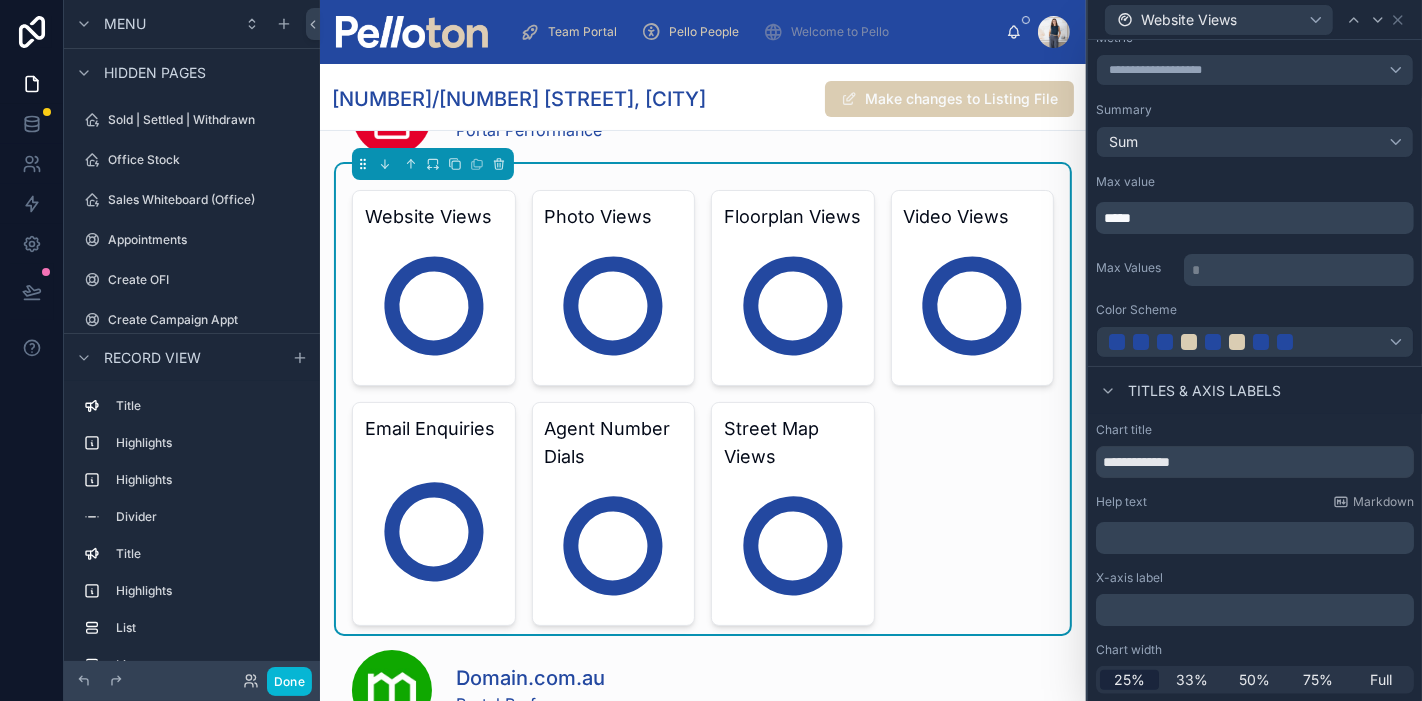 scroll, scrollTop: 0, scrollLeft: 0, axis: both 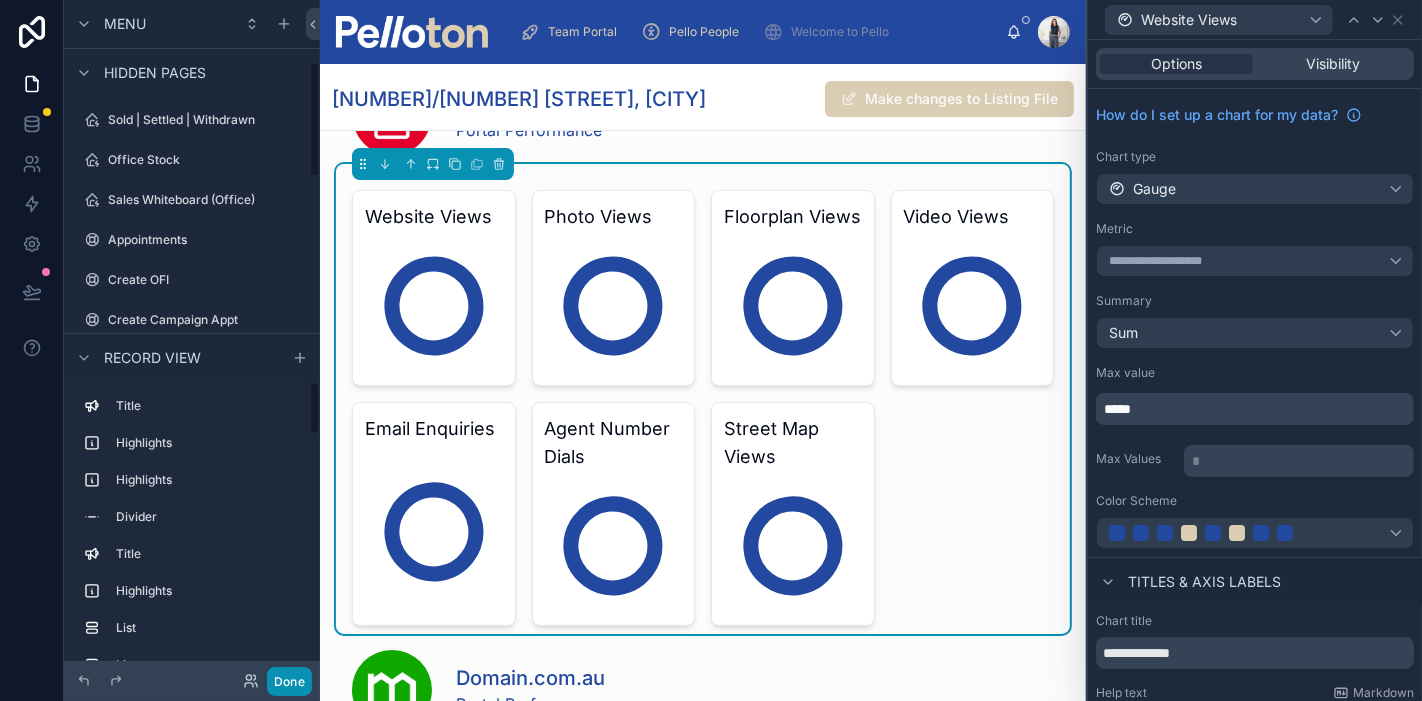click on "Done" at bounding box center (289, 681) 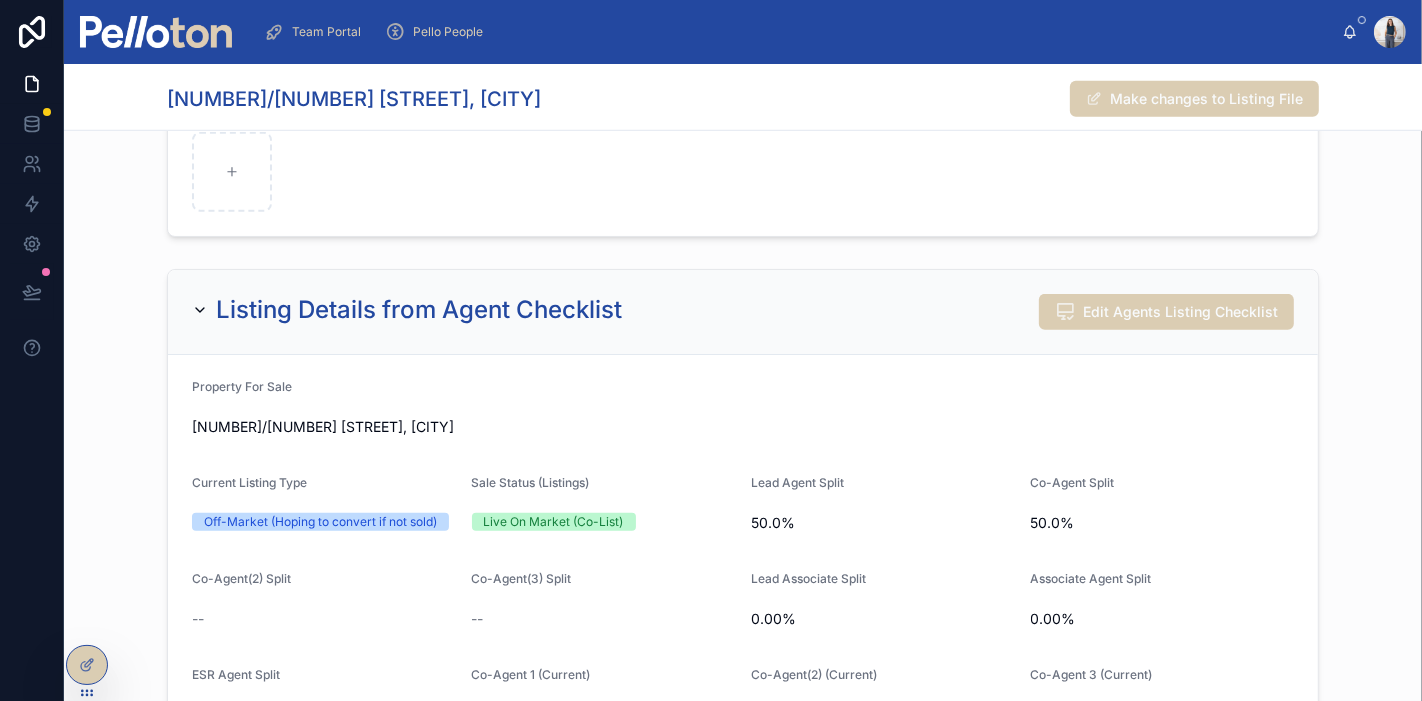 scroll, scrollTop: 7685, scrollLeft: 0, axis: vertical 